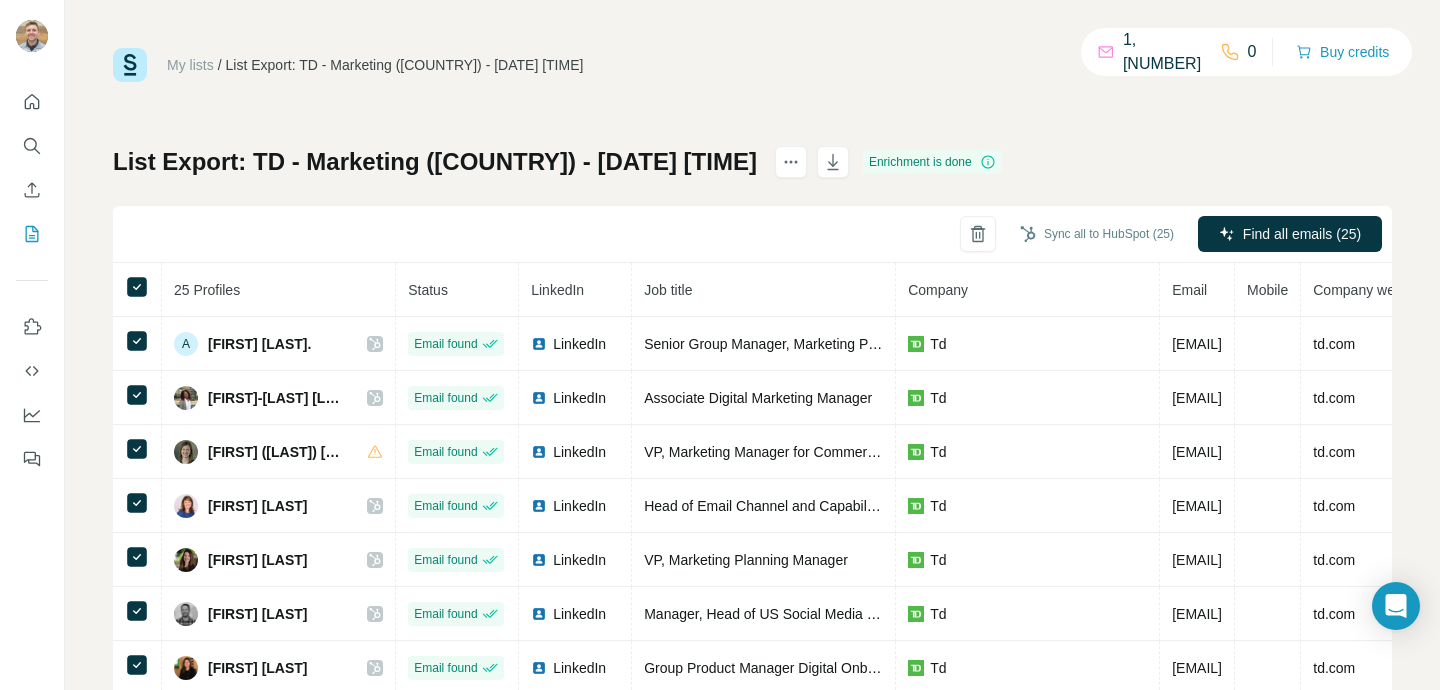 scroll, scrollTop: 0, scrollLeft: 0, axis: both 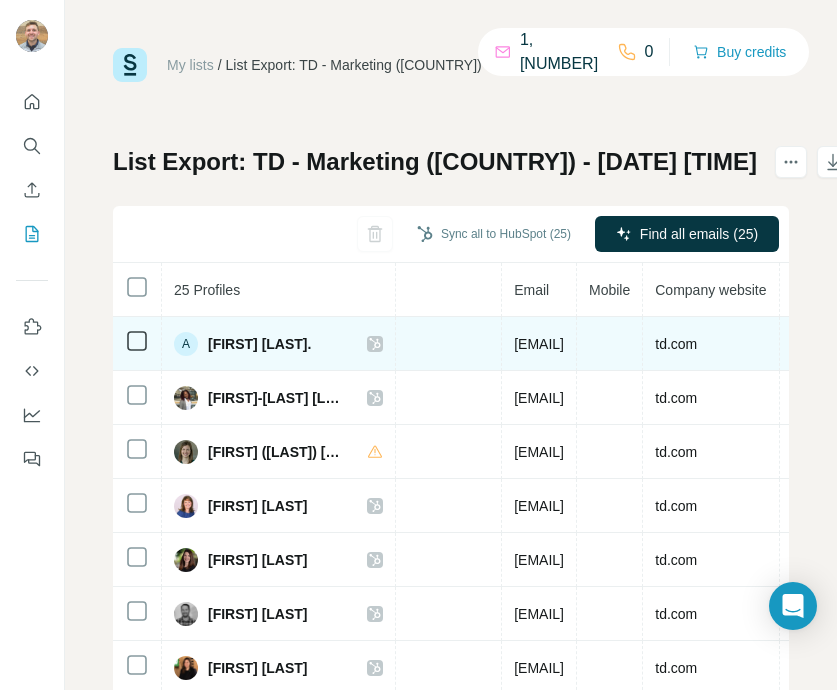 click on "alanna.castro@td.com" at bounding box center [539, 344] 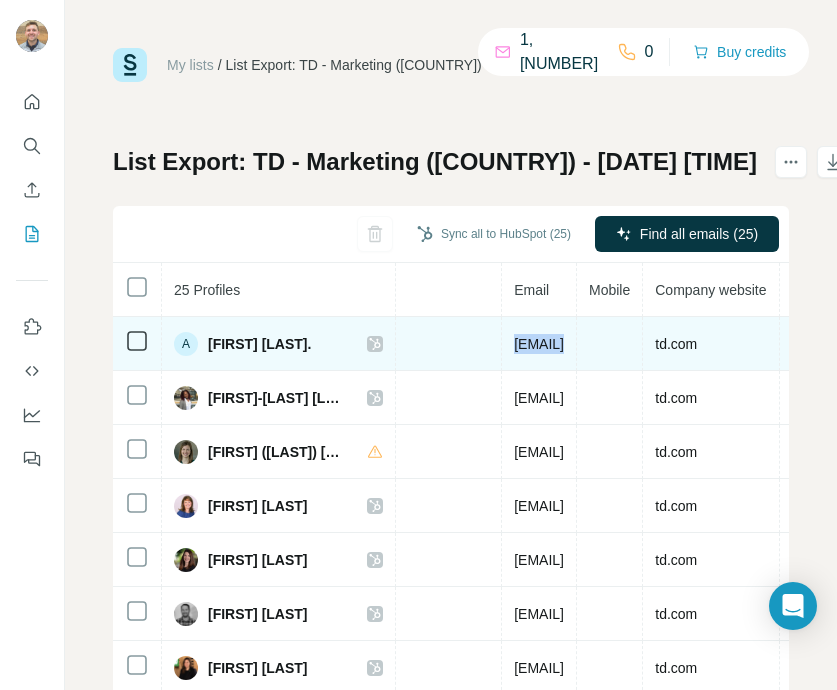 click on "alanna.castro@td.com" at bounding box center (539, 344) 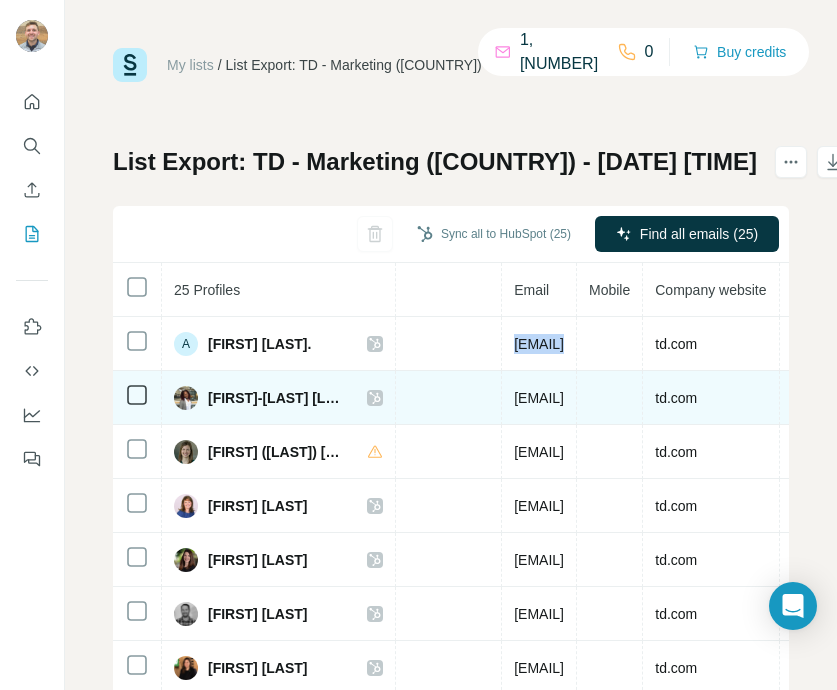 click on "ashleigh-jo.hamilton@td.com" at bounding box center (539, 398) 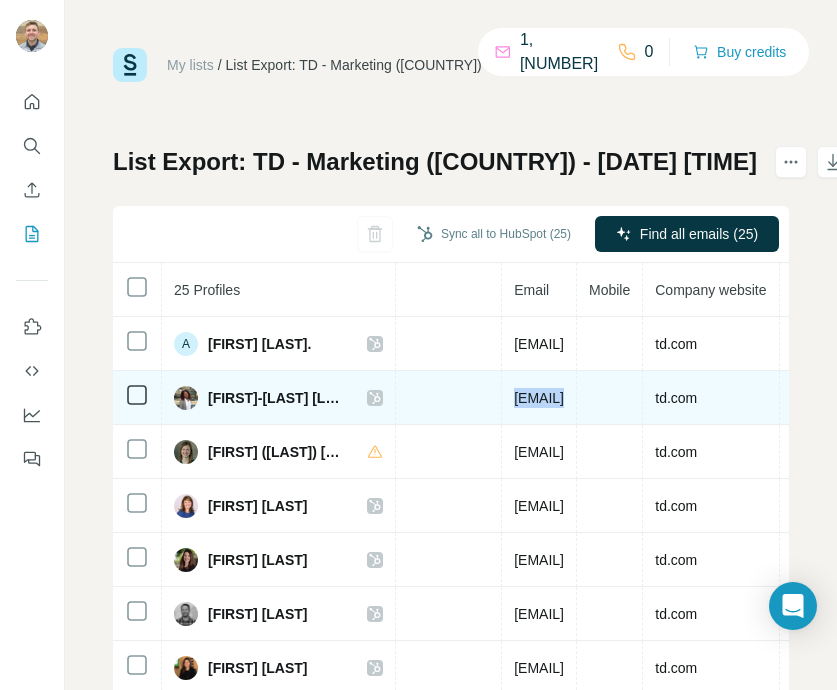 click on "ashleigh-jo.hamilton@td.com" at bounding box center (539, 398) 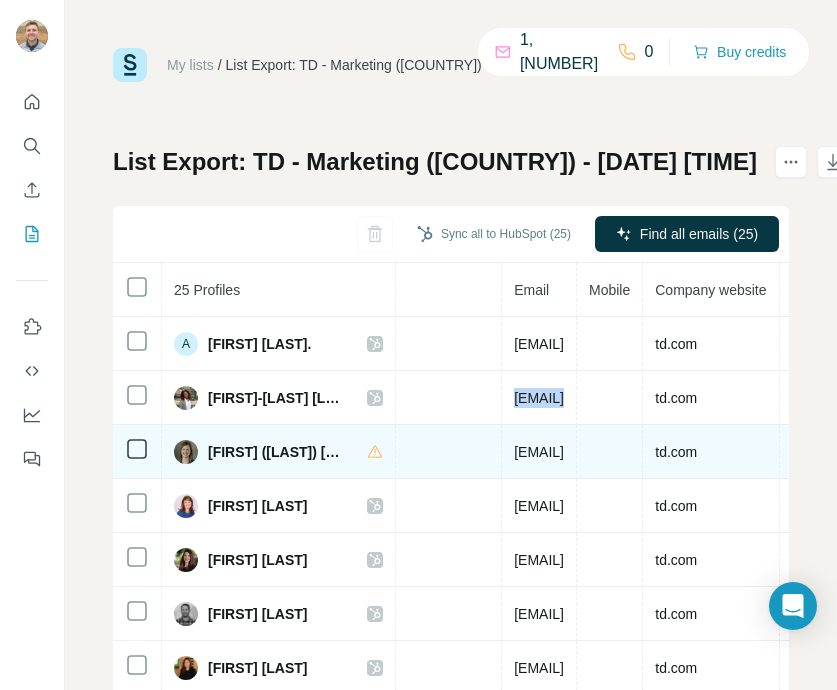 click on "rebecca.eggert@td.com" at bounding box center [539, 452] 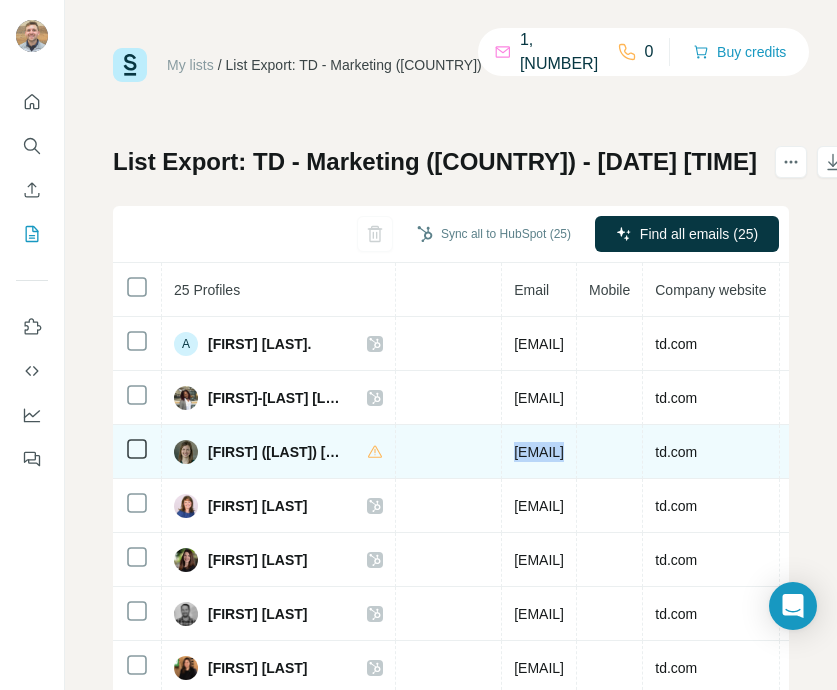 click on "rebecca.eggert@td.com" at bounding box center (539, 452) 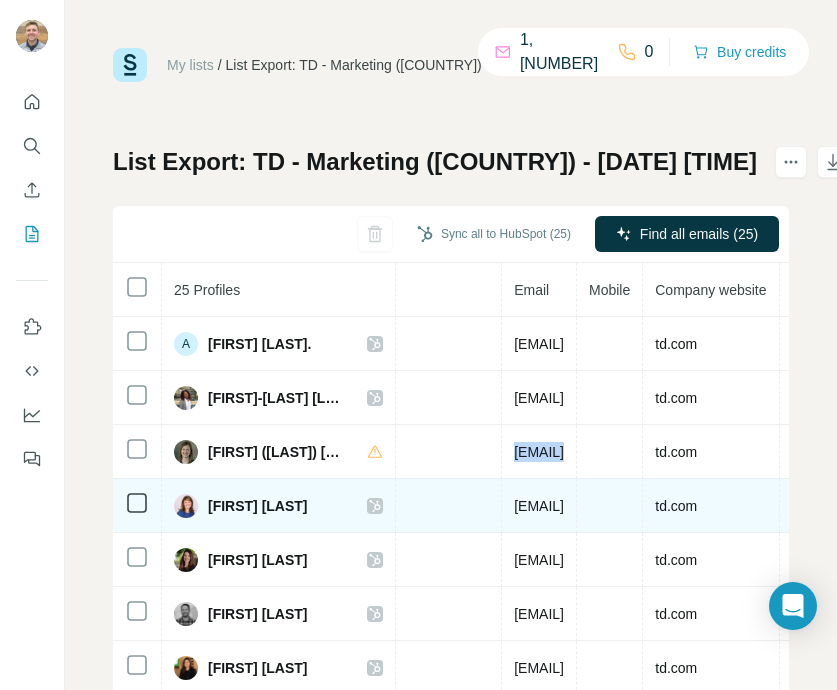 click on "bhogan@td.com" at bounding box center (539, 506) 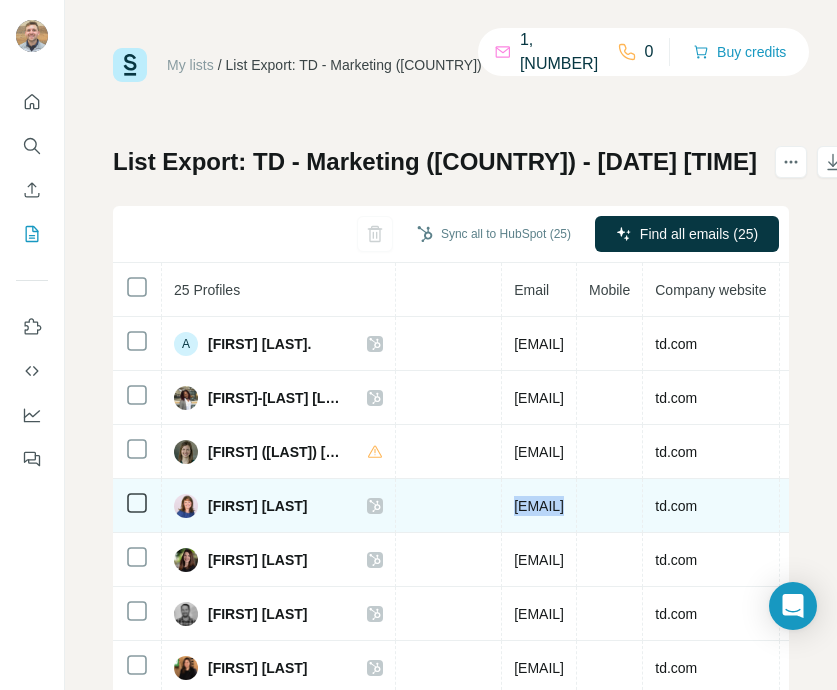 click on "bhogan@td.com" at bounding box center [539, 506] 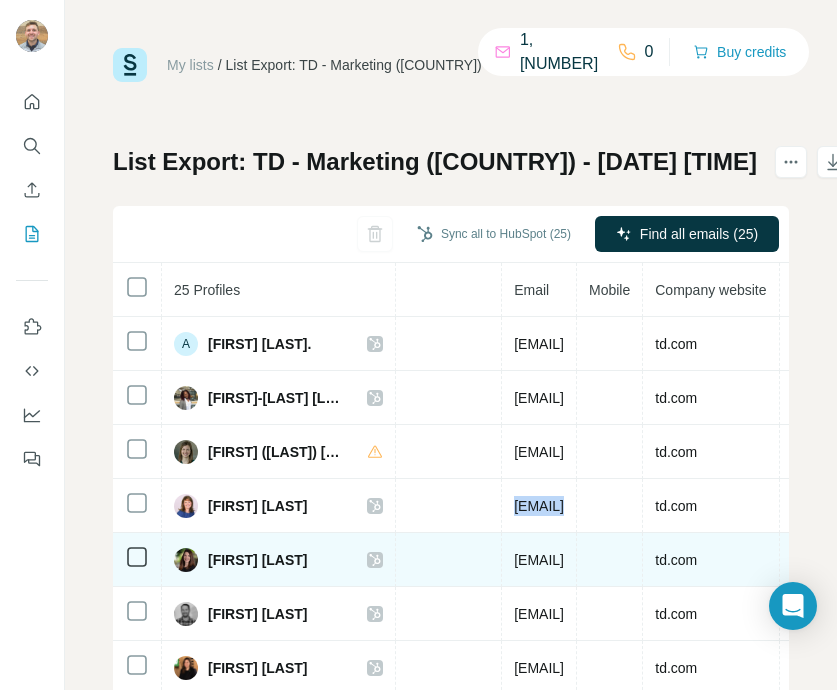 click on "brittany.zolko@td.com" at bounding box center (539, 560) 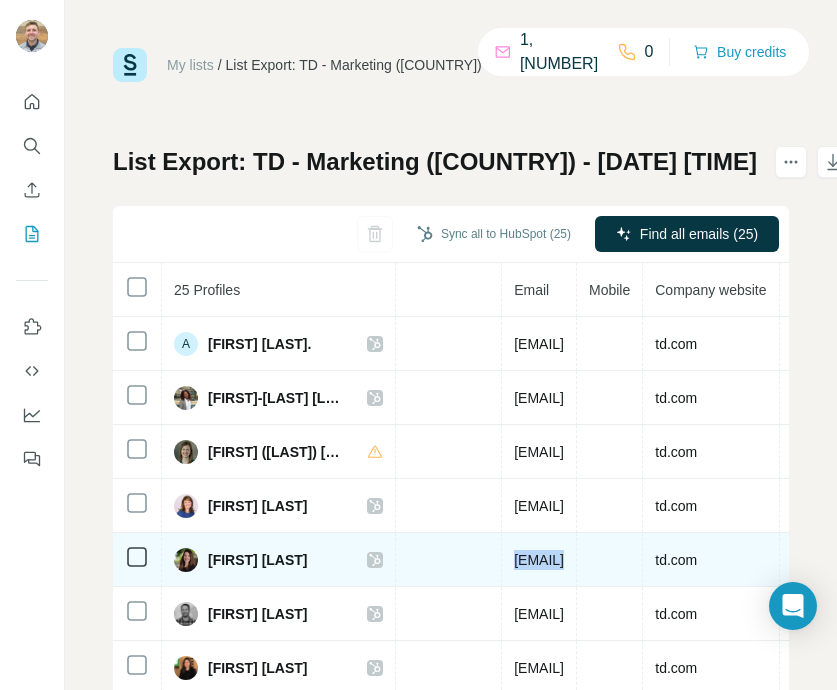 click on "brittany.zolko@td.com" at bounding box center (539, 560) 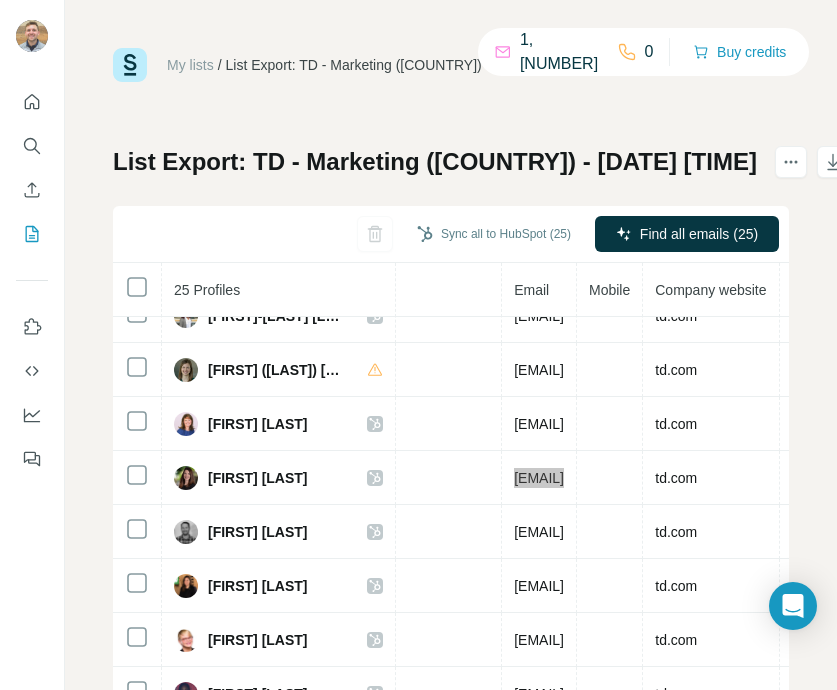 scroll, scrollTop: 103, scrollLeft: 658, axis: both 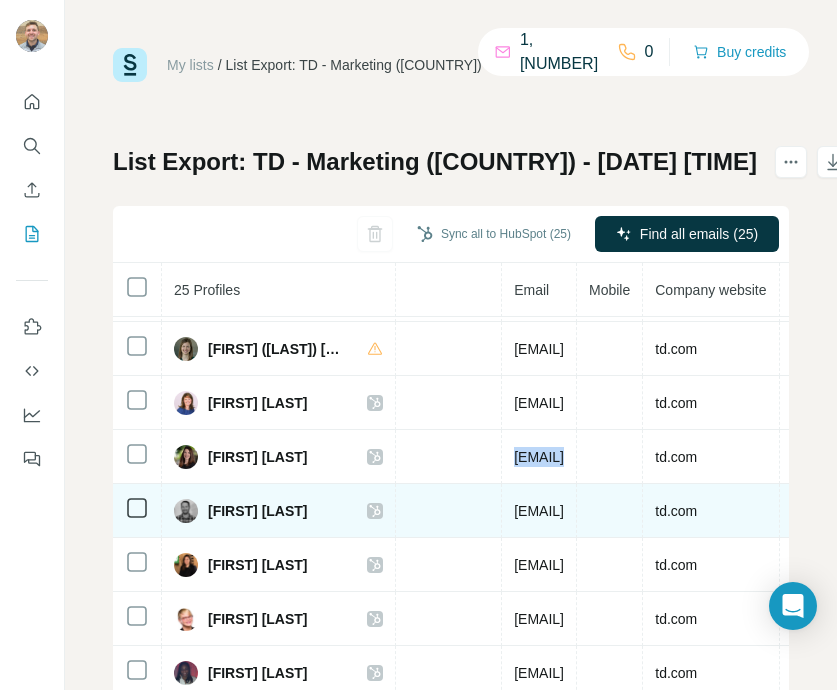 click on "christopher.gebhard@td.com" at bounding box center [539, 511] 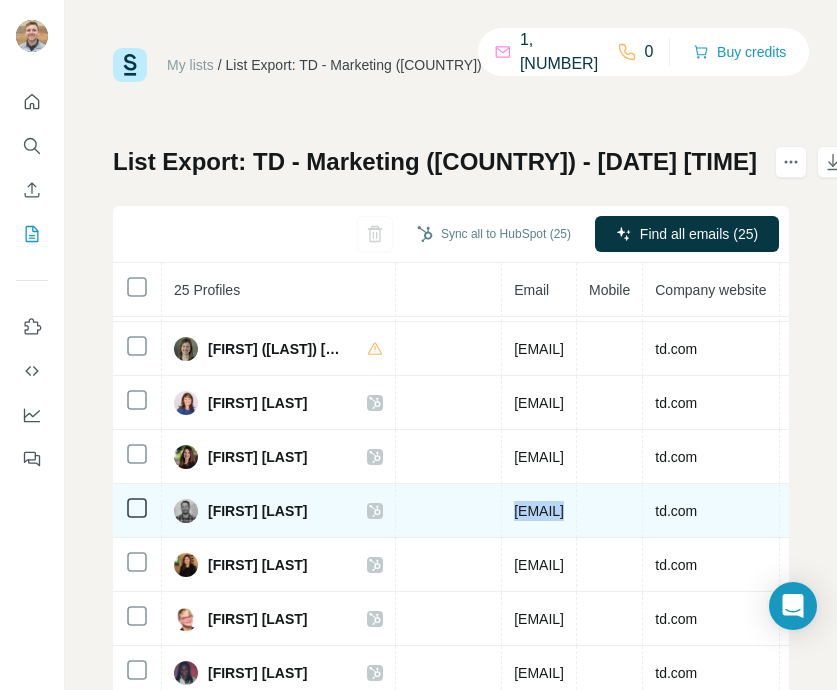 click on "christopher.gebhard@td.com" at bounding box center (539, 511) 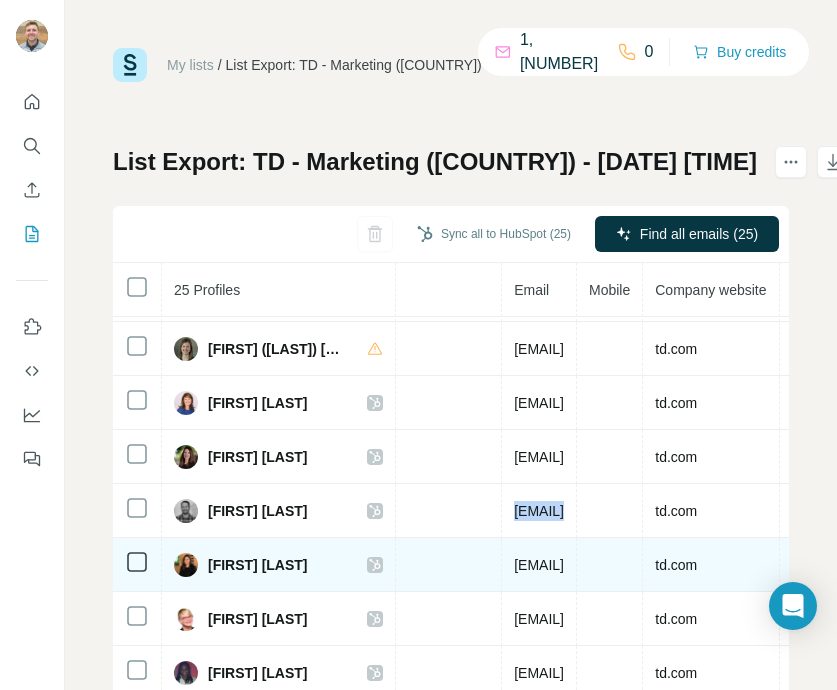 click on "colleen.duke@td.com" at bounding box center (539, 565) 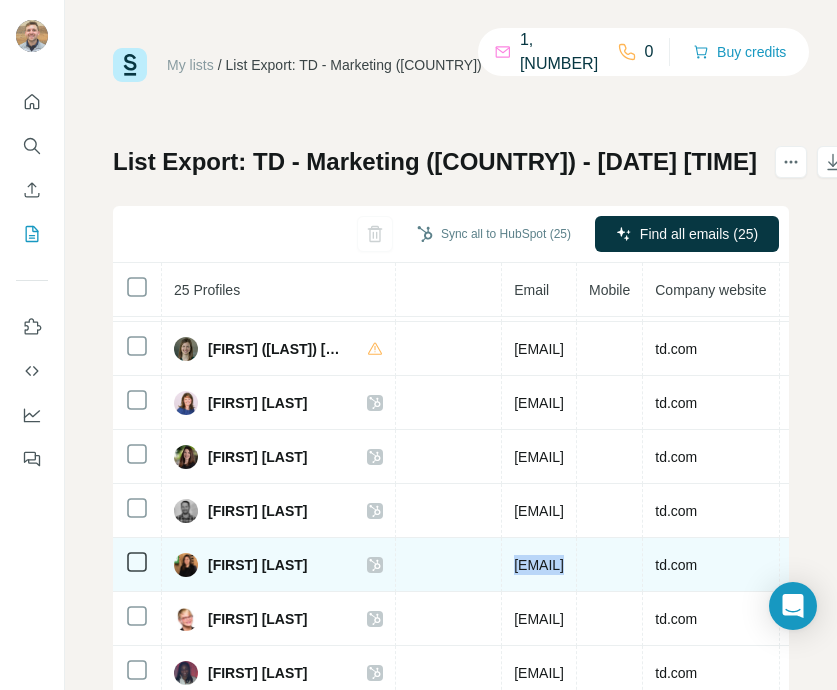 click on "colleen.duke@td.com" at bounding box center (539, 565) 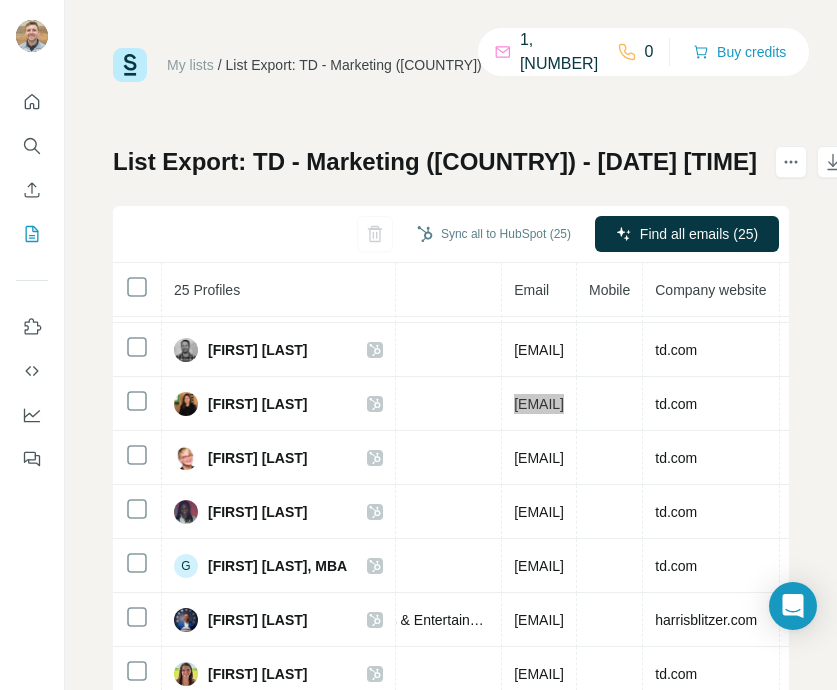 scroll, scrollTop: 279, scrollLeft: 658, axis: both 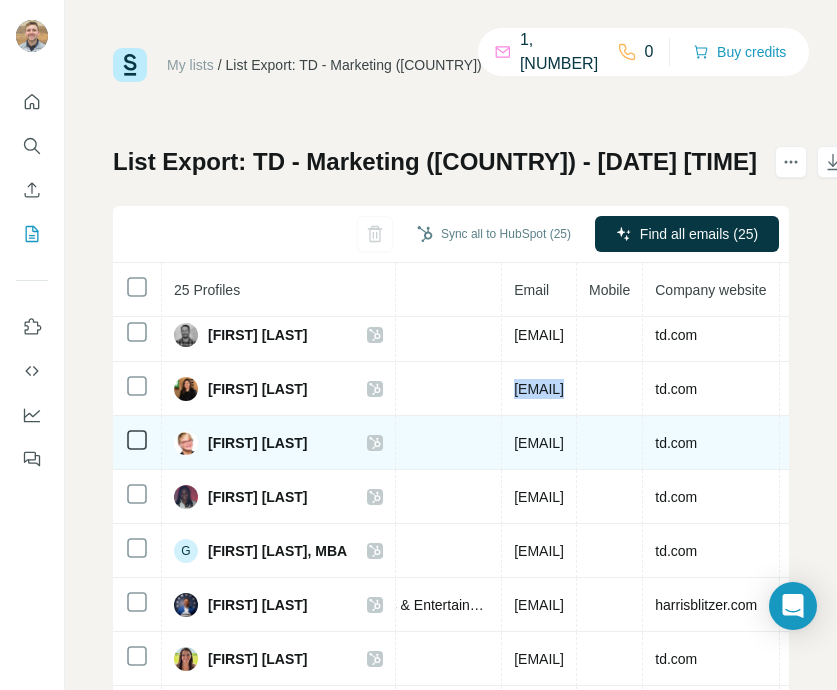 click on "corey.oreskovich@td.com" at bounding box center (539, 443) 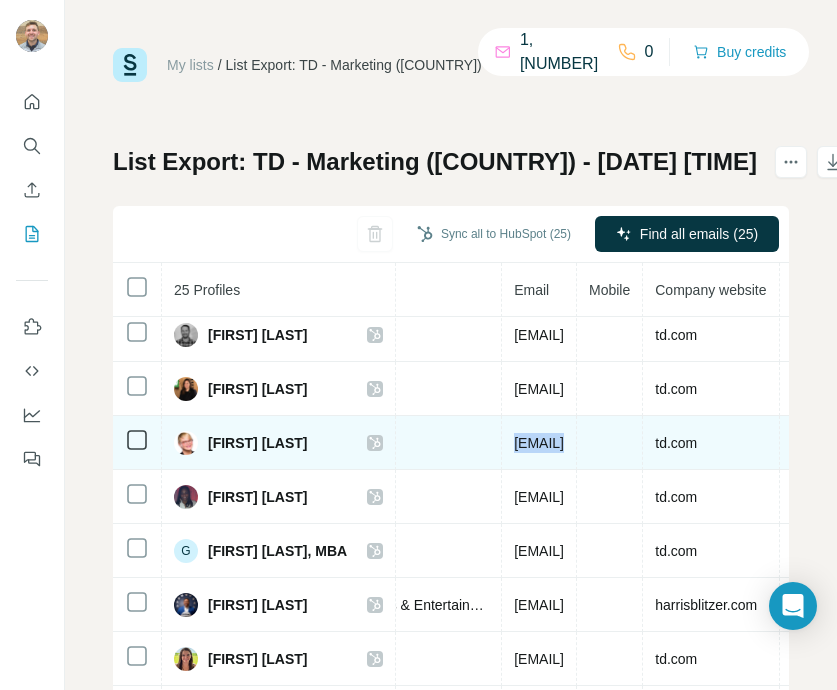 click on "corey.oreskovich@td.com" at bounding box center (539, 443) 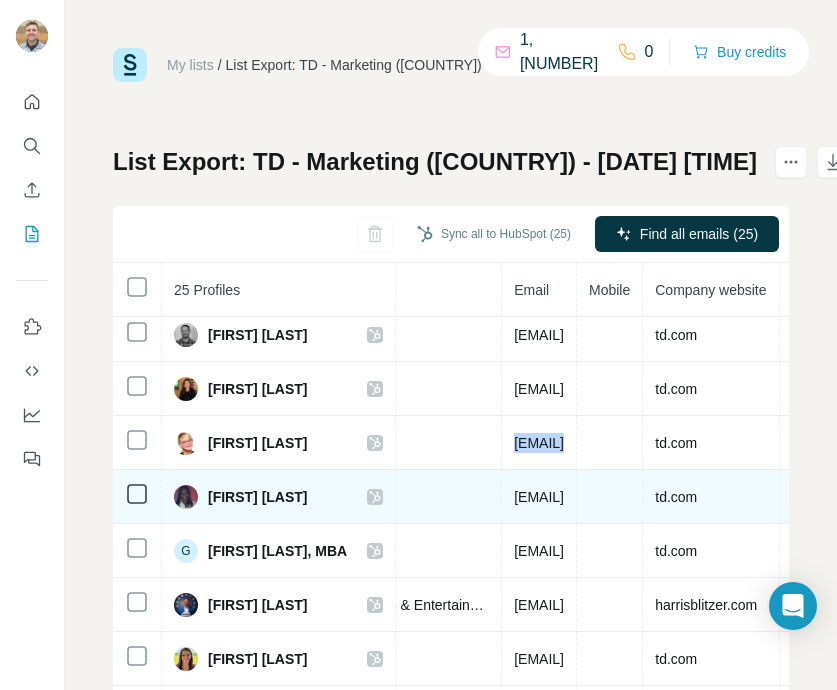 click on "dana.davis@td.com" at bounding box center (539, 497) 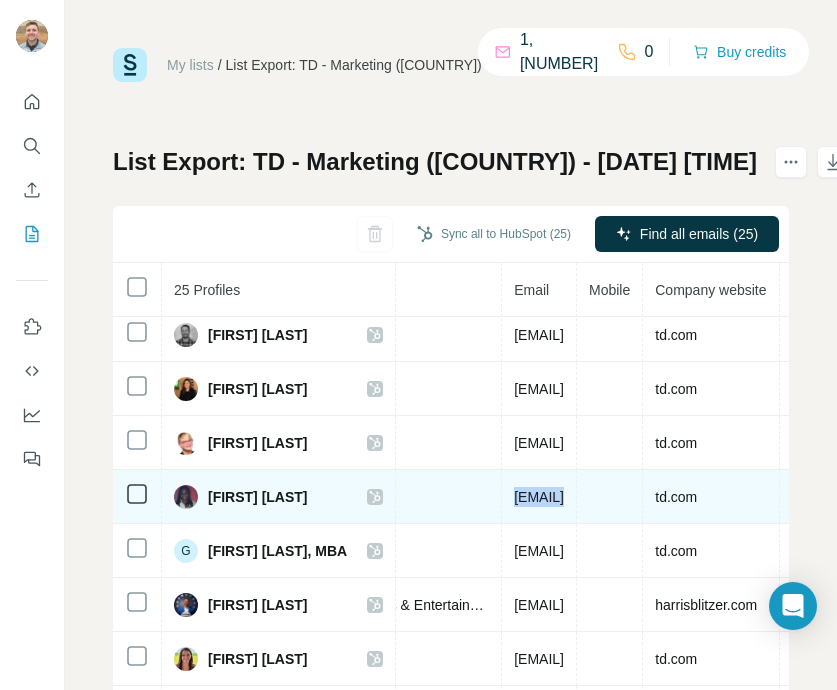 click on "dana.davis@td.com" at bounding box center (539, 497) 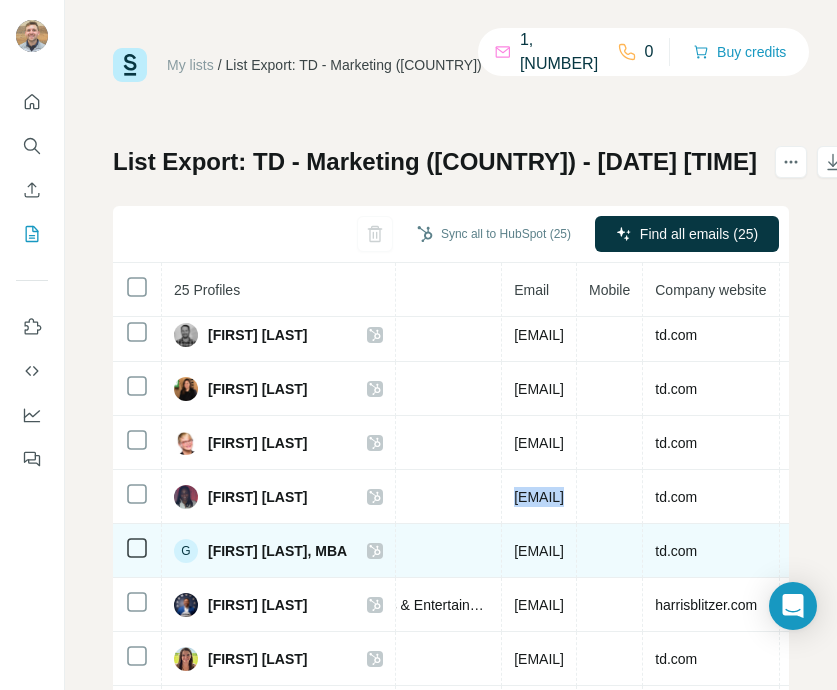 click on "gretchen.reeder@td.com" at bounding box center (539, 551) 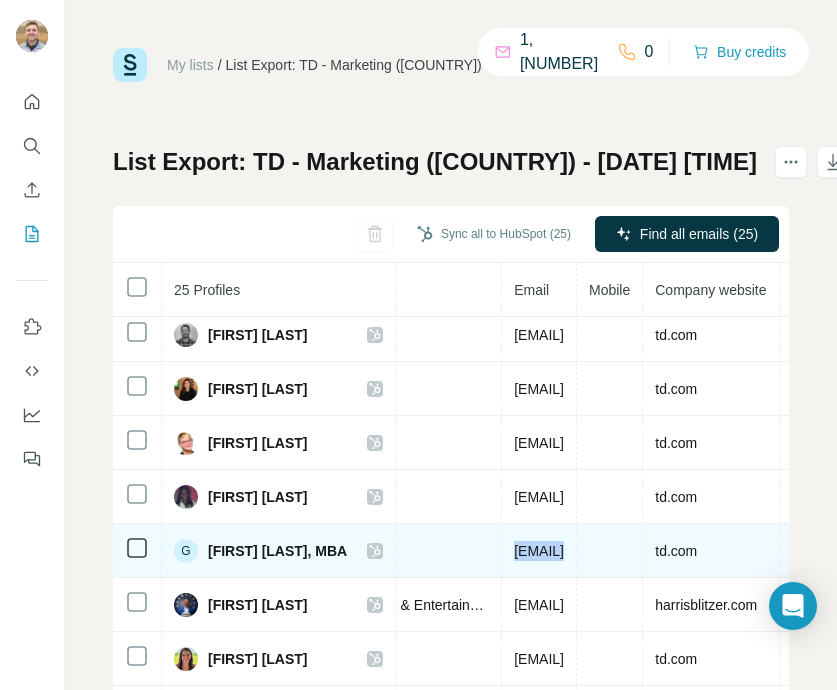 click on "gretchen.reeder@td.com" at bounding box center (539, 551) 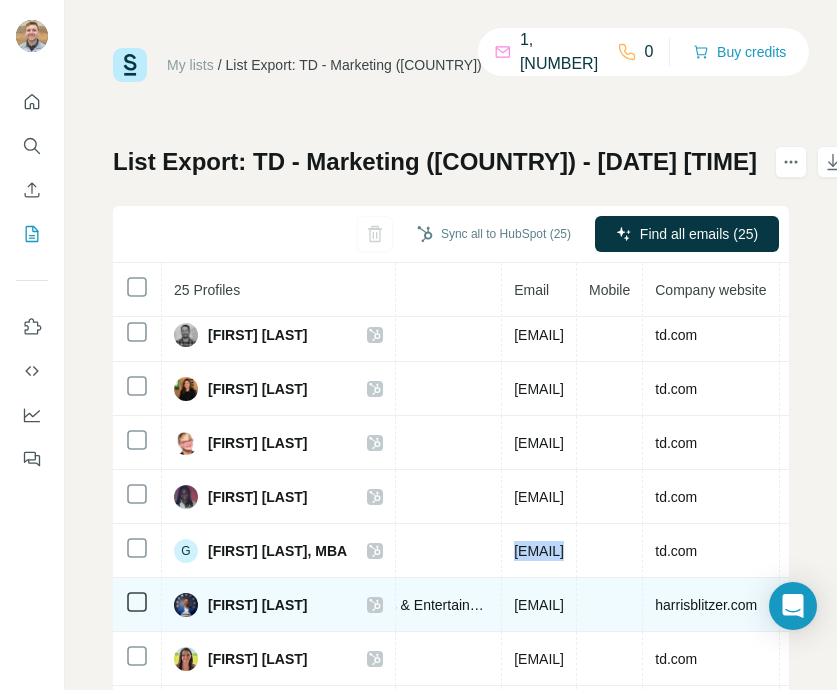 click on "hermannapostol@hbse.com" at bounding box center (539, 605) 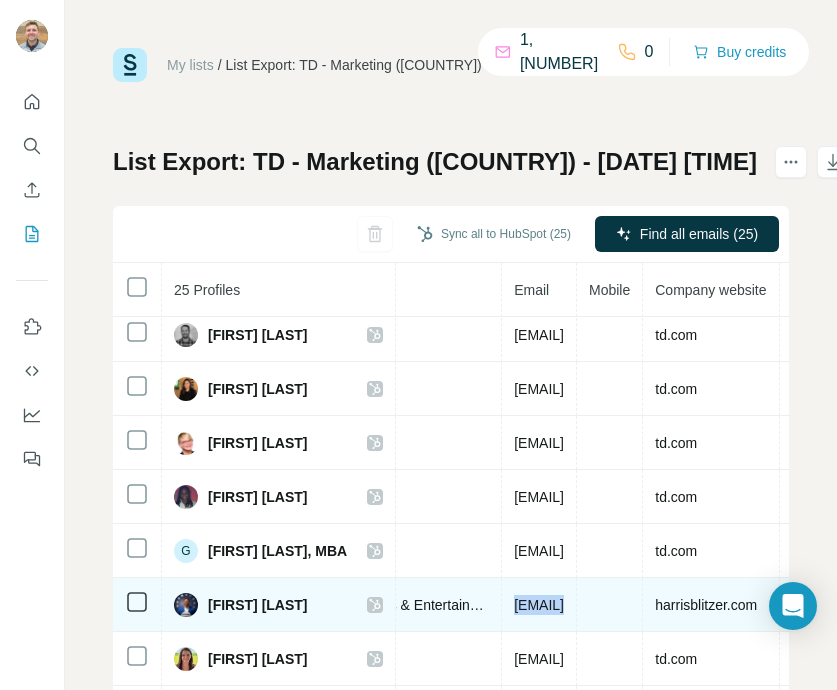 click on "hermannapostol@hbse.com" at bounding box center [539, 605] 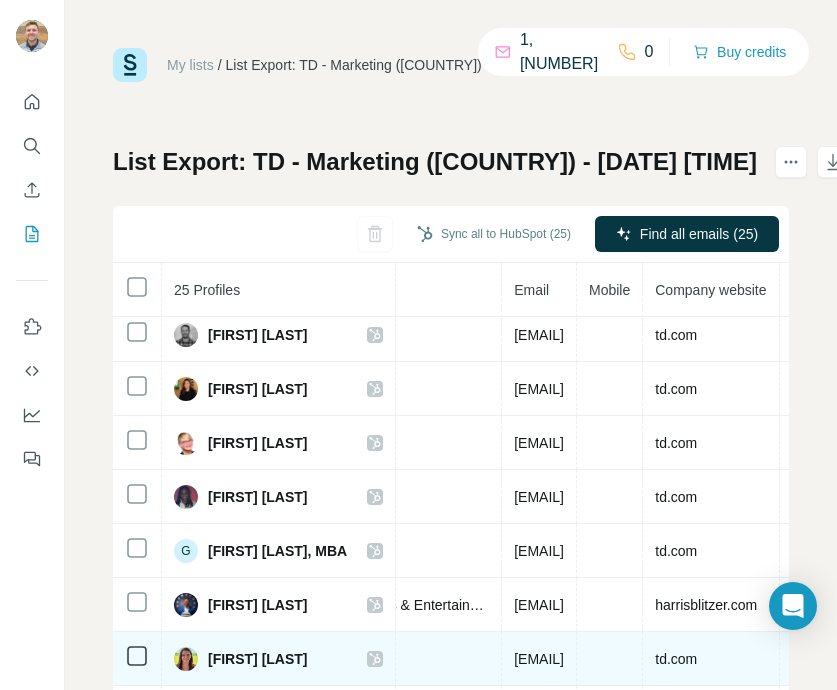 click on "jchergey@td.com" at bounding box center (539, 659) 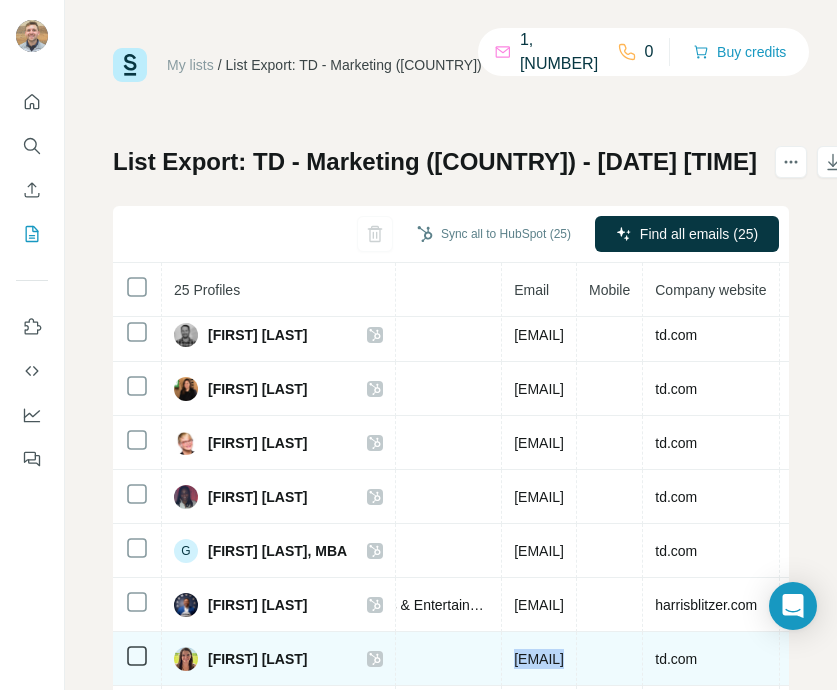 click on "jchergey@td.com" at bounding box center [539, 659] 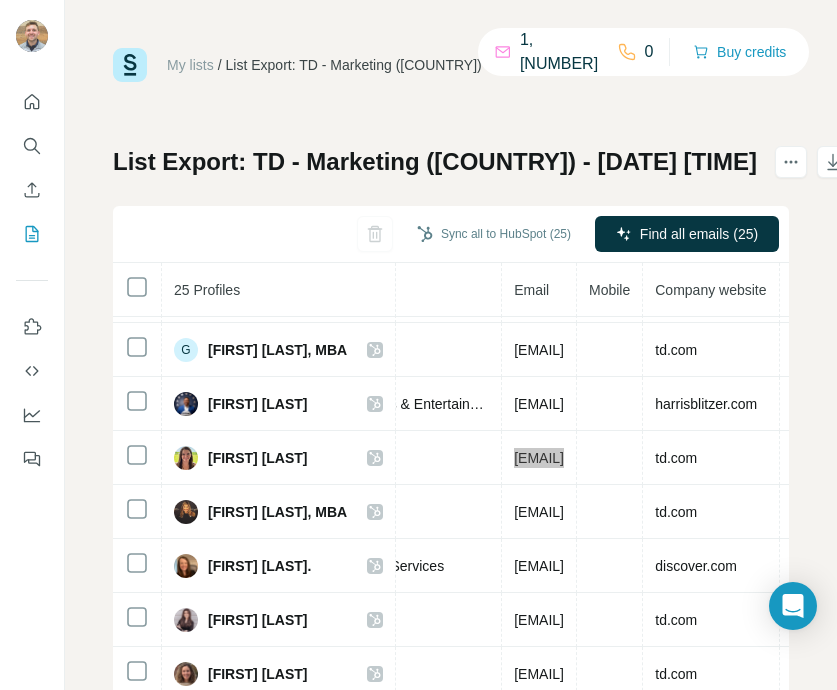 scroll, scrollTop: 606, scrollLeft: 658, axis: both 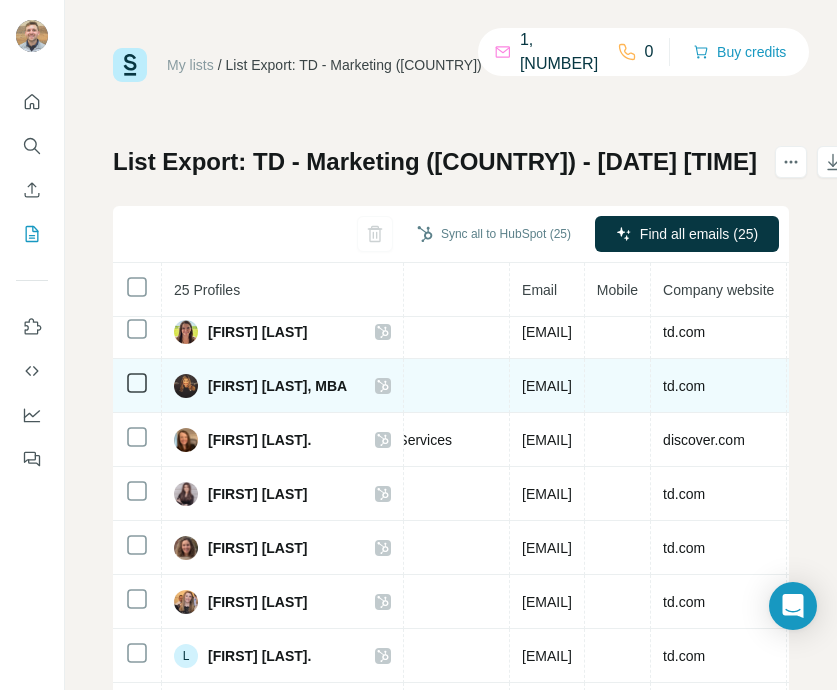 click on "joanne.ryder@td.com" at bounding box center (547, 386) 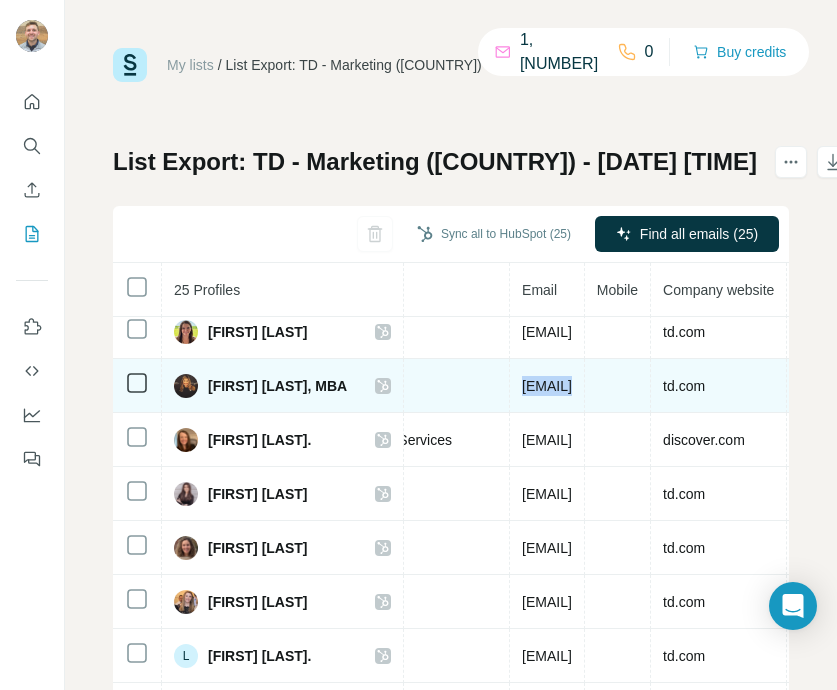 click on "joanne.ryder@td.com" at bounding box center [547, 386] 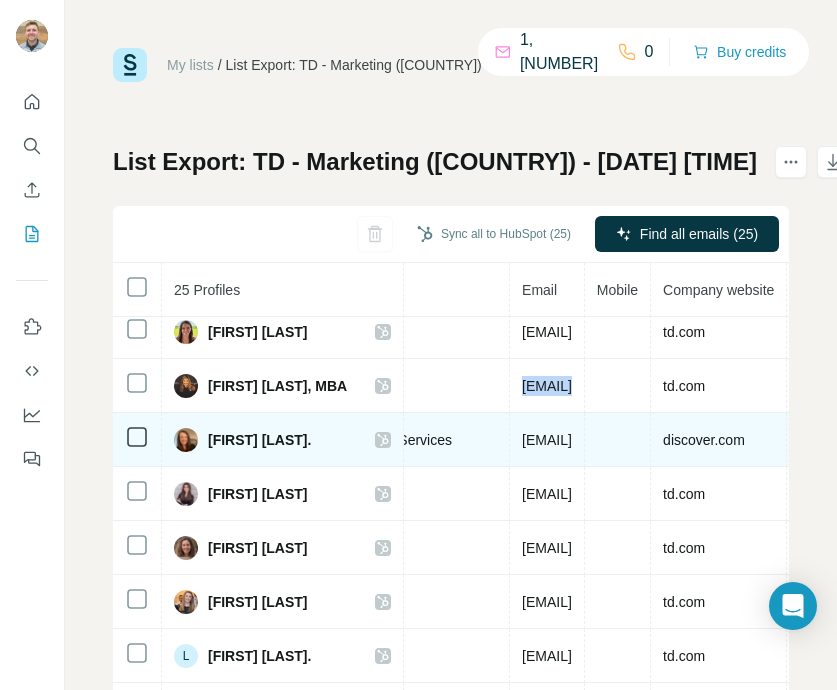 click on "karenzimmerman@discover.com" at bounding box center (547, 440) 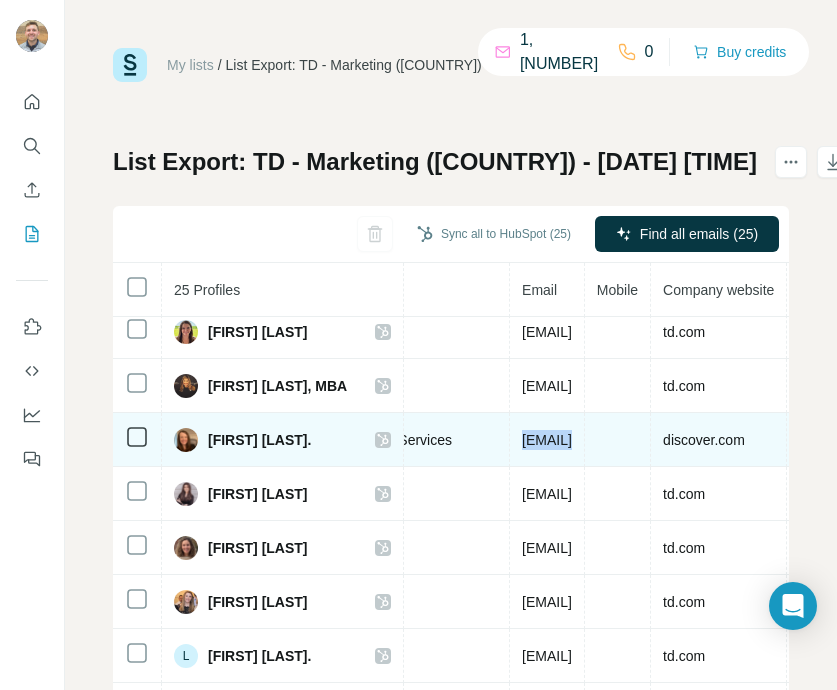 click on "karenzimmerman@discover.com" at bounding box center (547, 440) 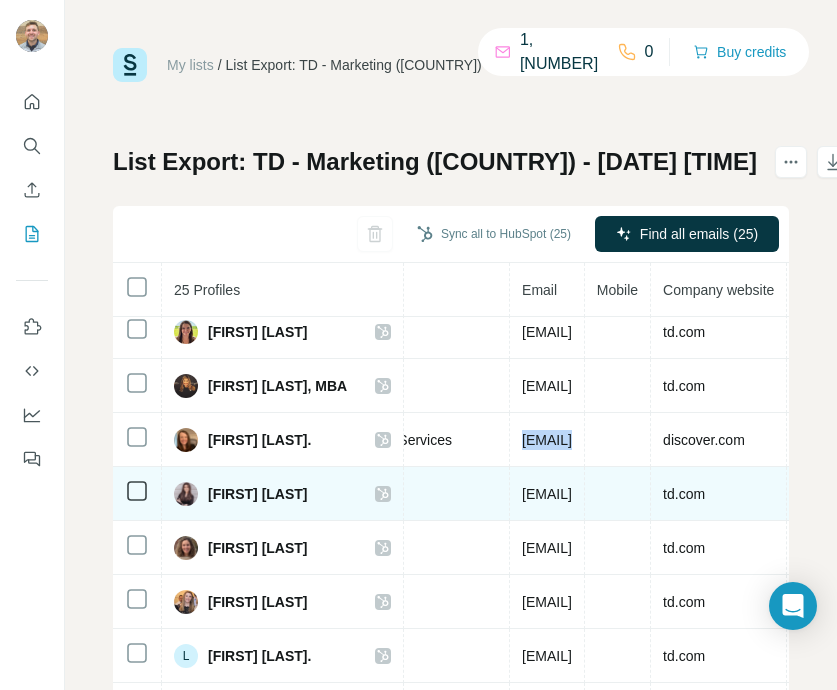click on "kasey.scrima@td.com" at bounding box center (547, 494) 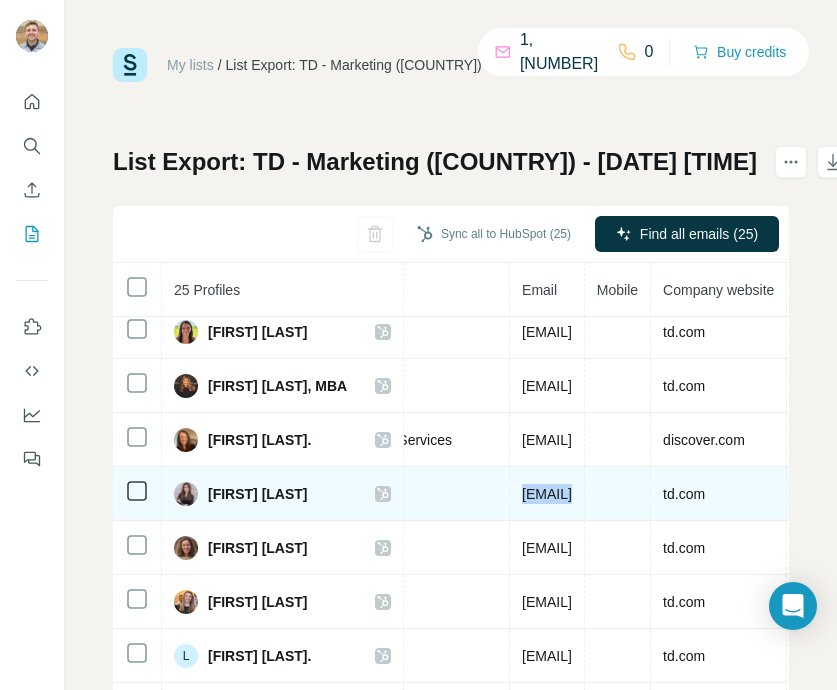 click on "kasey.scrima@td.com" at bounding box center [547, 494] 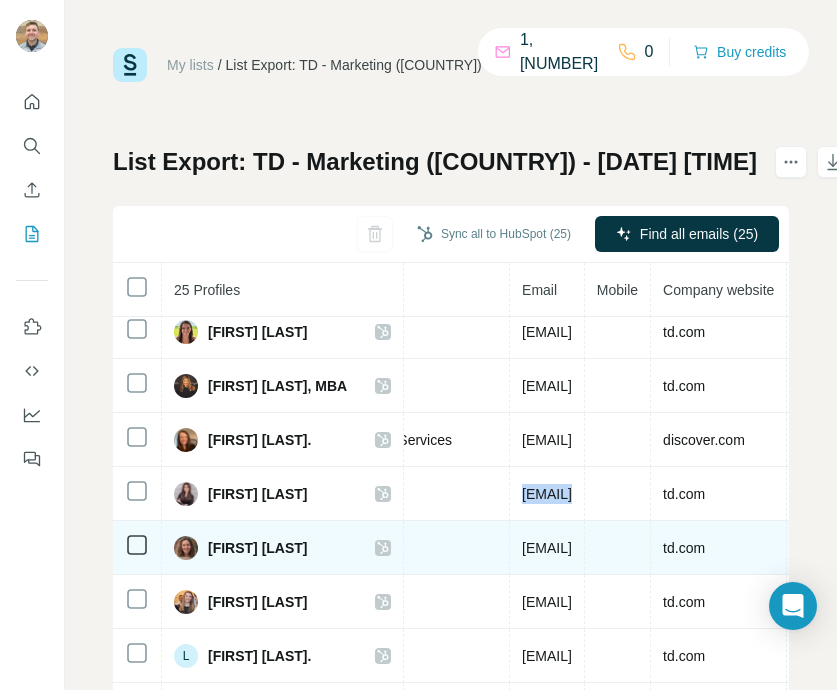 click on "laura.milandesouzacarvalho@td.com" at bounding box center [547, 548] 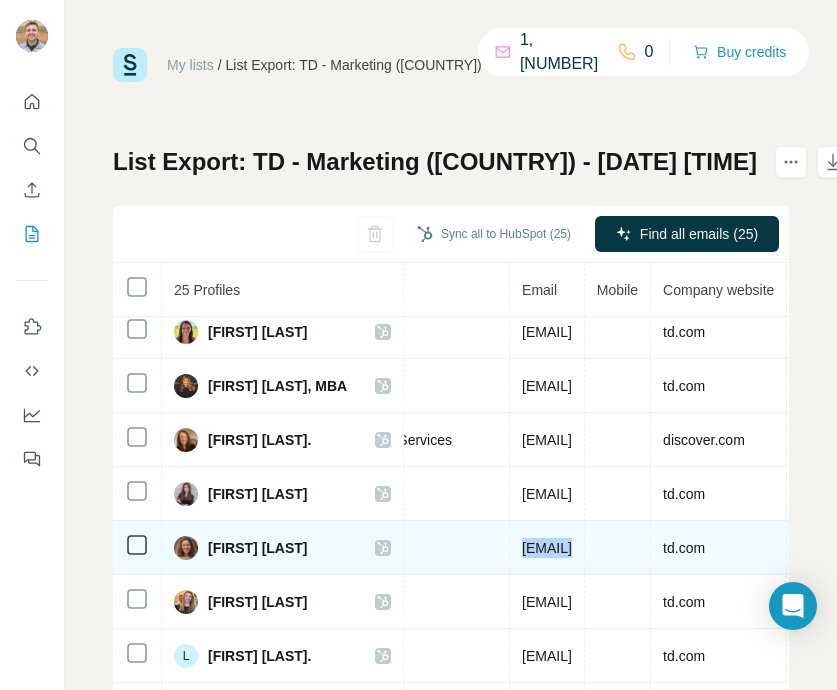 click on "laura.milandesouzacarvalho@td.com" at bounding box center (547, 548) 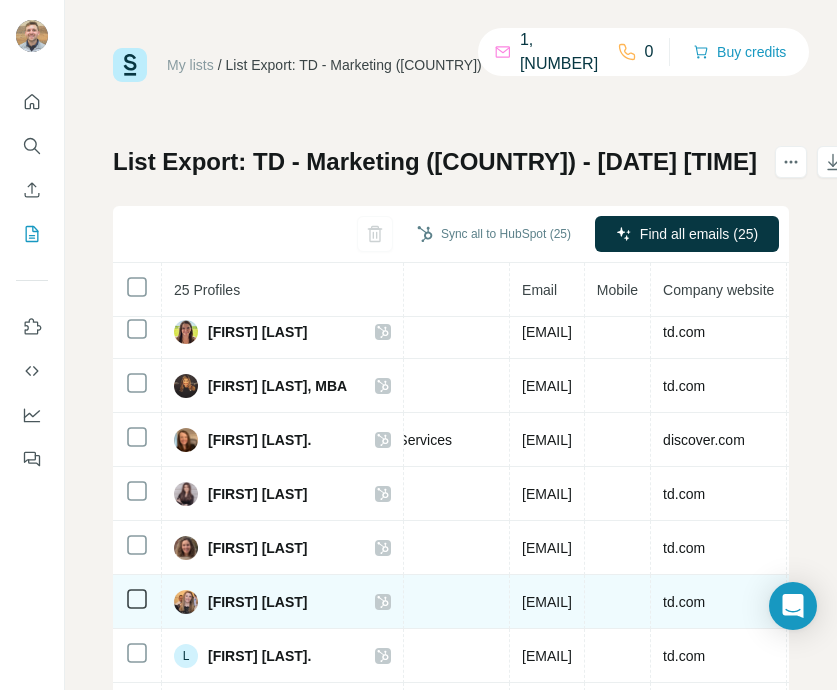 click on "lindsay.eisinger@td.com" at bounding box center (547, 602) 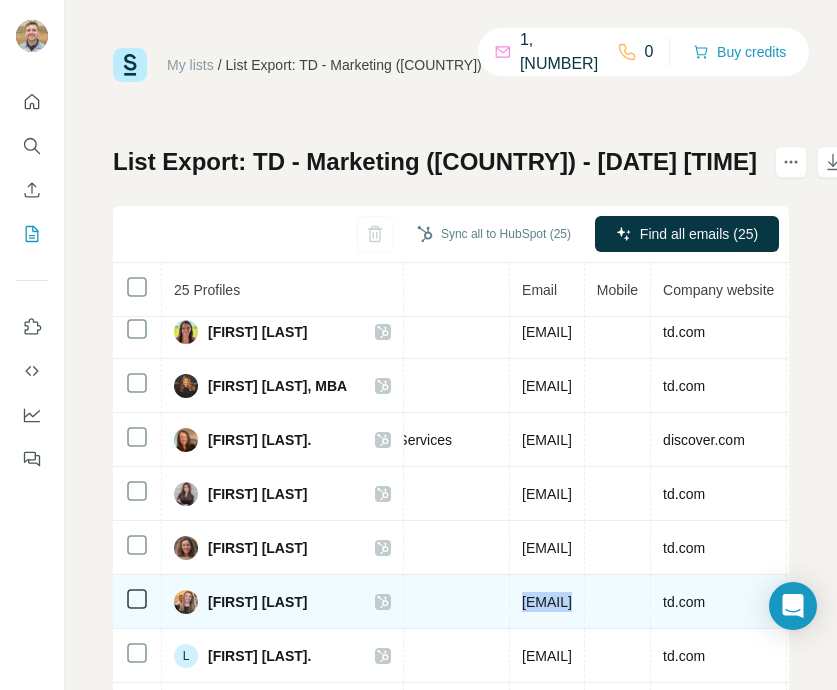 click on "lindsay.eisinger@td.com" at bounding box center [547, 602] 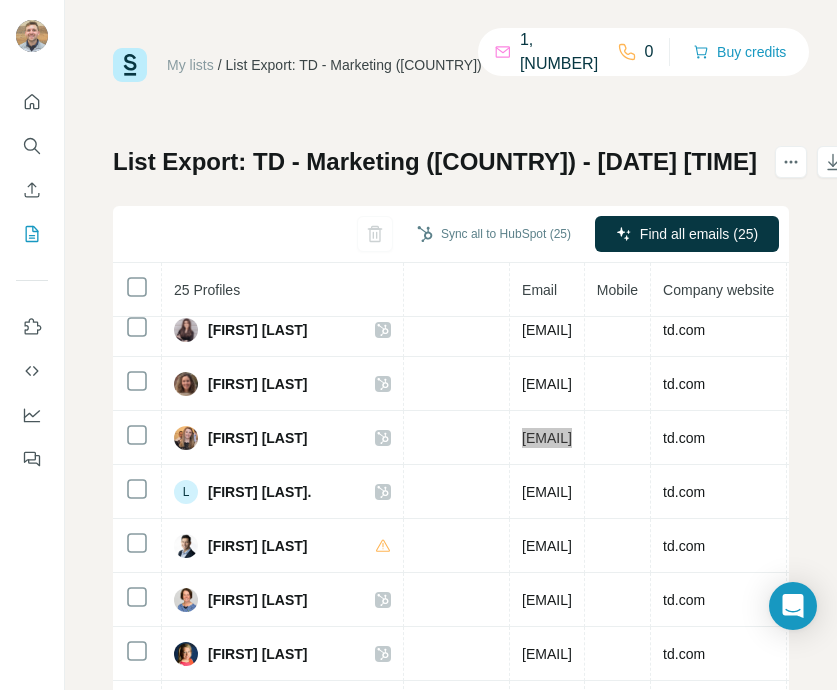 scroll, scrollTop: 771, scrollLeft: 658, axis: both 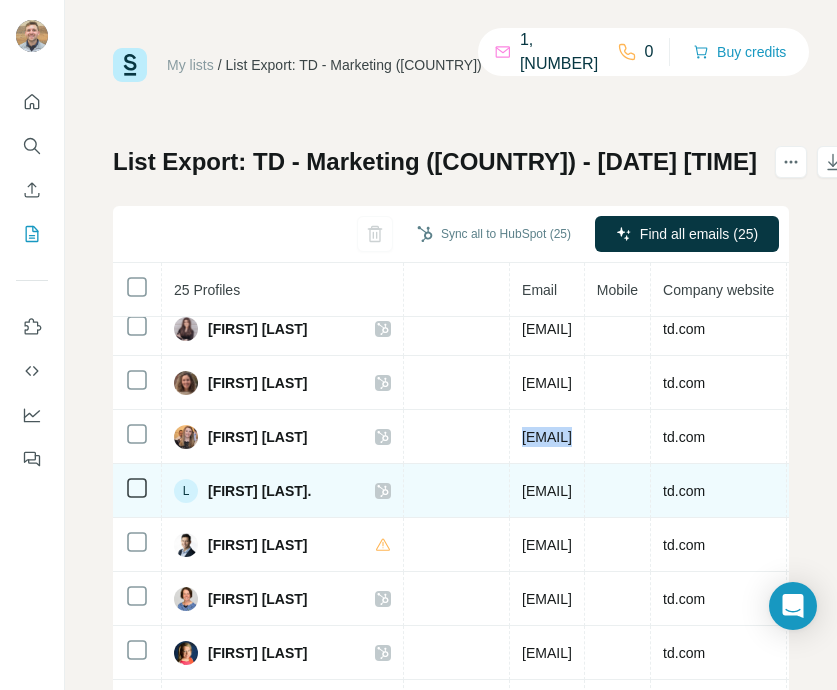 click on "lisa.haasz@td.com" at bounding box center [547, 491] 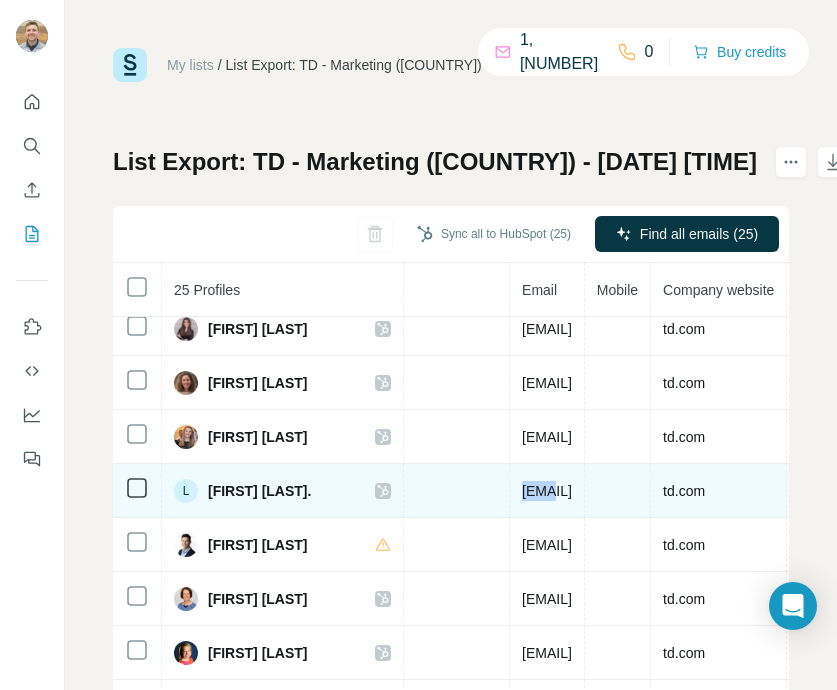 click on "lisa.haasz@td.com" at bounding box center [547, 491] 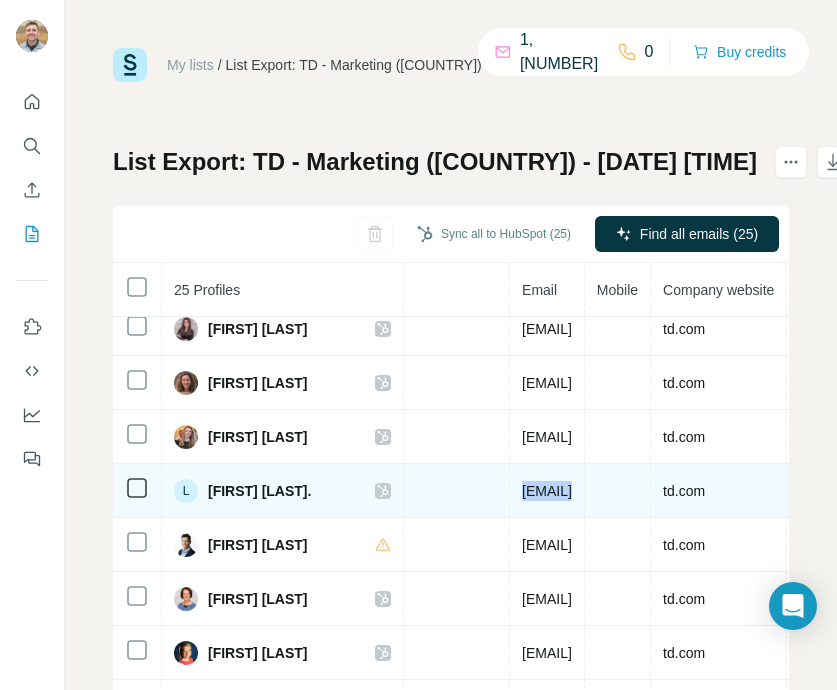 click on "lisa.haasz@td.com" at bounding box center (547, 491) 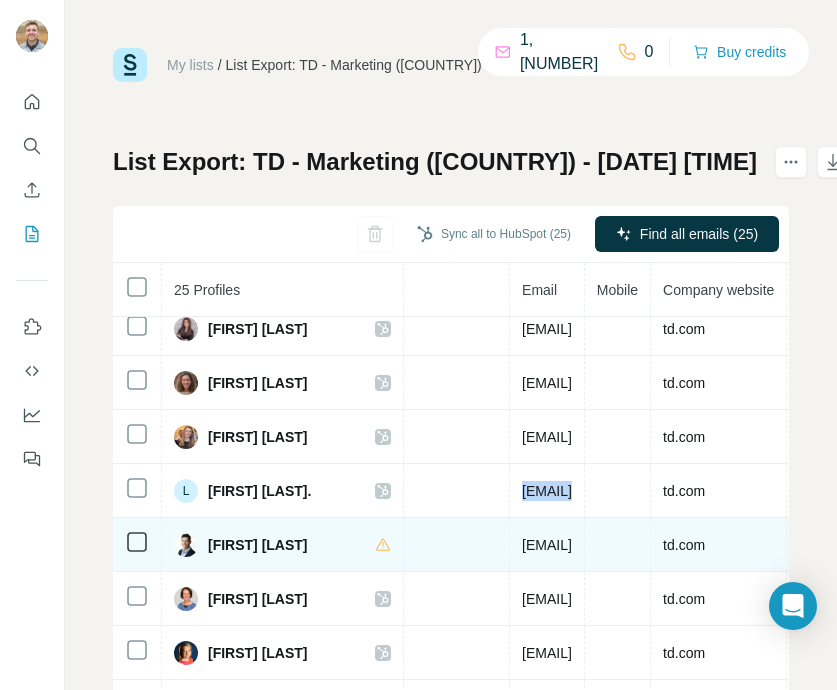 click on "michael.foley@td.com" at bounding box center [547, 545] 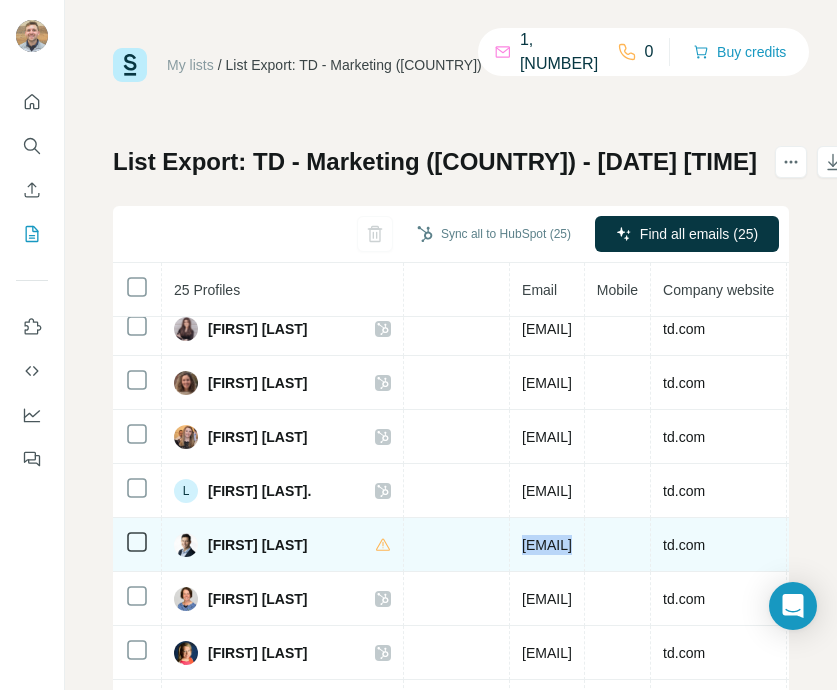 click on "michael.foley@td.com" at bounding box center (547, 545) 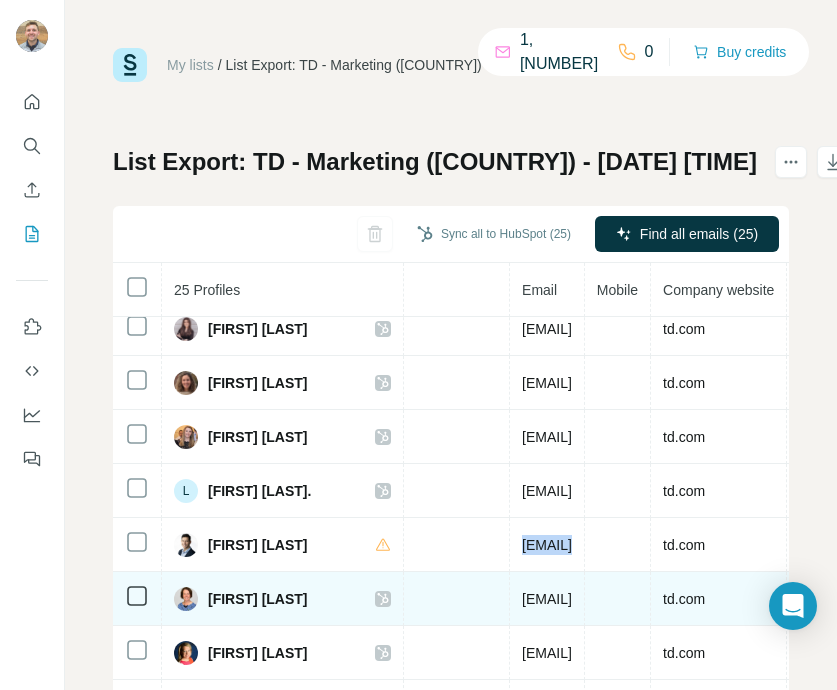click on "swilliams@td.com" at bounding box center (547, 599) 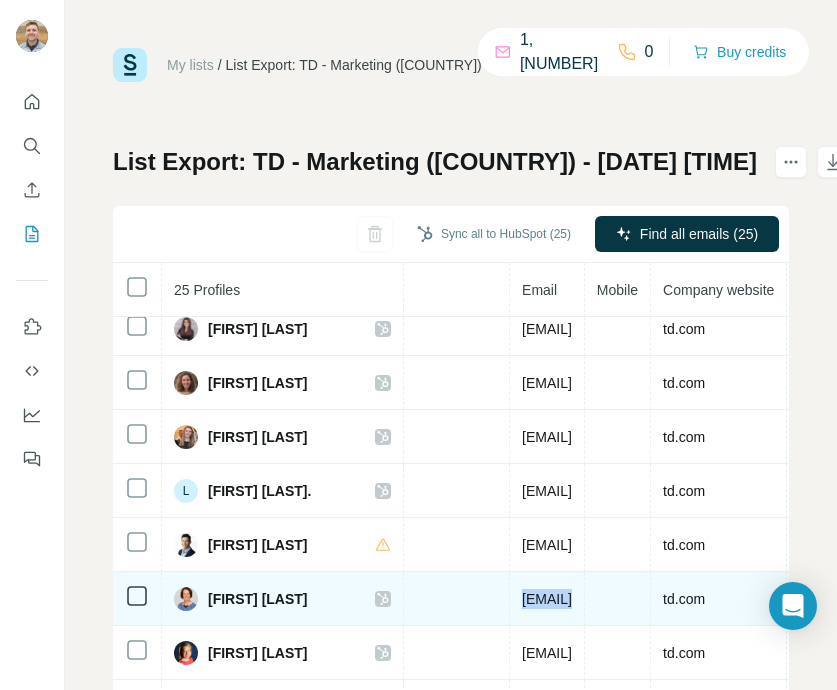 click on "swilliams@td.com" at bounding box center (547, 599) 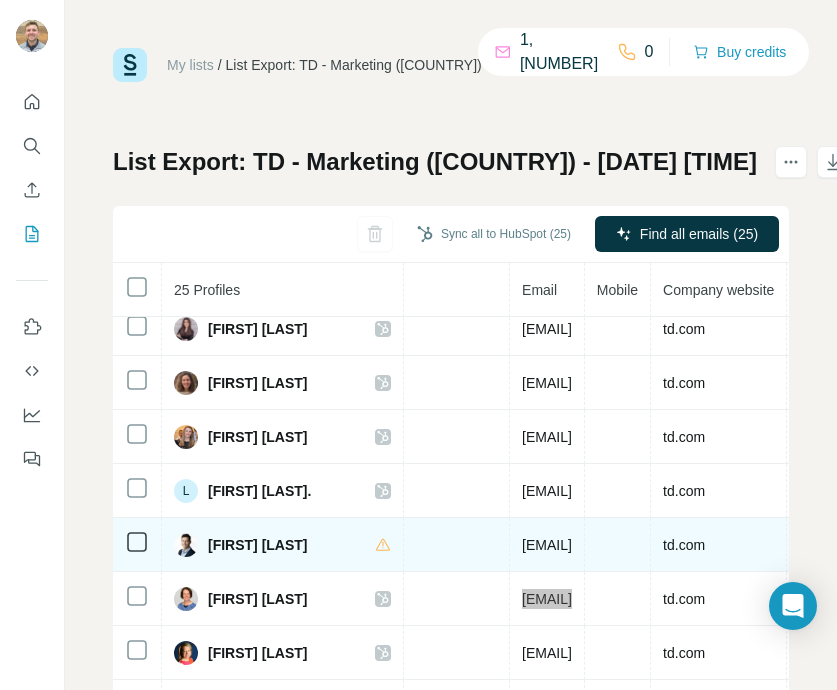 scroll, scrollTop: 876, scrollLeft: 658, axis: both 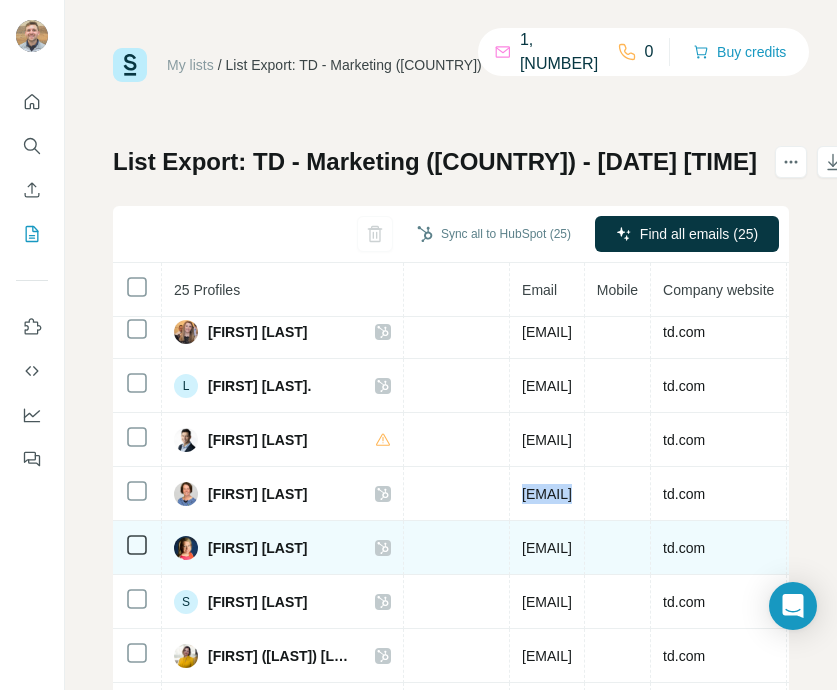click on "sarah.sibel@td.com" at bounding box center [547, 548] 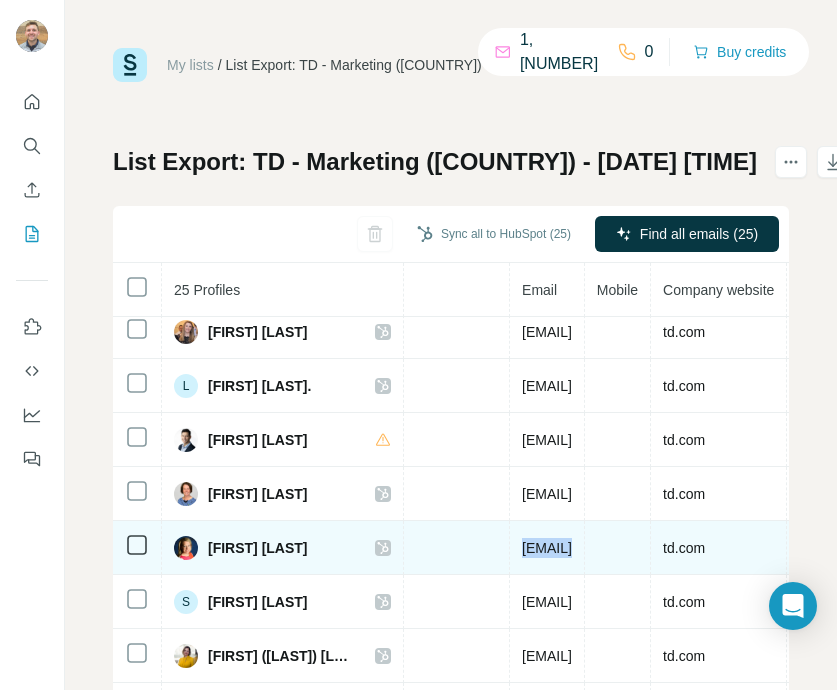 click on "sarah.sibel@td.com" at bounding box center [547, 548] 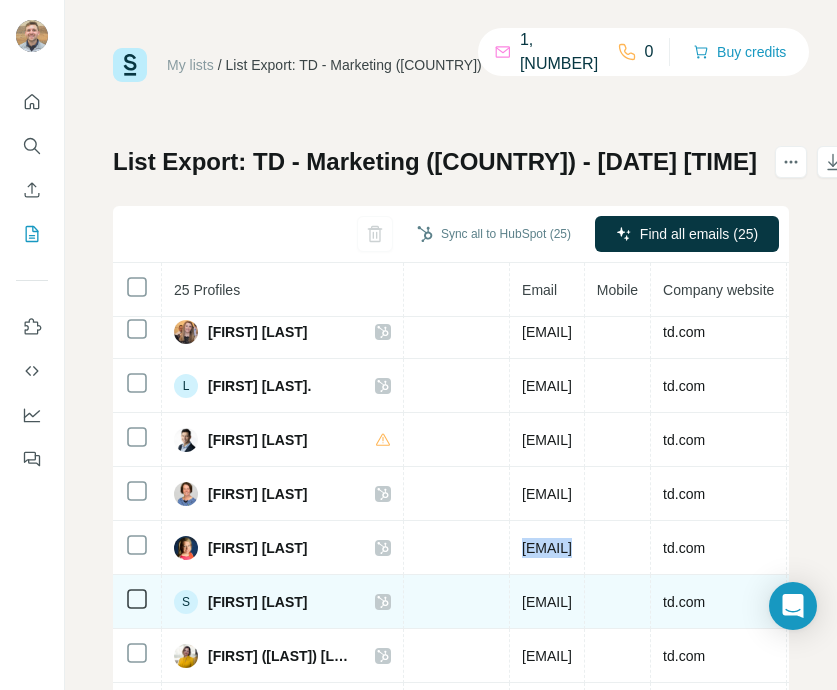 click on "scott.obsuth@td.com" at bounding box center [547, 602] 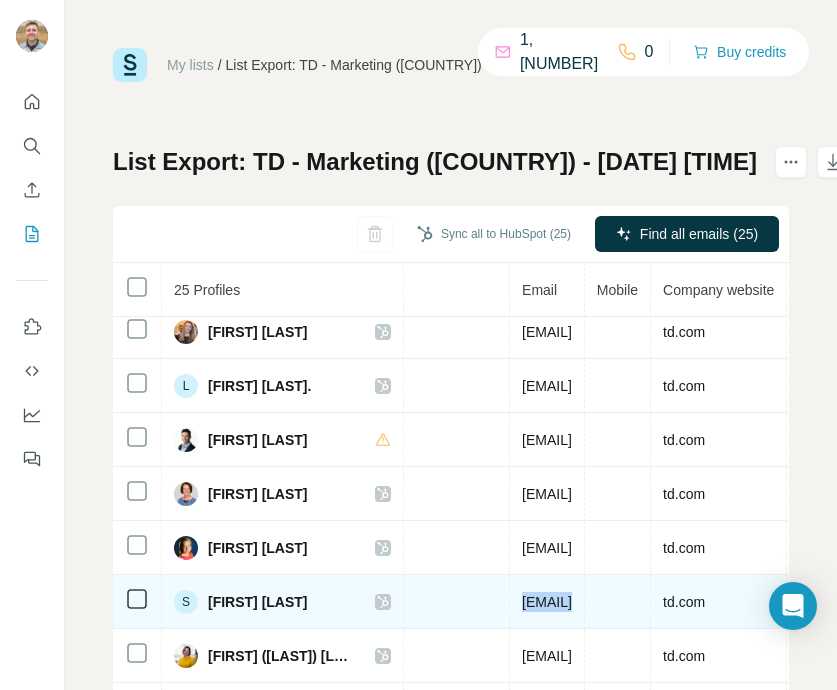 click on "scott.obsuth@td.com" at bounding box center (547, 602) 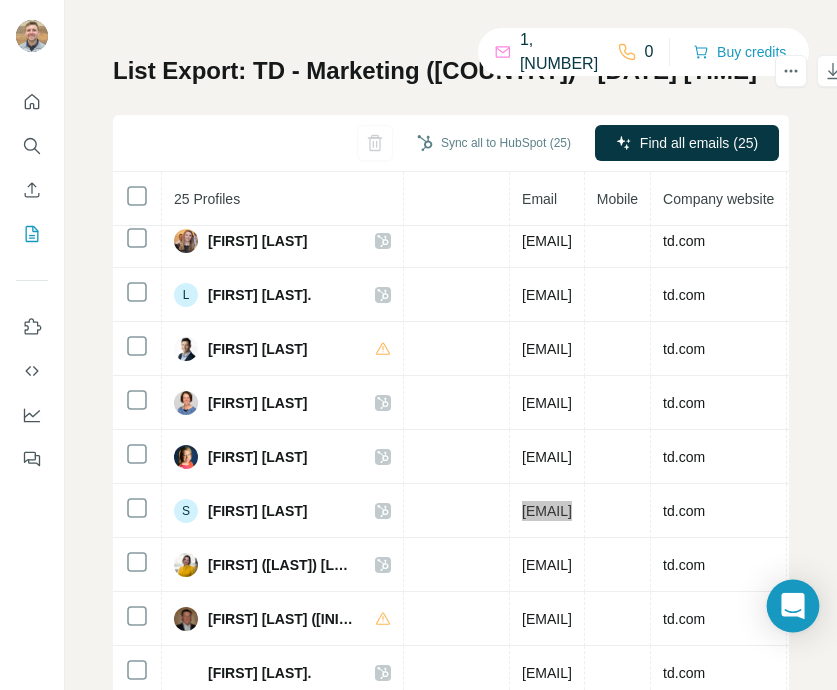 scroll, scrollTop: 112, scrollLeft: 0, axis: vertical 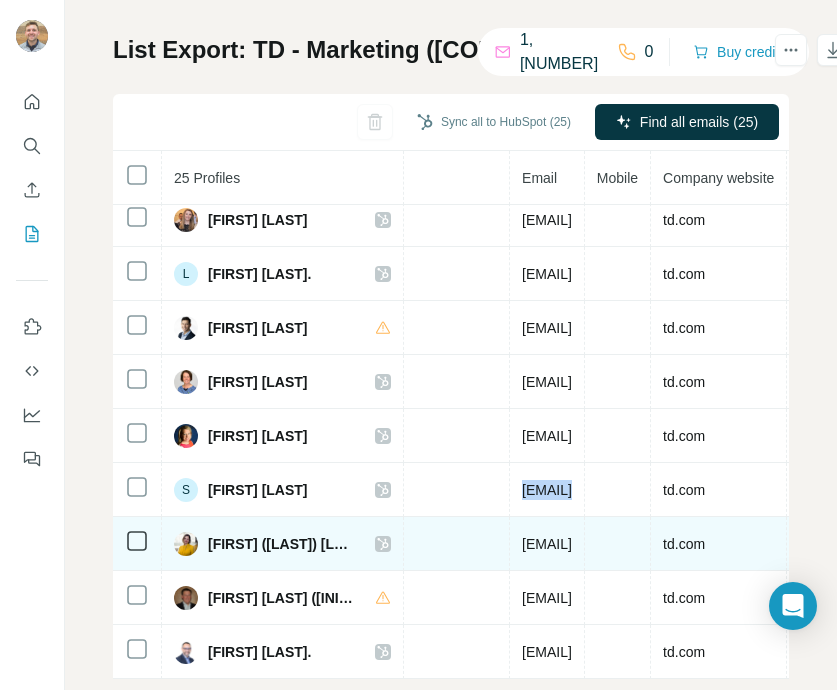 click on "stephanie.rainero@td.com" at bounding box center (547, 544) 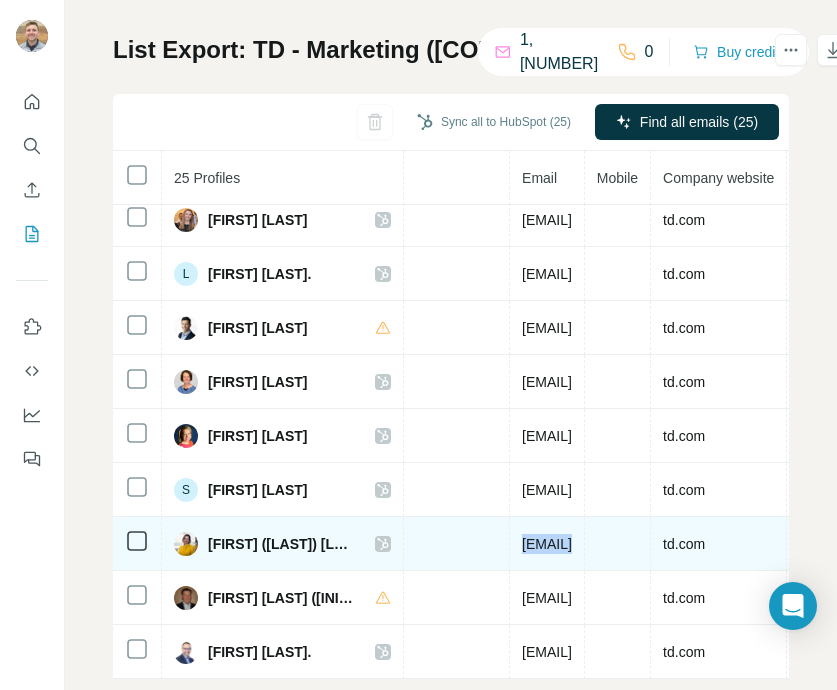 click on "stephanie.rainero@td.com" at bounding box center [547, 544] 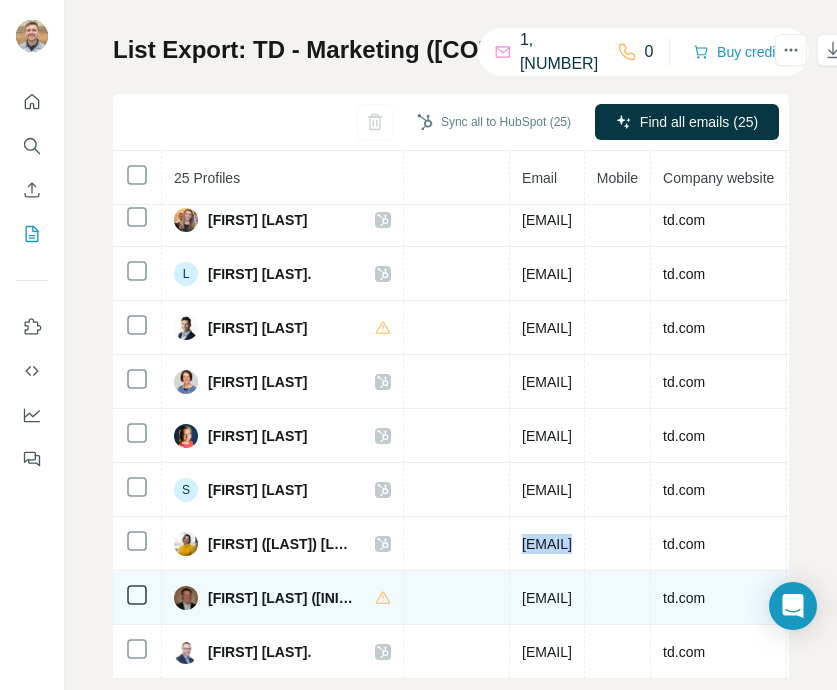 click on "thomas.duffy@td.com" at bounding box center (547, 598) 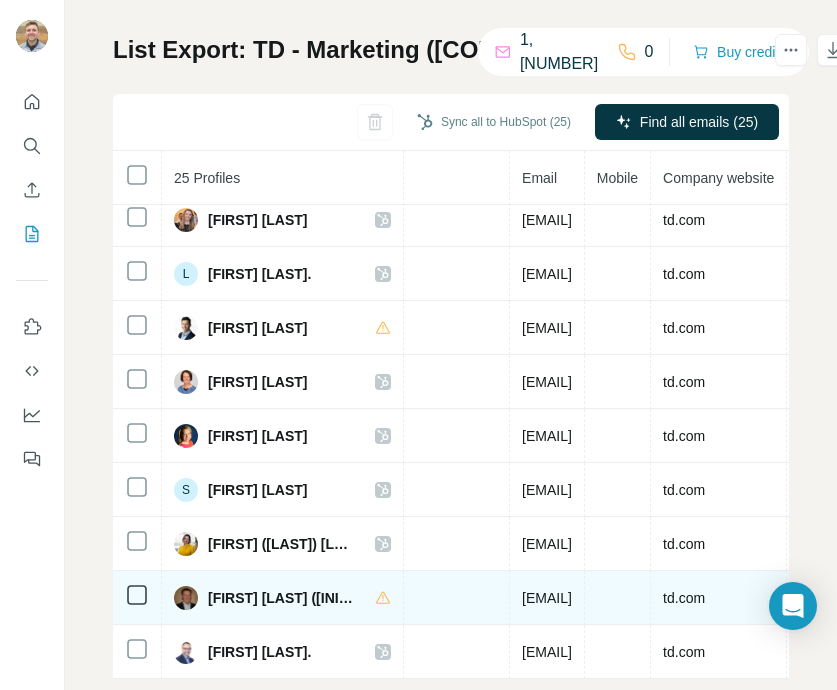 click on "thomas.duffy@td.com" at bounding box center (547, 598) 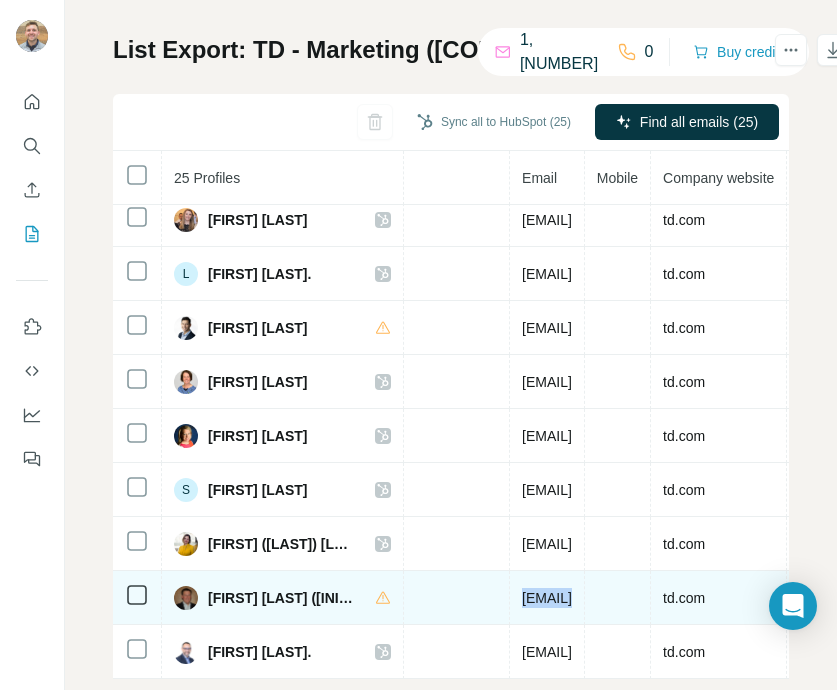 click on "thomas.duffy@td.com" at bounding box center (547, 598) 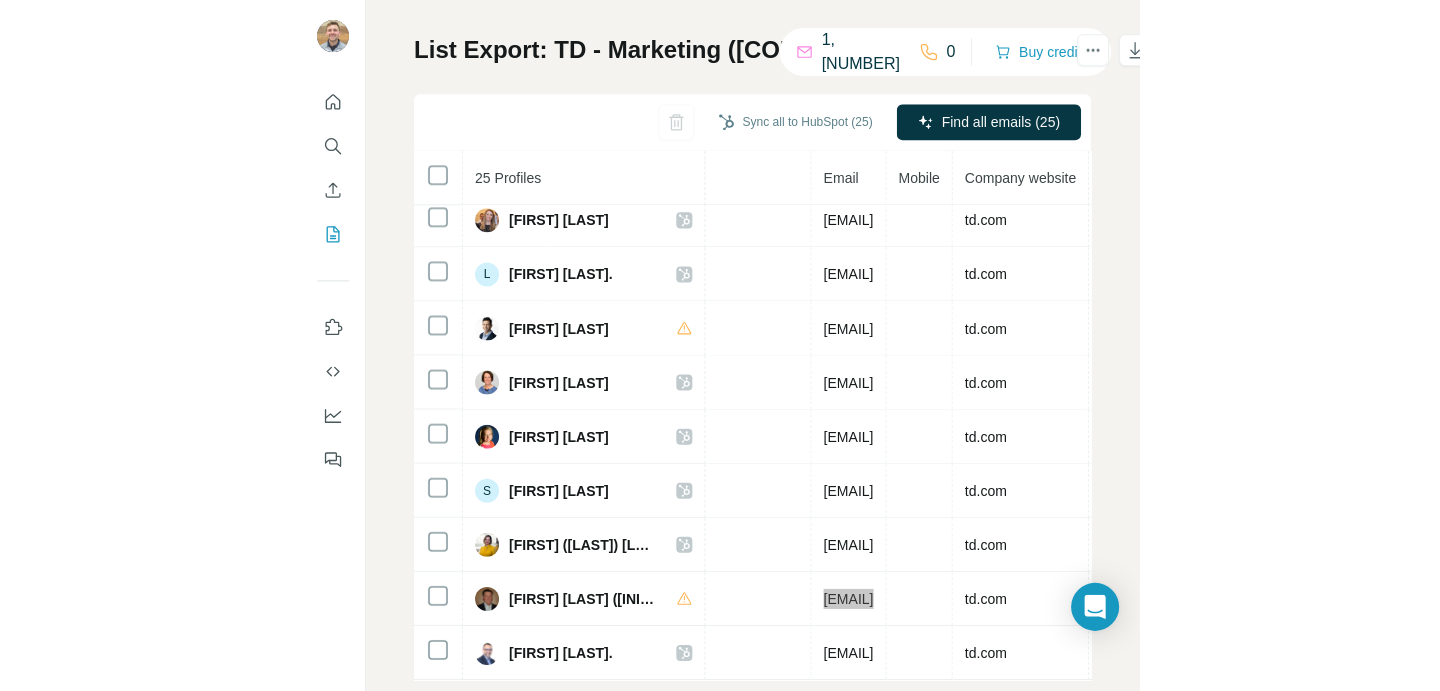 scroll, scrollTop: 149, scrollLeft: 0, axis: vertical 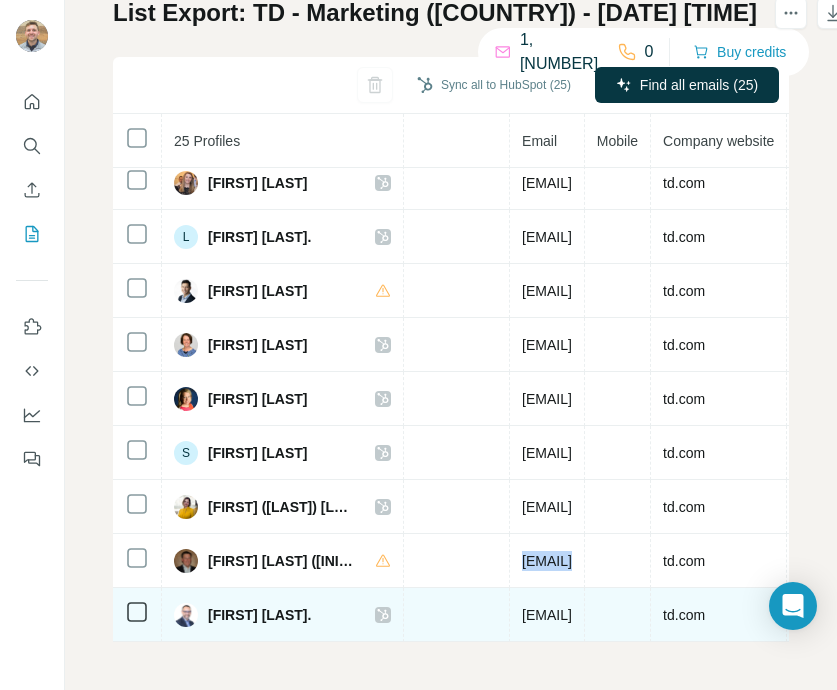 click on "todd.pemberton@td.com" at bounding box center [547, 615] 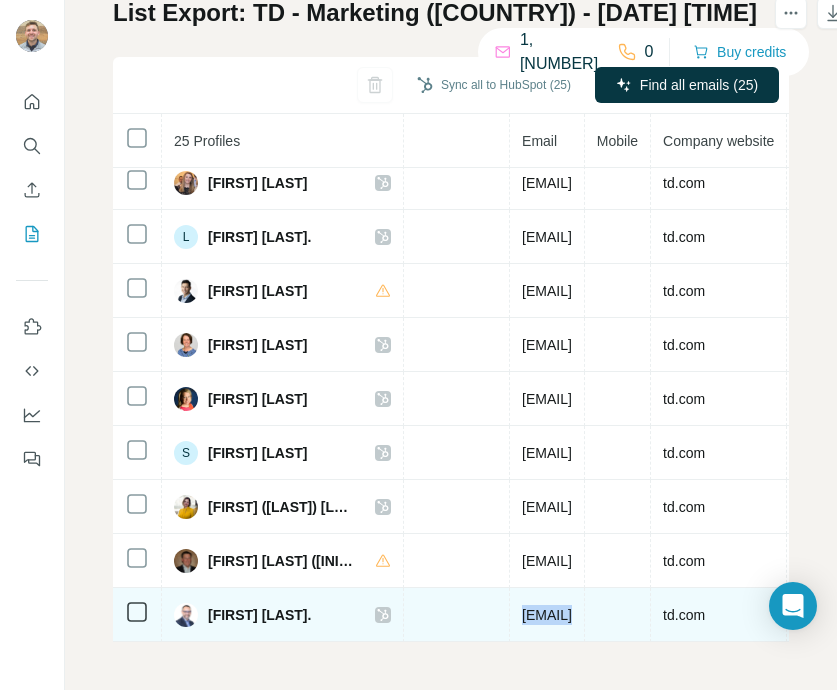 click on "todd.pemberton@td.com" at bounding box center (547, 615) 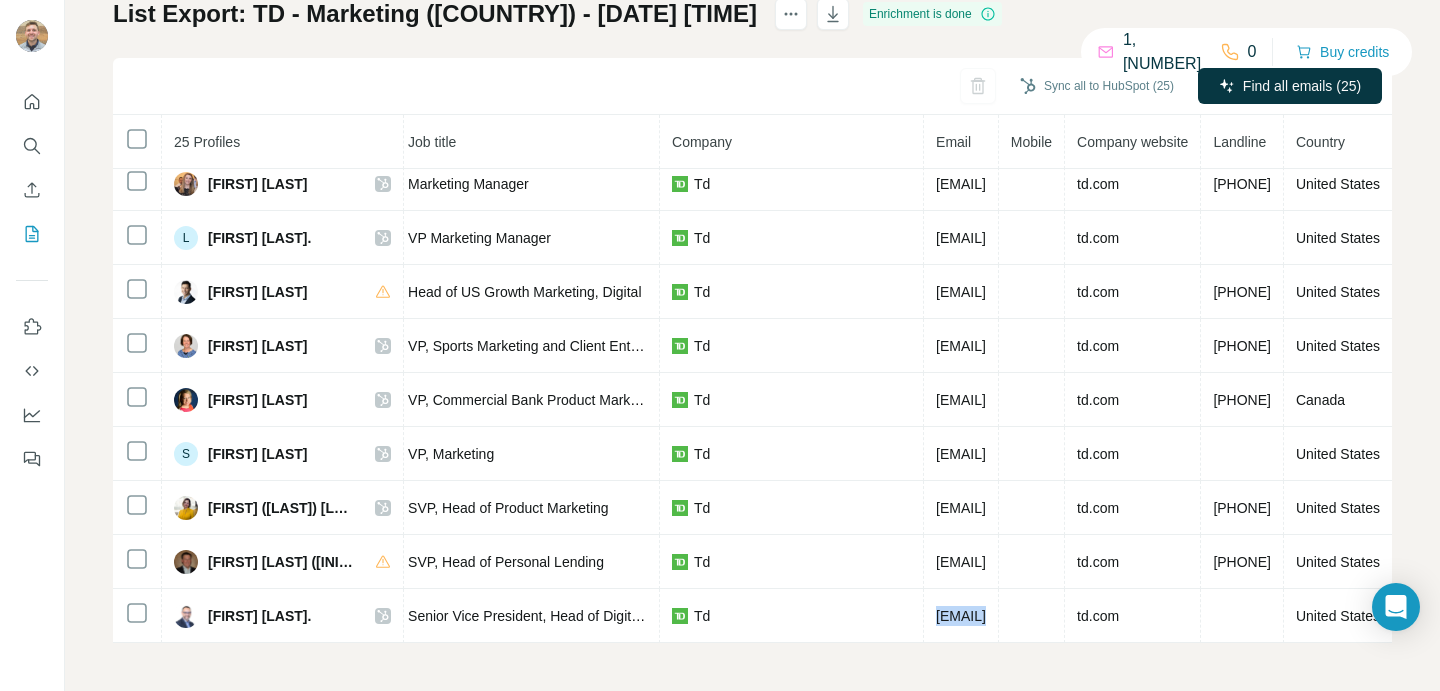 scroll, scrollTop: 876, scrollLeft: 513, axis: both 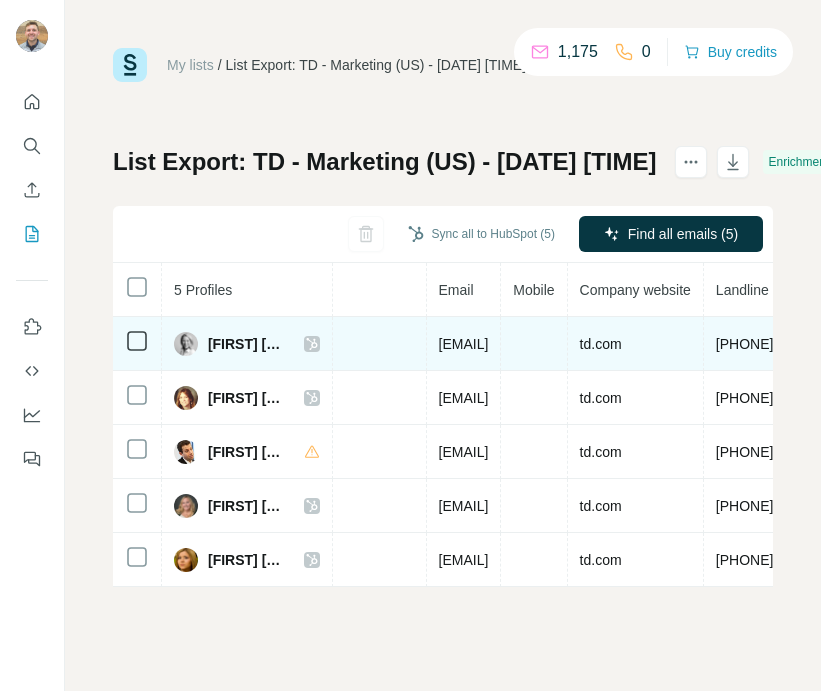 click on "chandra.miller@td.com" at bounding box center [464, 344] 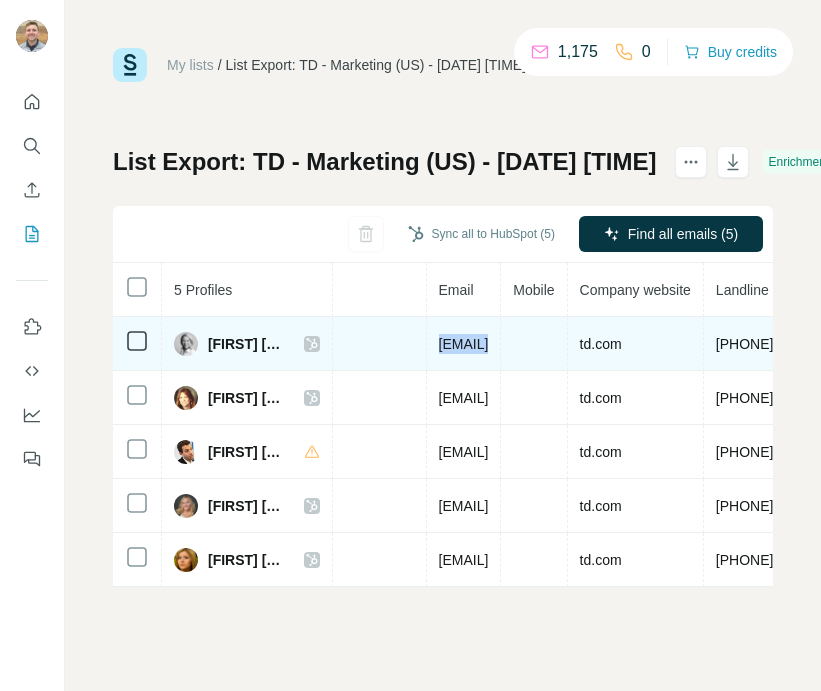 click on "chandra.miller@td.com" at bounding box center (464, 344) 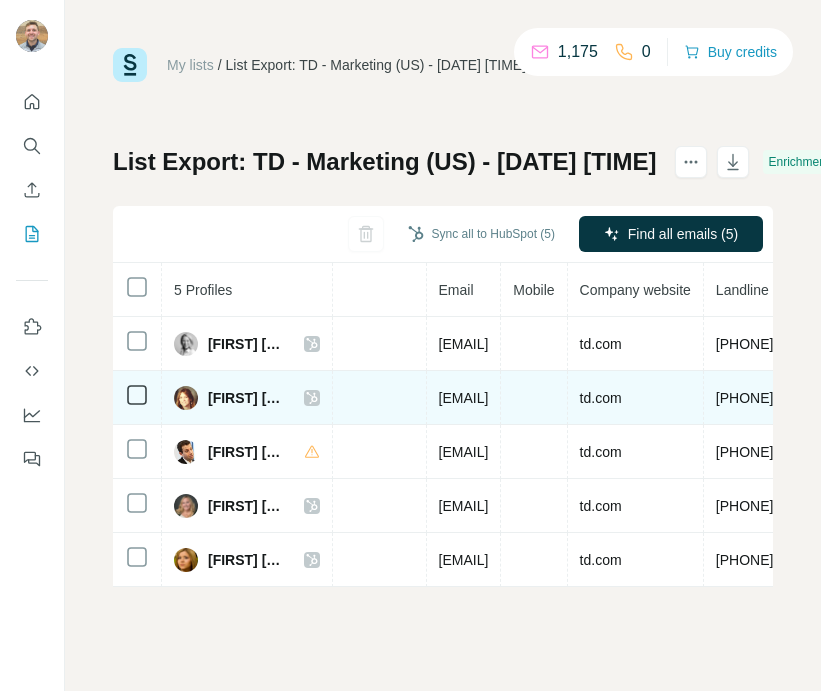 click on "joan.dare@td.com" at bounding box center [464, 398] 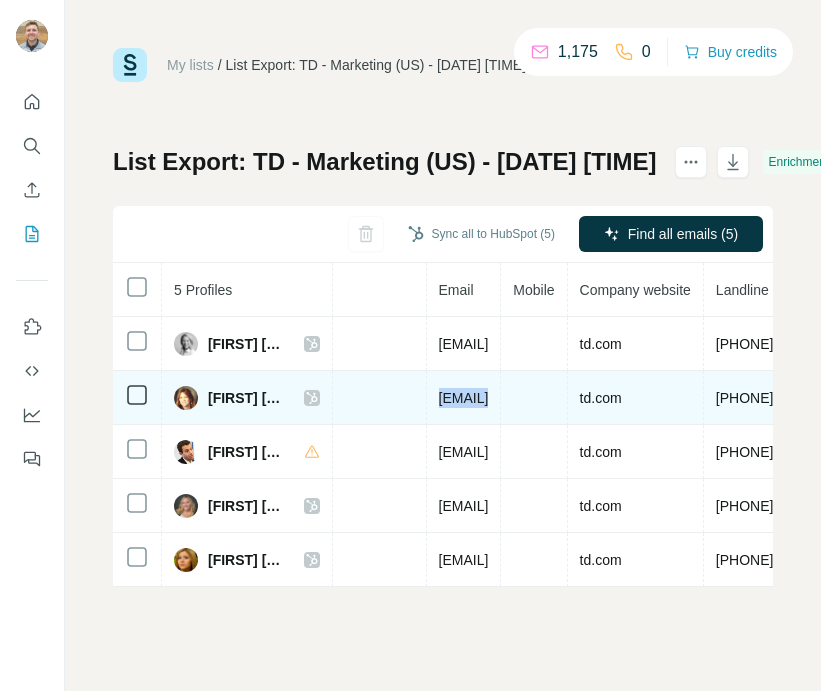 click on "joan.dare@td.com" at bounding box center (464, 398) 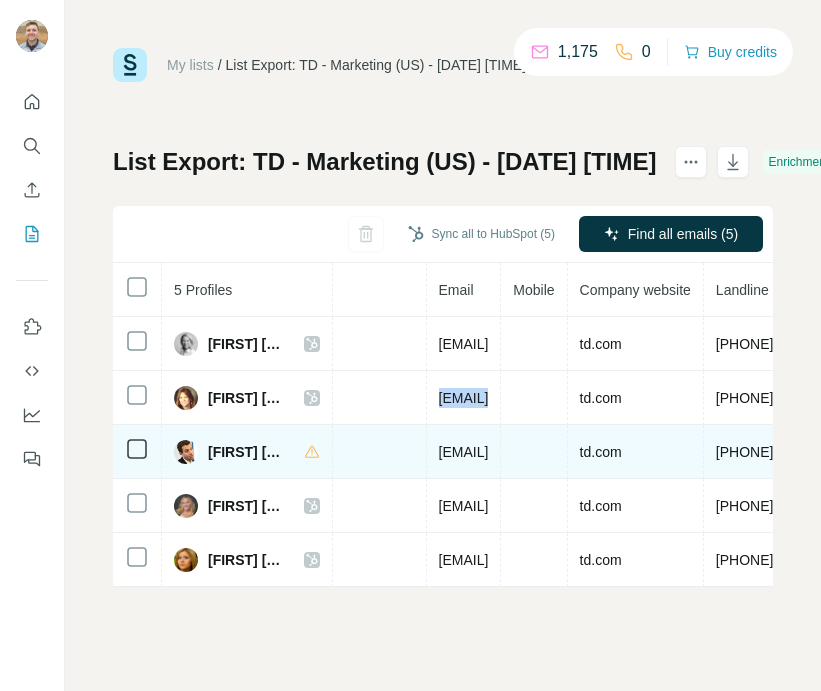 click on "paul.margarites@td.com" at bounding box center [464, 452] 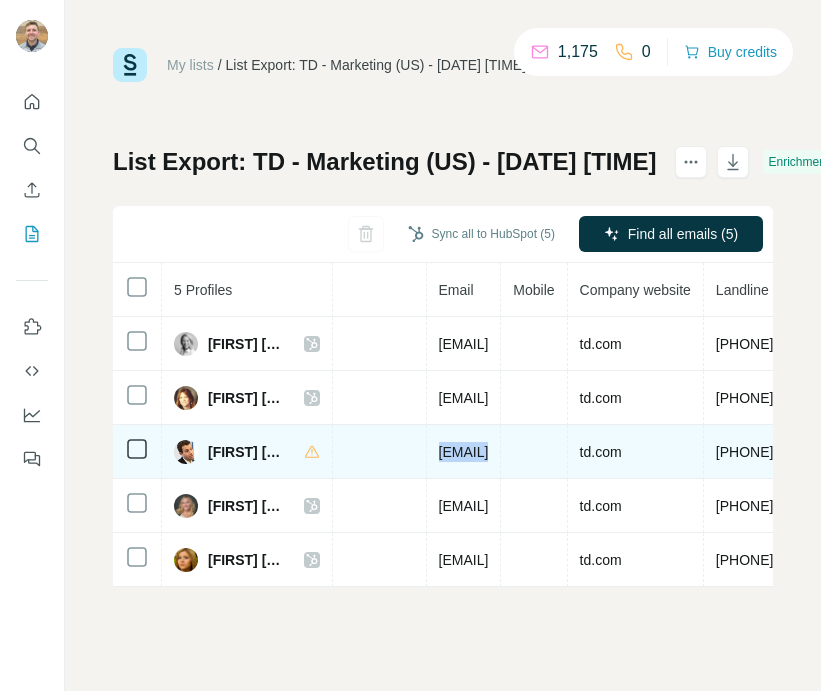click on "paul.margarites@td.com" at bounding box center (464, 452) 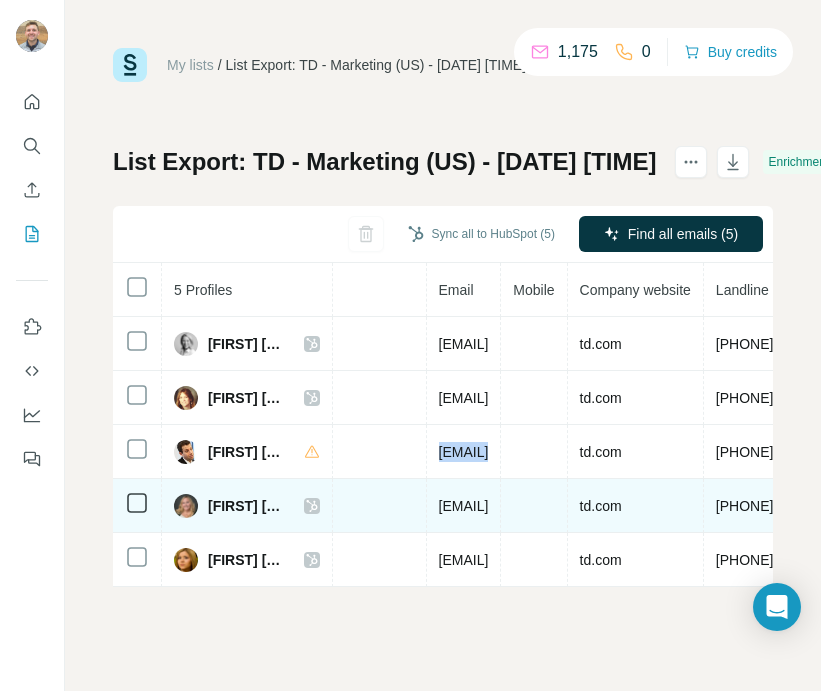 click on "rebecca.zola@td.com" at bounding box center (464, 506) 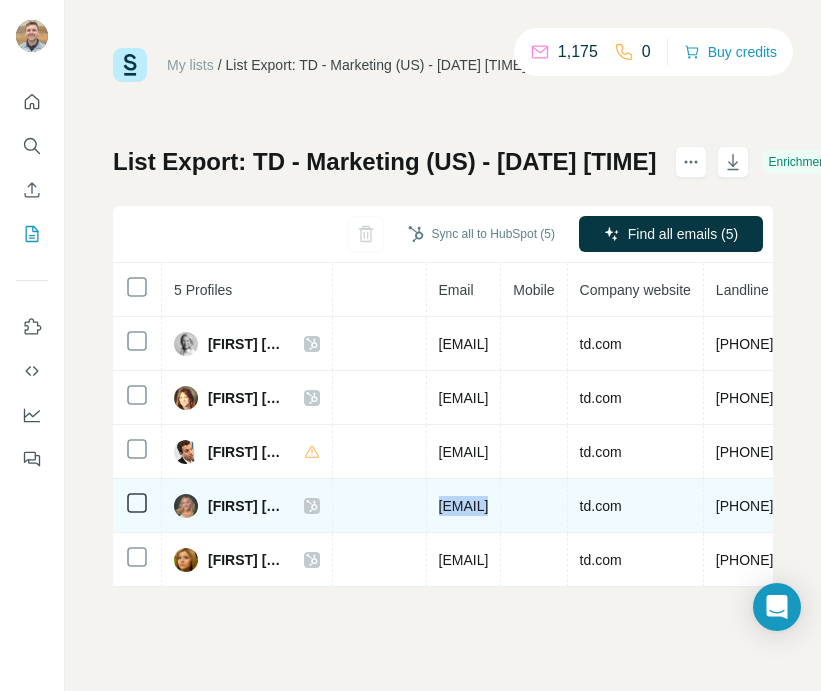 click on "rebecca.zola@td.com" at bounding box center [464, 506] 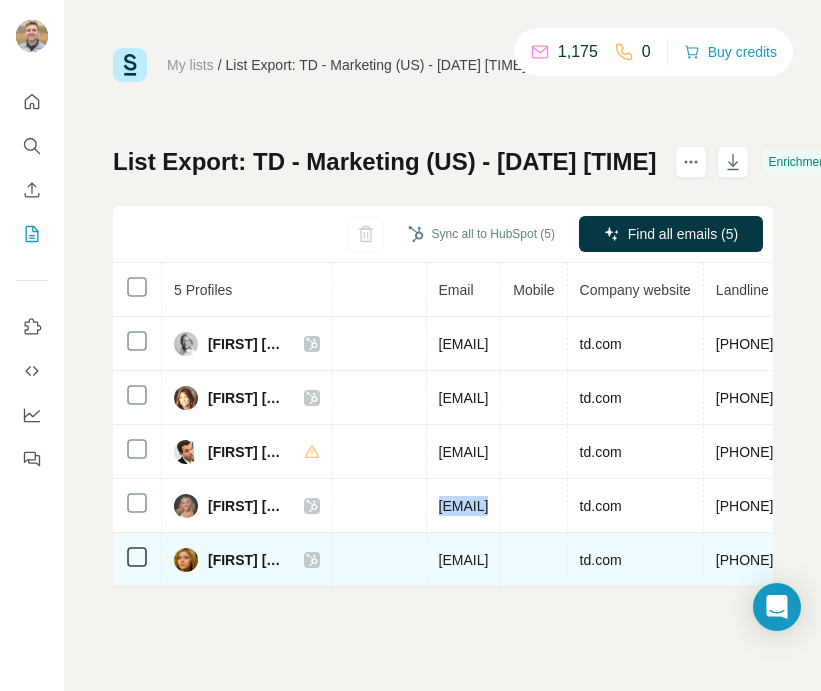 click on "[EMAIL]" at bounding box center (464, 560) 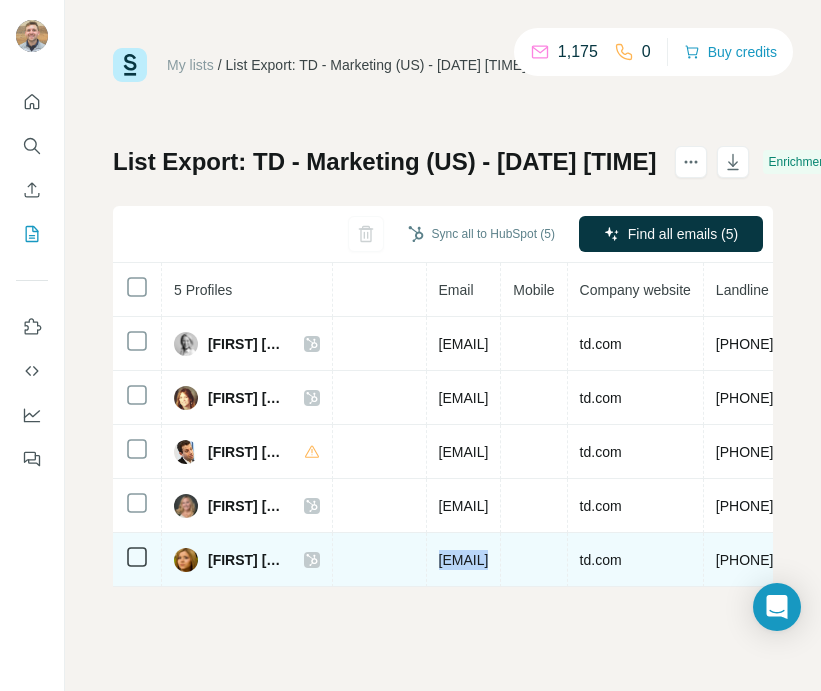 click on "[EMAIL]" at bounding box center (464, 560) 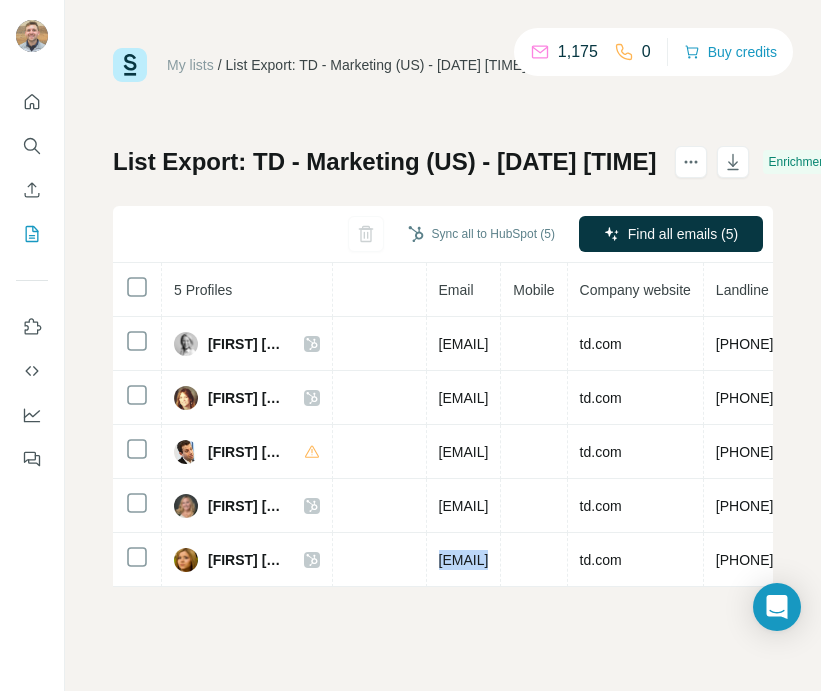 copy on "[EMAIL]" 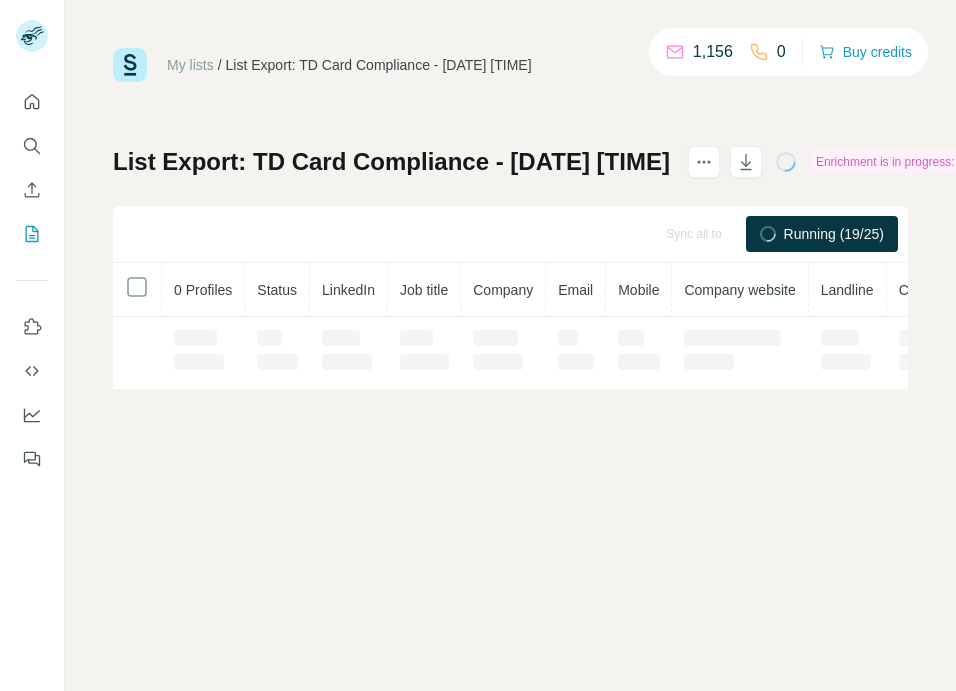 scroll, scrollTop: 0, scrollLeft: 0, axis: both 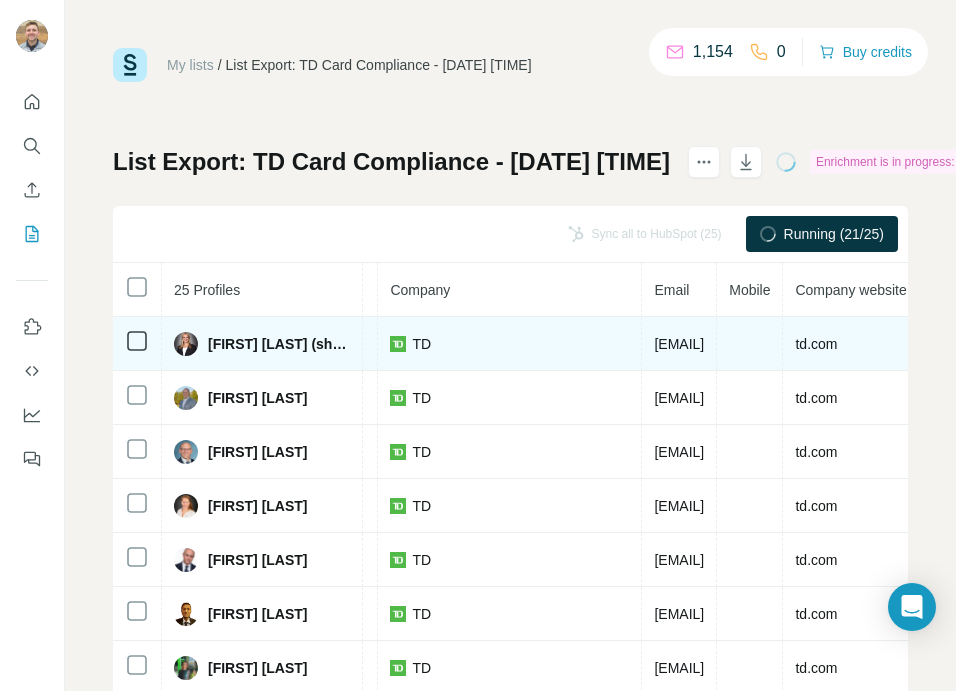 click on "[EMAIL]" at bounding box center (679, 344) 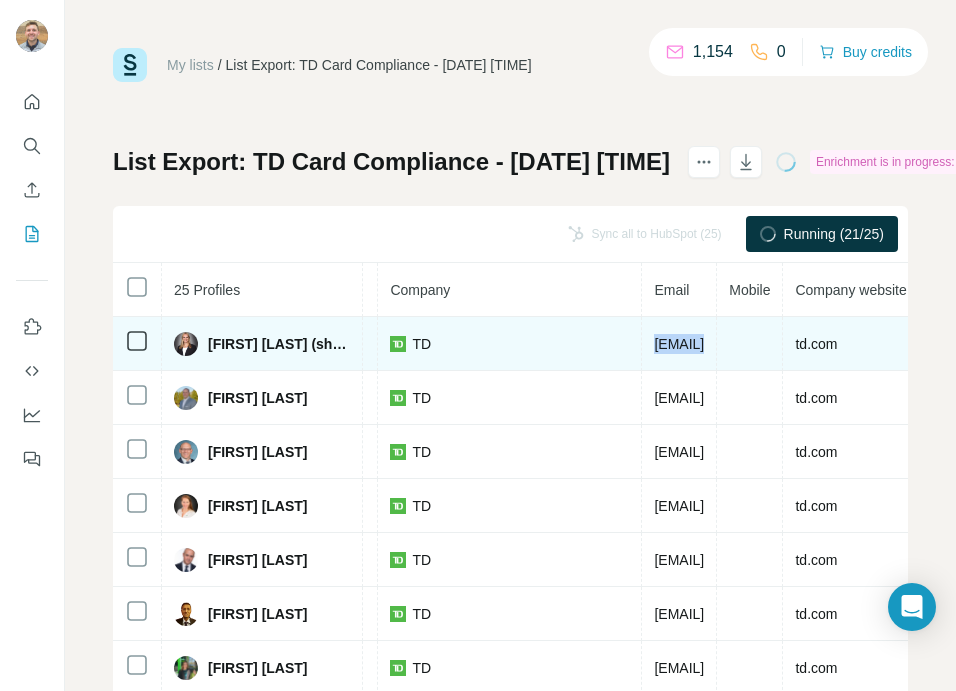 click on "[EMAIL]" at bounding box center (679, 344) 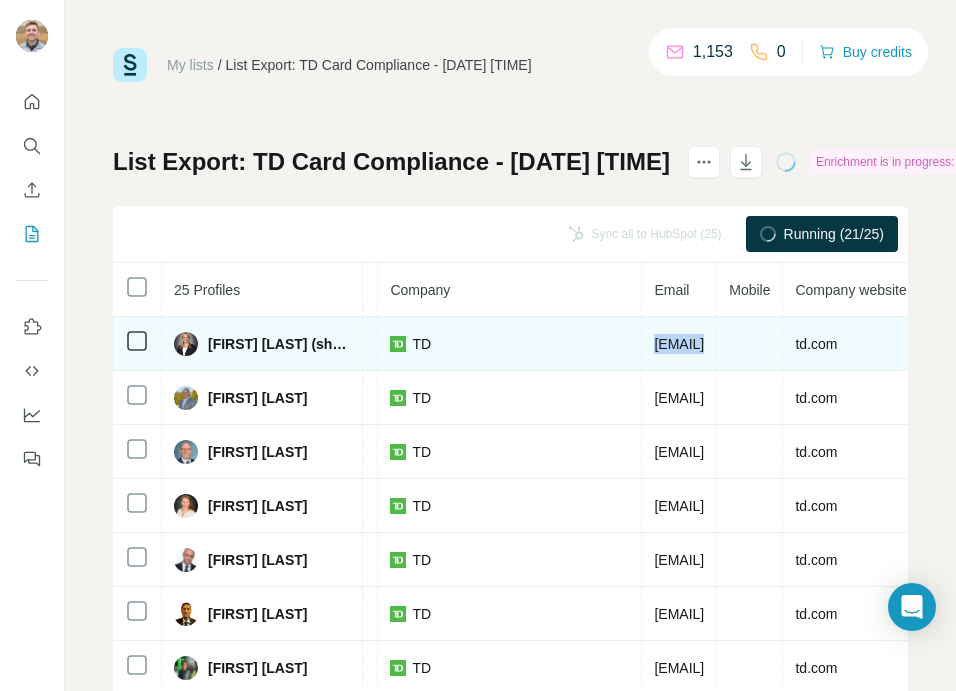 copy on "[EMAIL]" 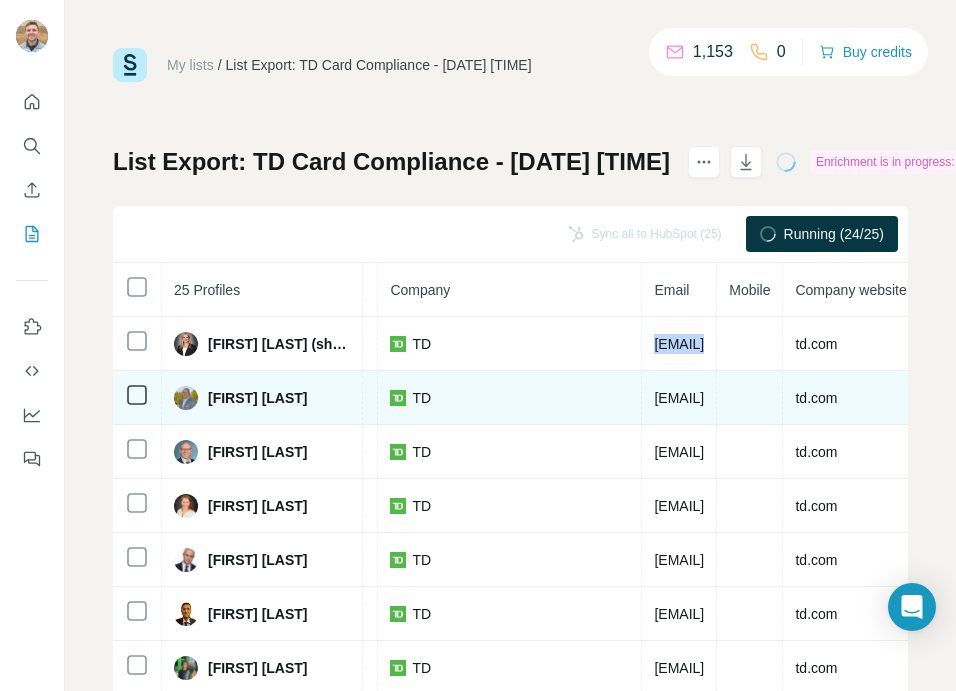 click on "[EMAIL]" at bounding box center [679, 398] 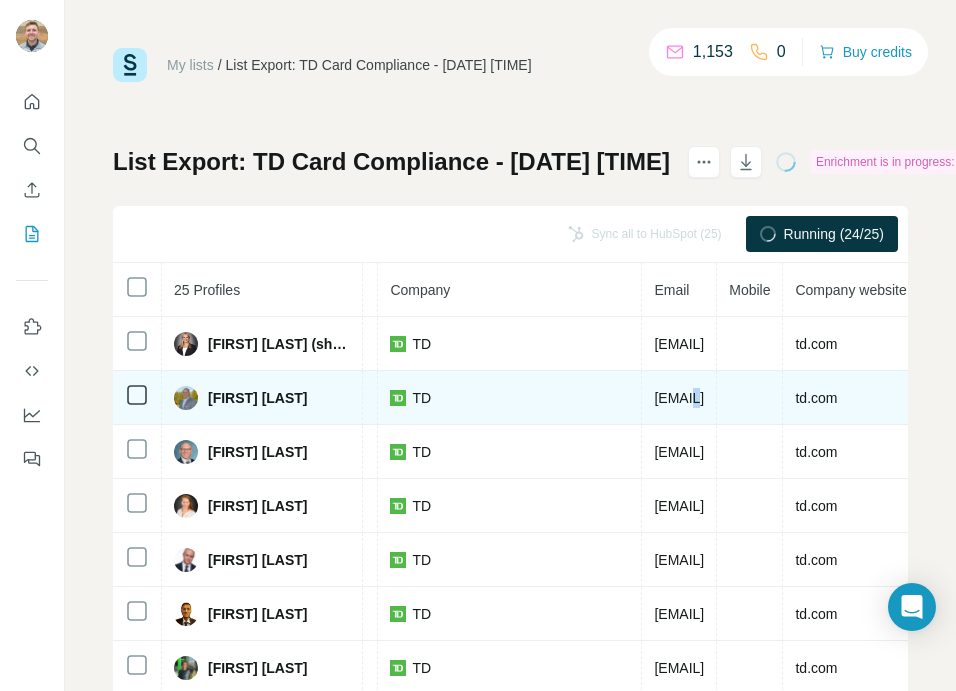 click on "[EMAIL]" at bounding box center [679, 398] 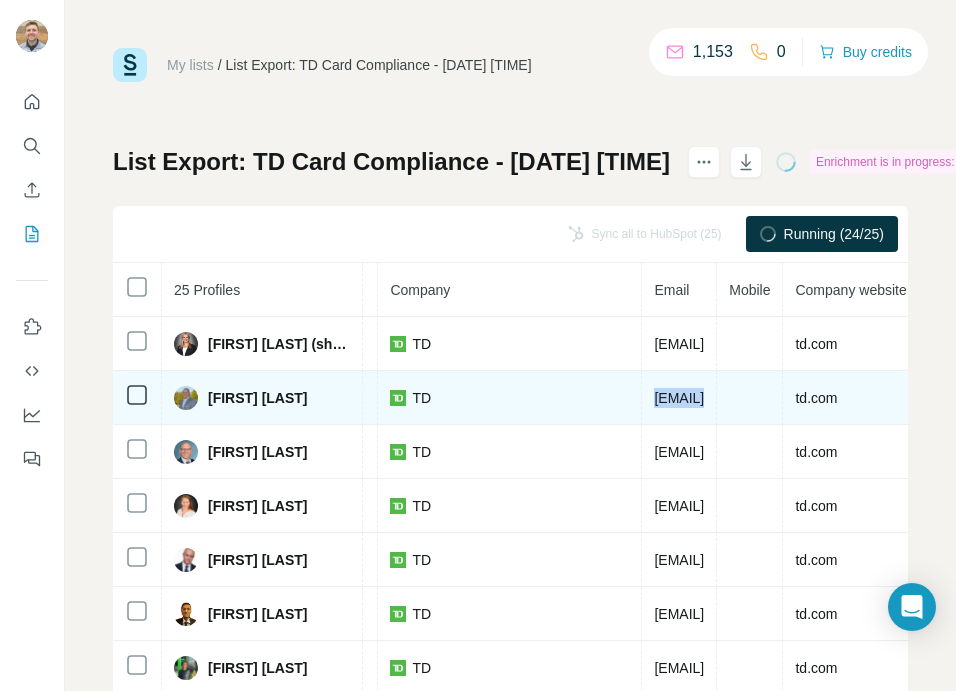 click on "[EMAIL]" at bounding box center [679, 398] 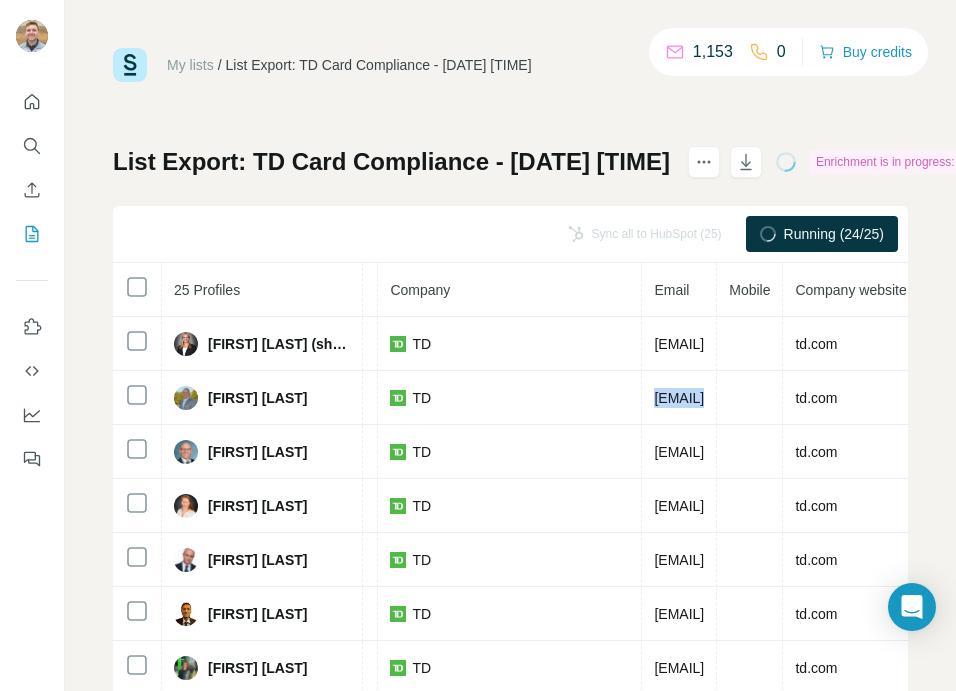 copy on "[EMAIL]" 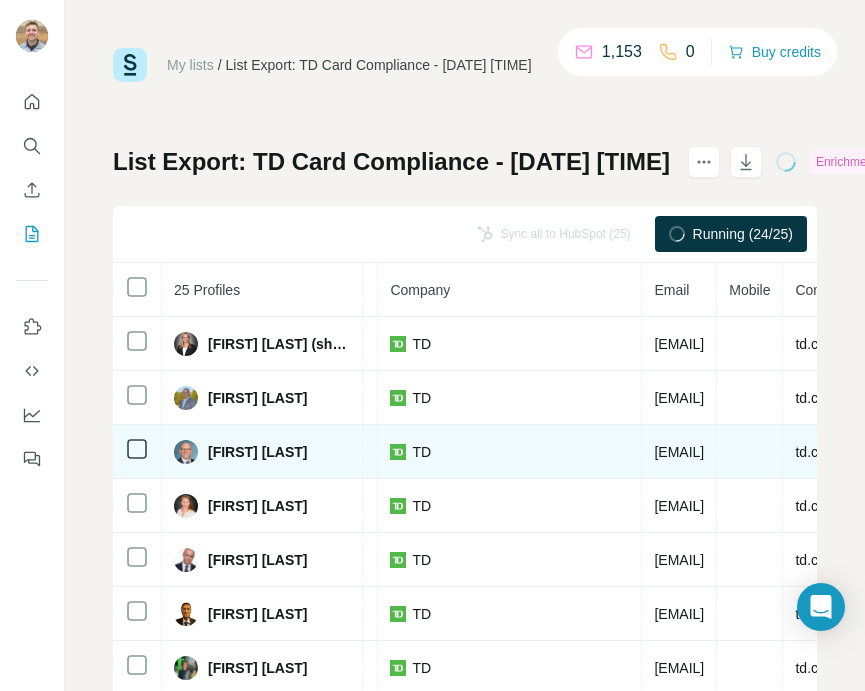 click on "[EMAIL]" at bounding box center (679, 452) 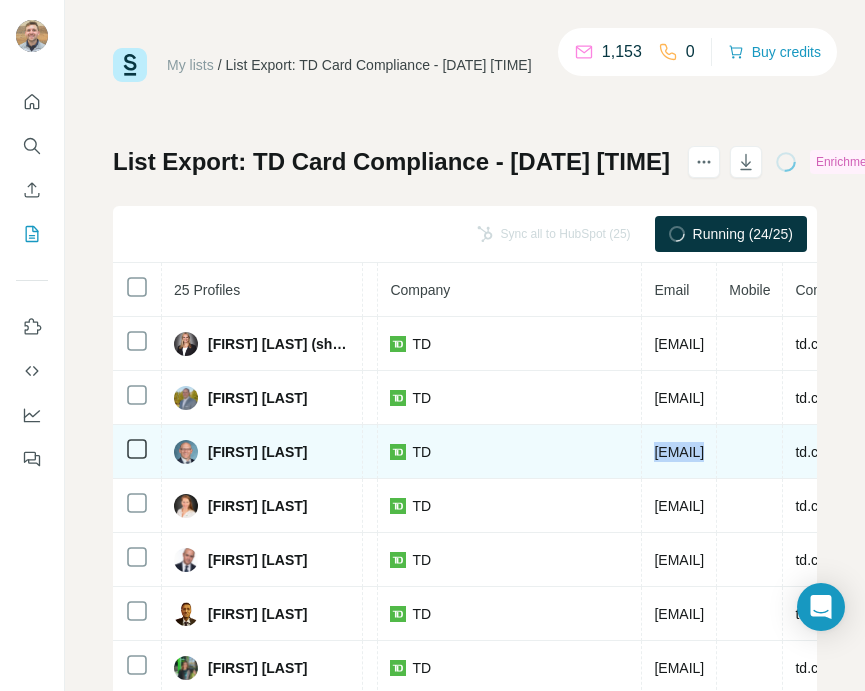 click on "[EMAIL]" at bounding box center [679, 452] 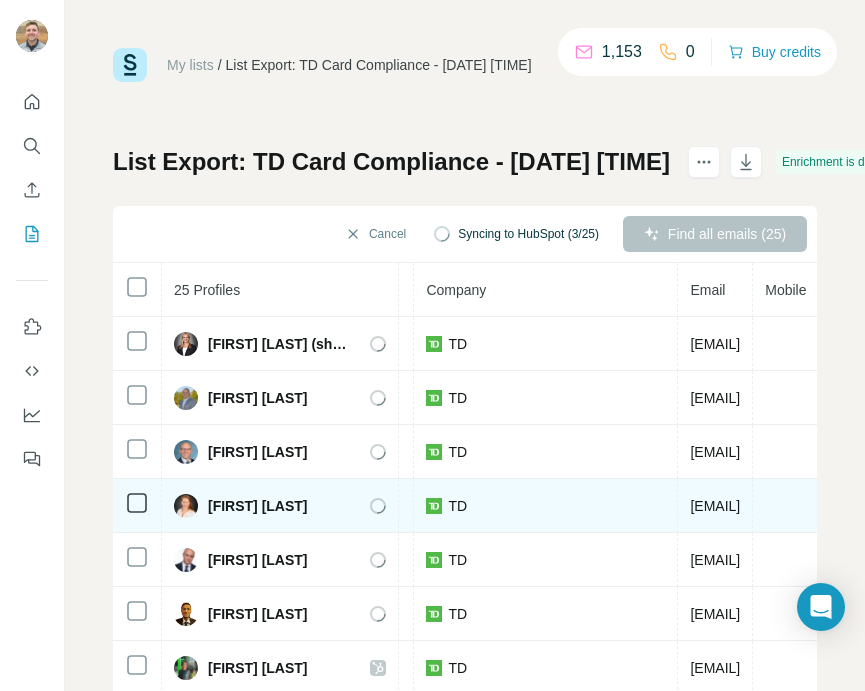 click on "[EMAIL]" at bounding box center [715, 506] 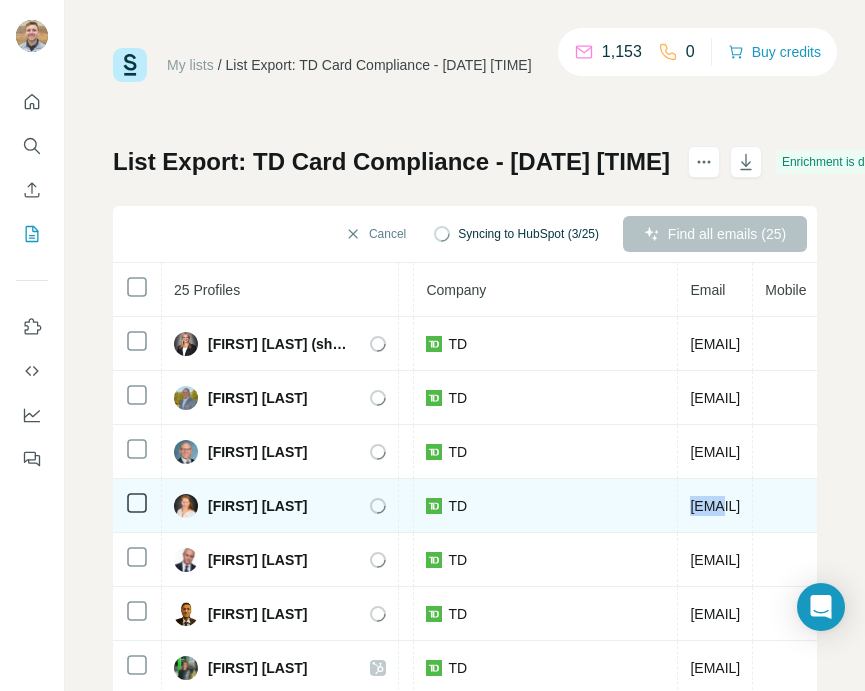 click on "[EMAIL]" at bounding box center [715, 506] 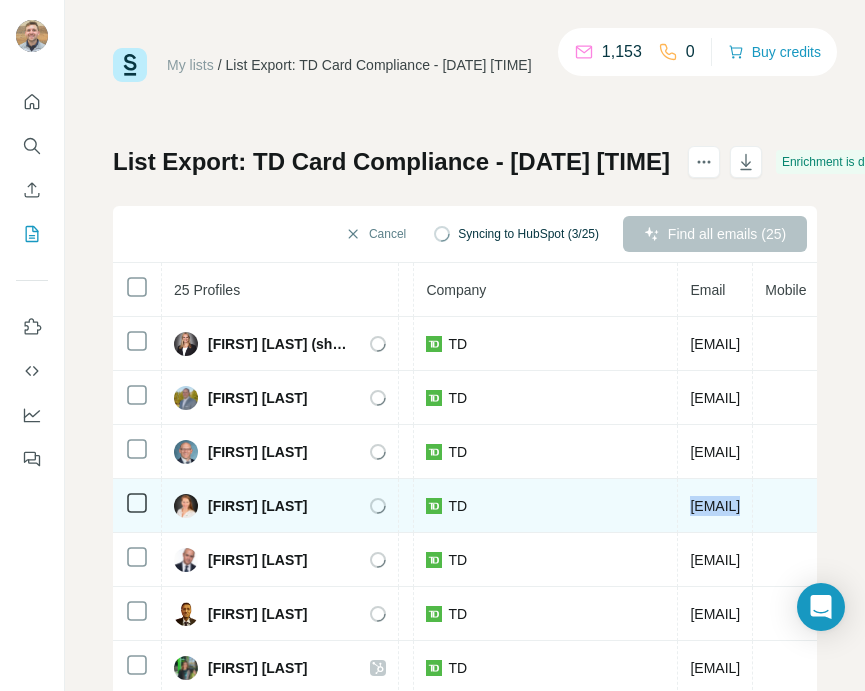 click on "[EMAIL]" at bounding box center [715, 506] 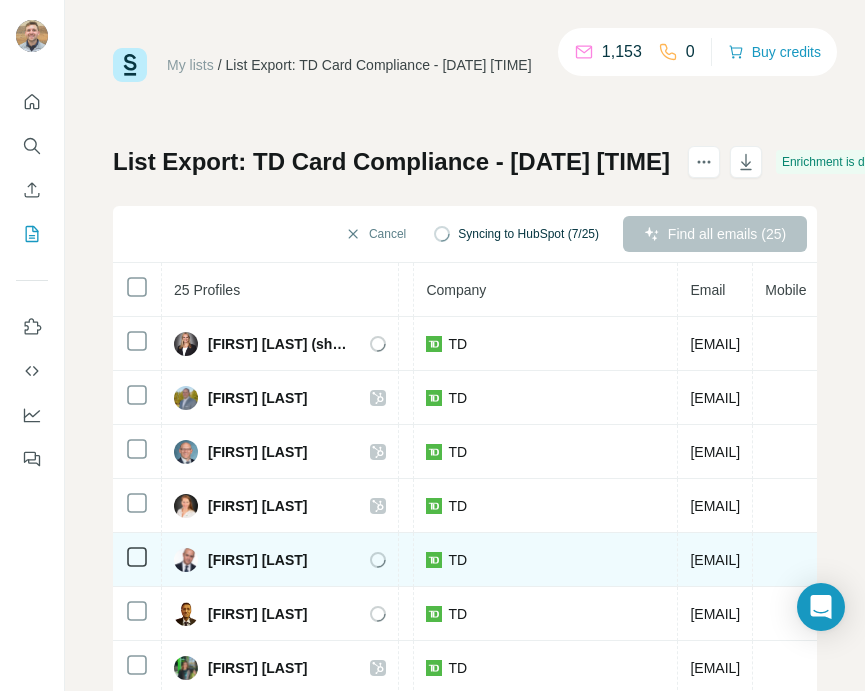 click on "[EMAIL]" at bounding box center (715, 560) 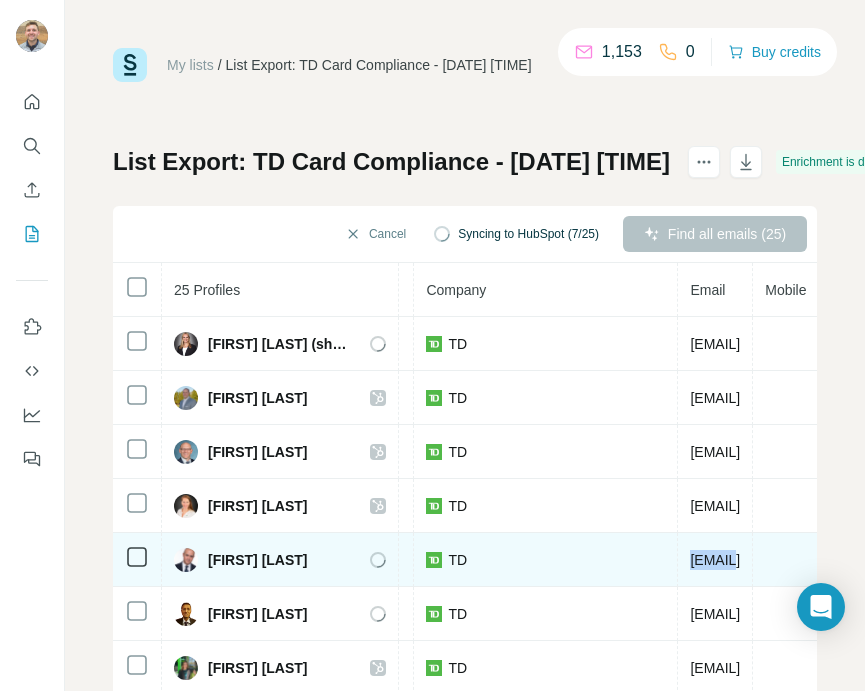 click on "[EMAIL]" at bounding box center [715, 560] 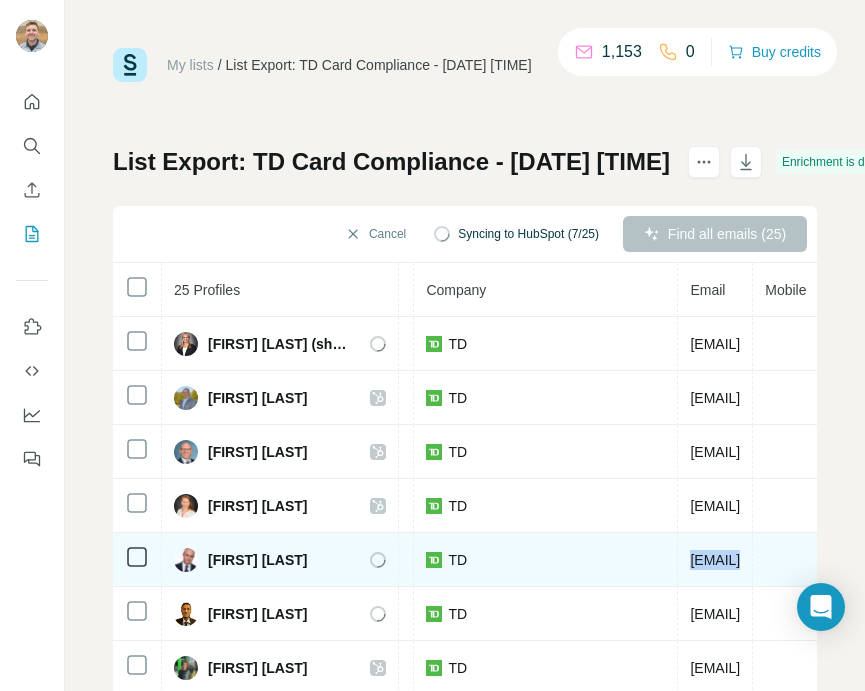 click on "[EMAIL]" at bounding box center (715, 560) 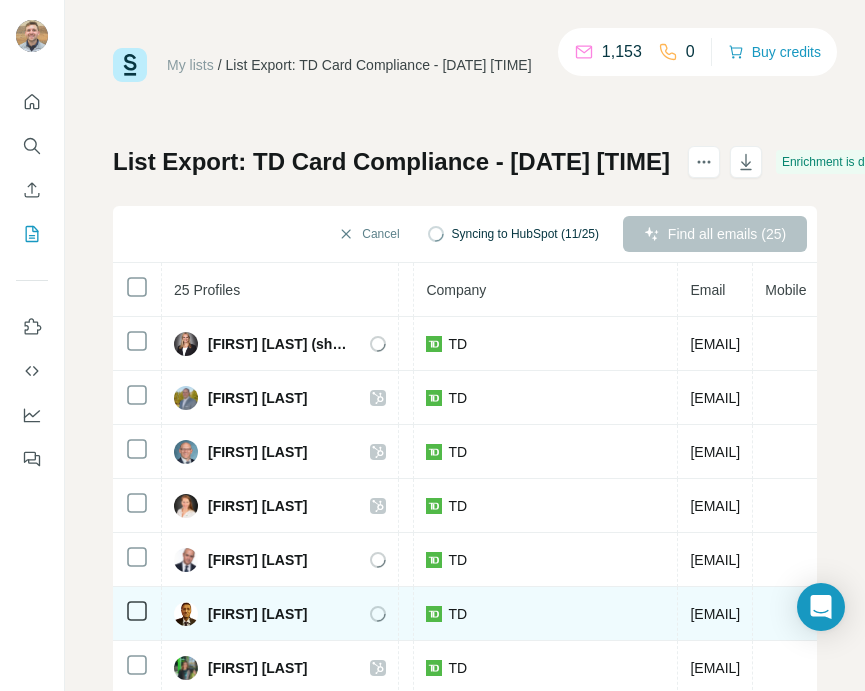 click on "[EMAIL]" at bounding box center (715, 614) 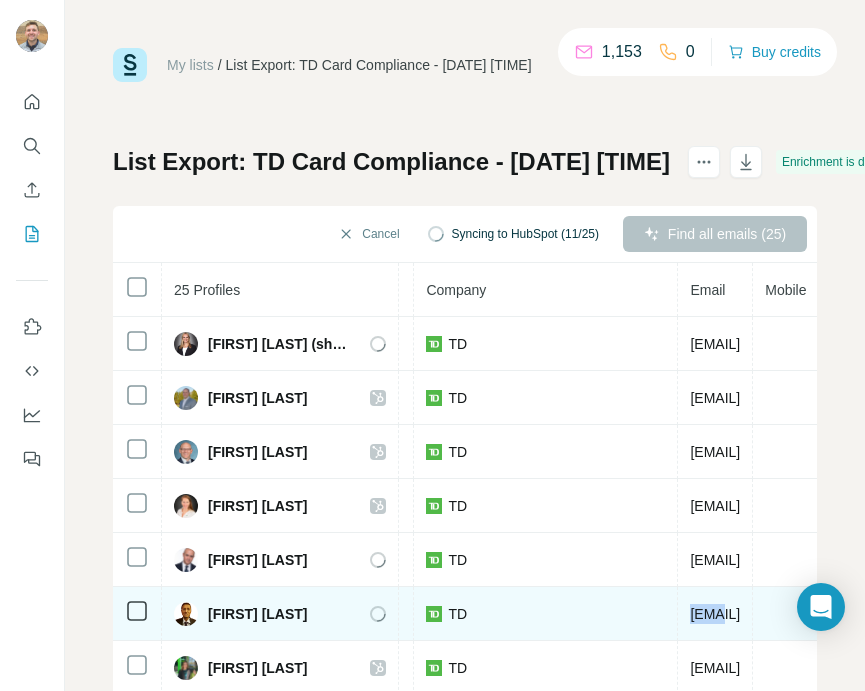click on "[EMAIL]" at bounding box center [715, 614] 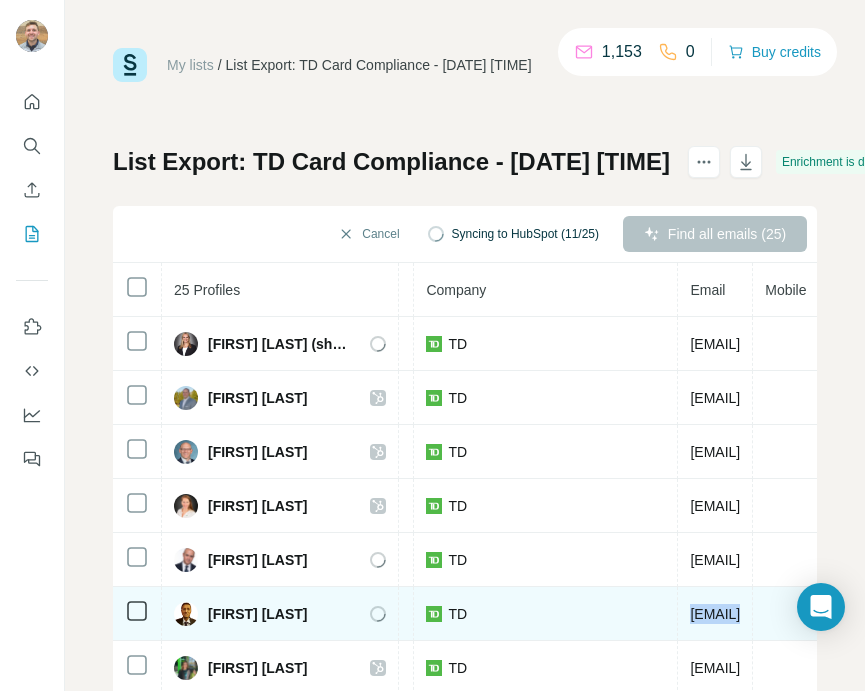click on "[EMAIL]" at bounding box center [715, 614] 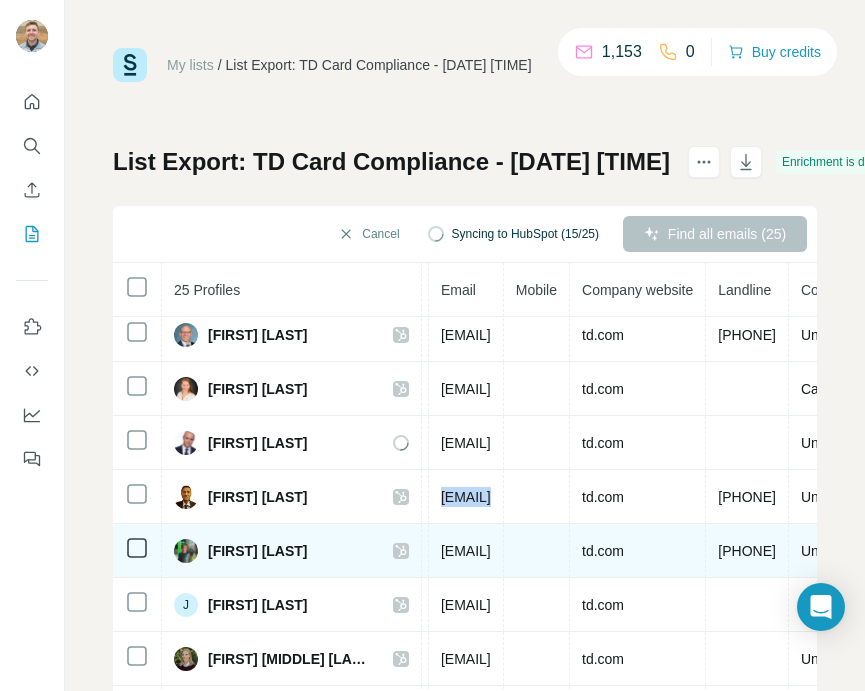 scroll, scrollTop: 137, scrollLeft: 757, axis: both 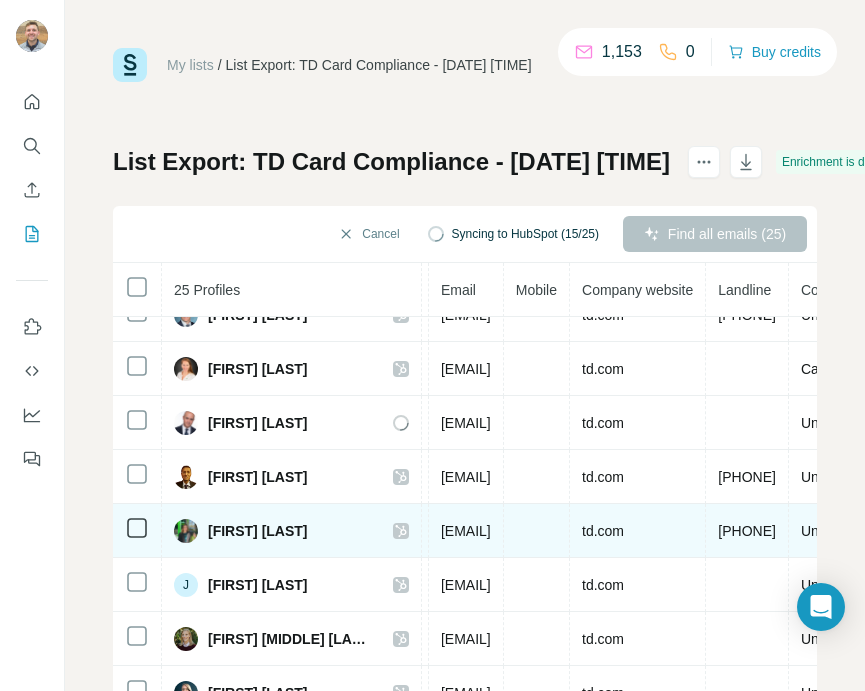 click on "[EMAIL]" at bounding box center (466, 531) 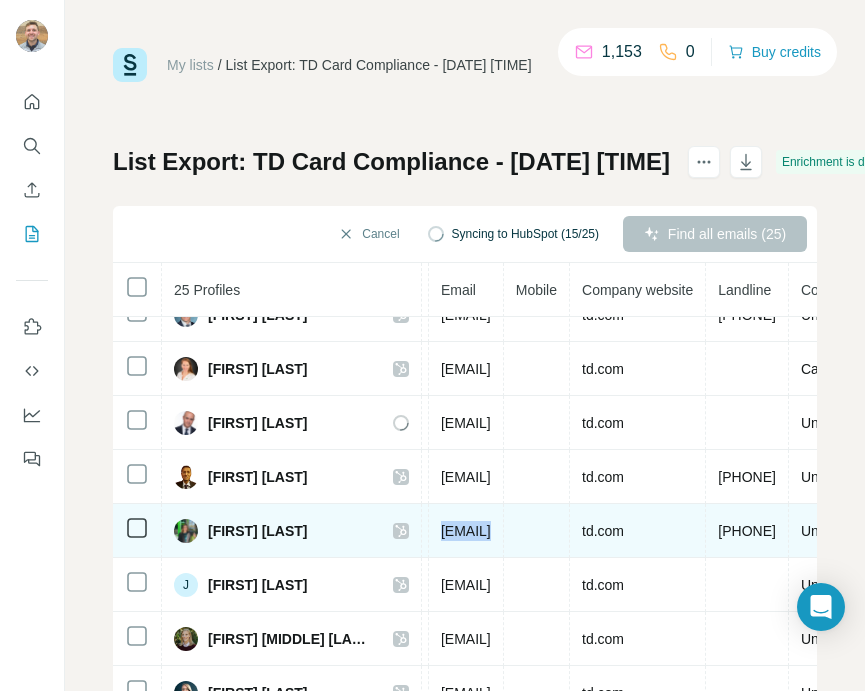 click on "[EMAIL]" at bounding box center [466, 531] 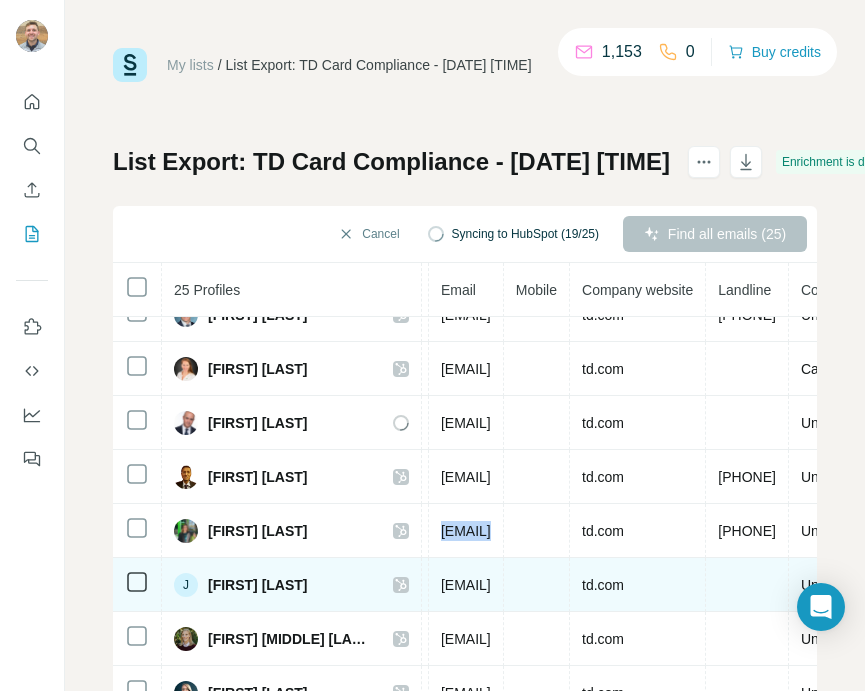 click on "[EMAIL]" at bounding box center (466, 585) 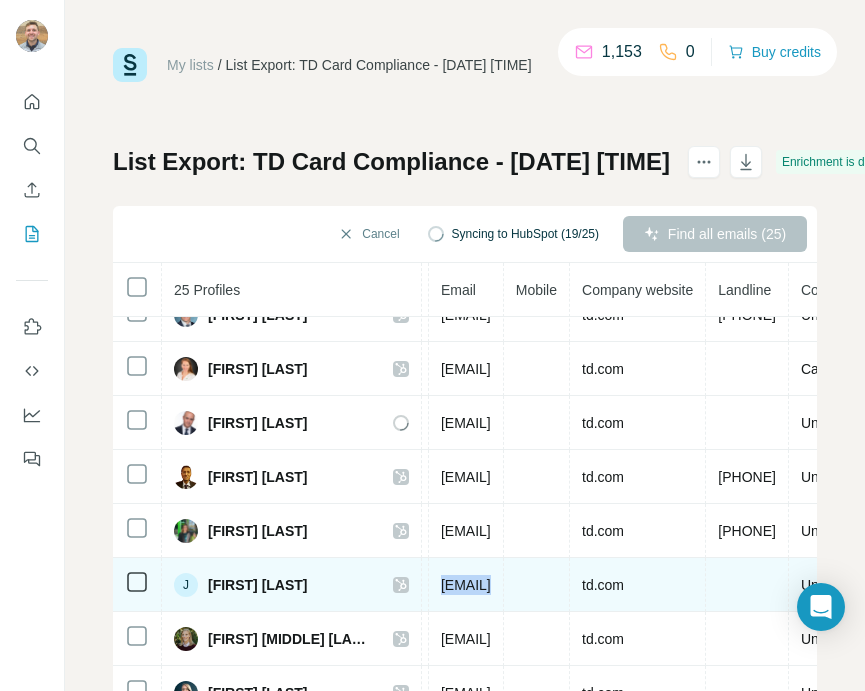 click on "[EMAIL]" at bounding box center (466, 585) 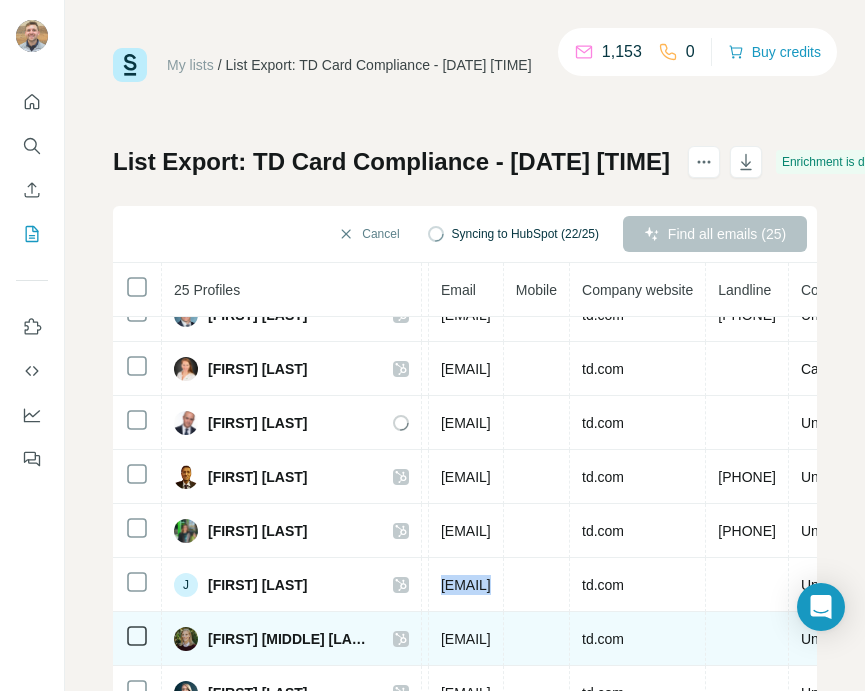 click on "[EMAIL]" at bounding box center (466, 639) 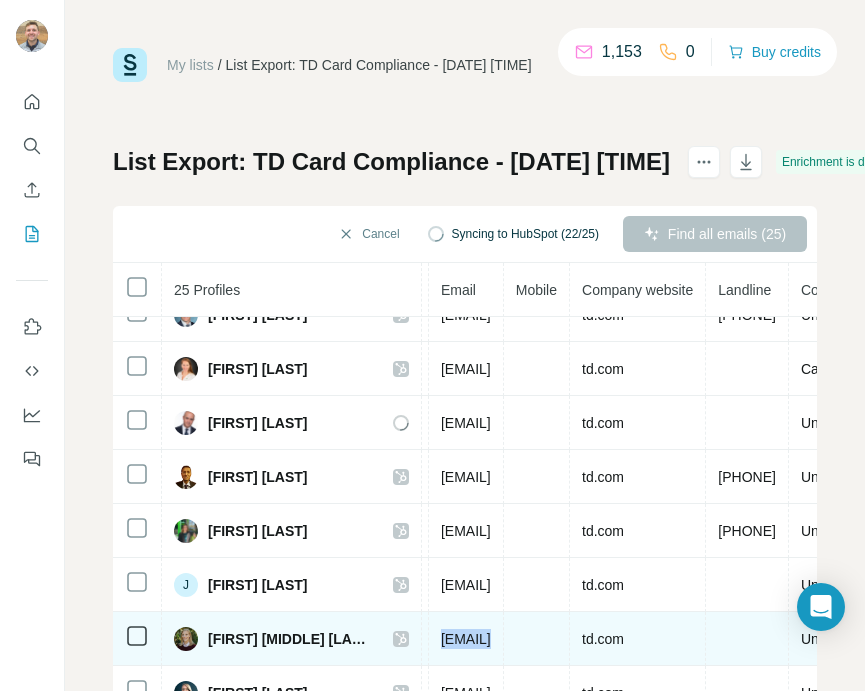 click on "[EMAIL]" at bounding box center [466, 639] 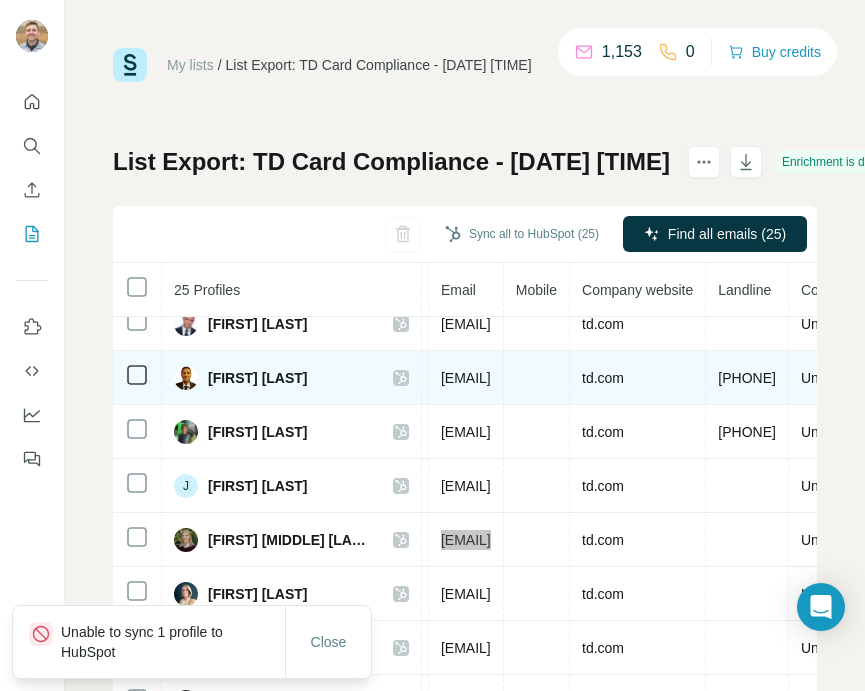 scroll, scrollTop: 247, scrollLeft: 757, axis: both 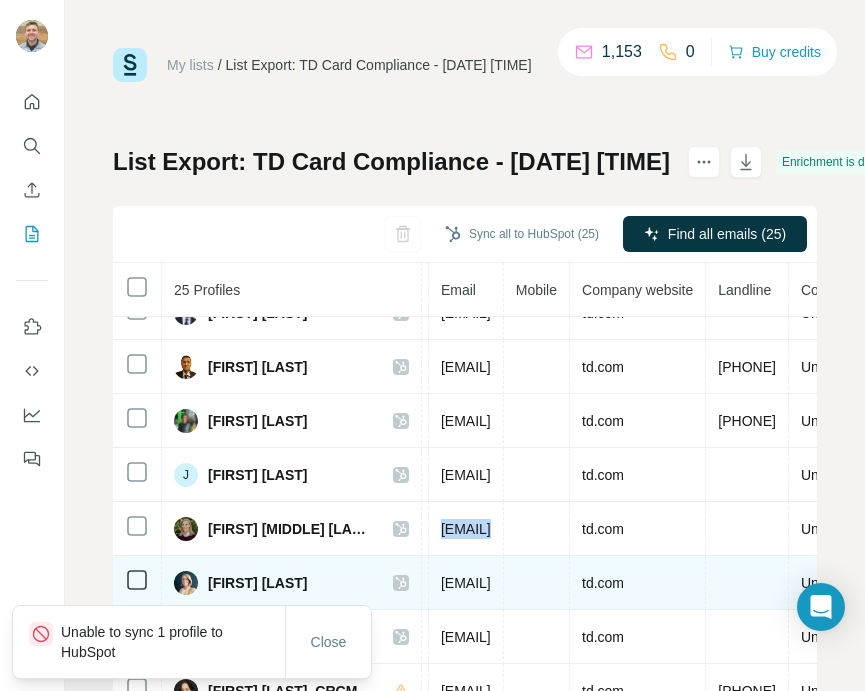 click on "[EMAIL]" at bounding box center [466, 583] 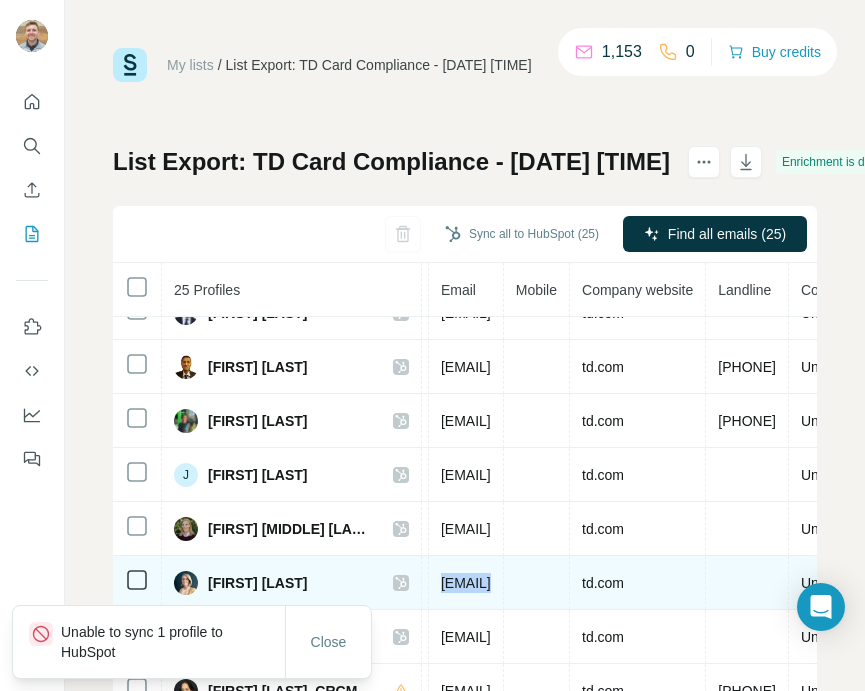 click on "[EMAIL]" at bounding box center [466, 583] 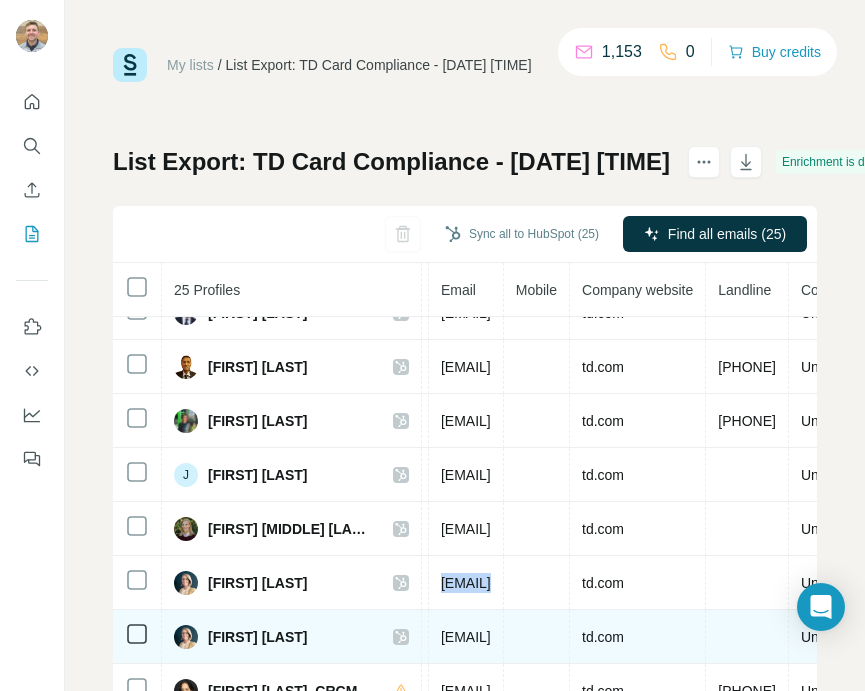 click on "[EMAIL]" at bounding box center [466, 637] 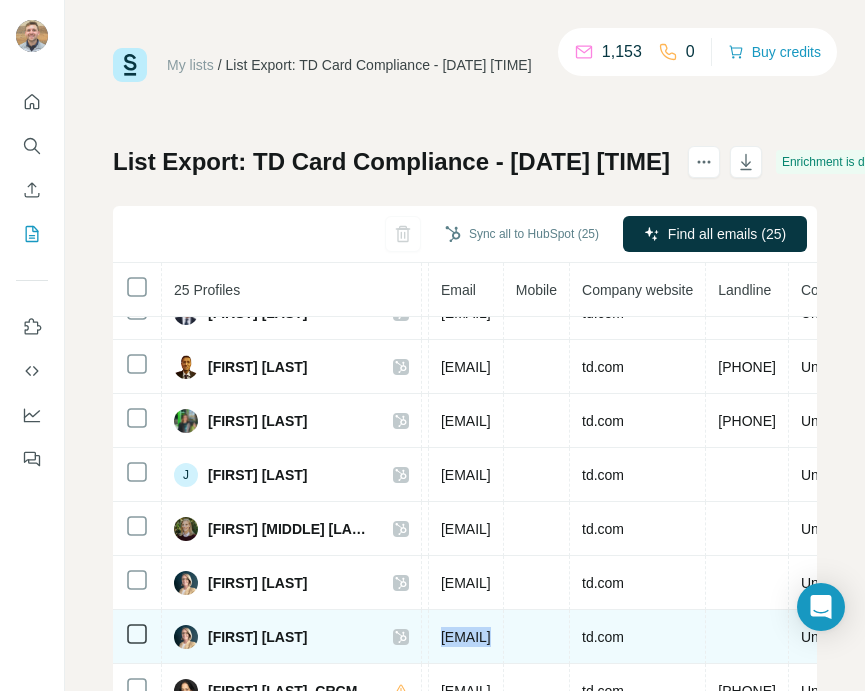 click on "[EMAIL]" at bounding box center (466, 637) 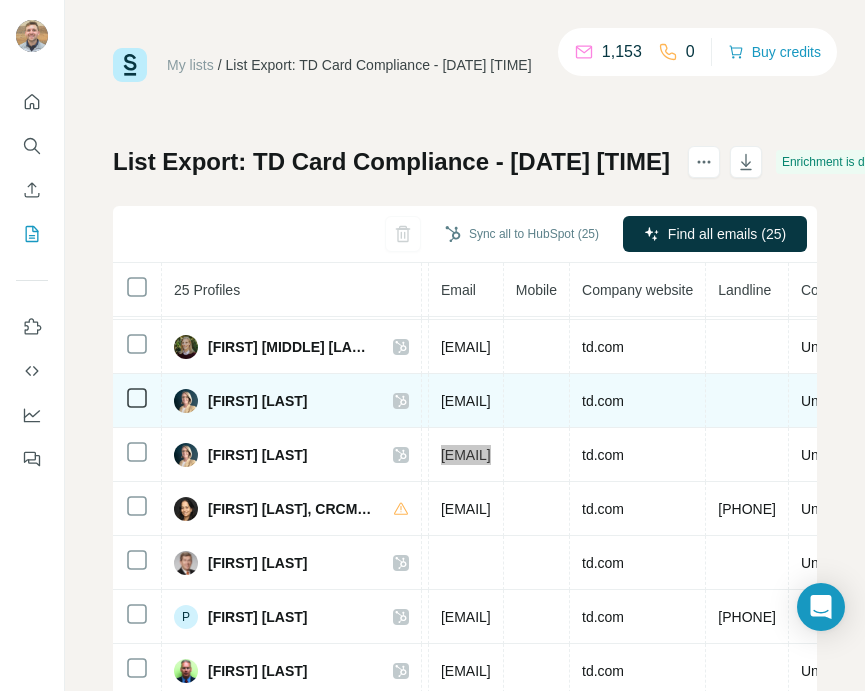 scroll, scrollTop: 434, scrollLeft: 757, axis: both 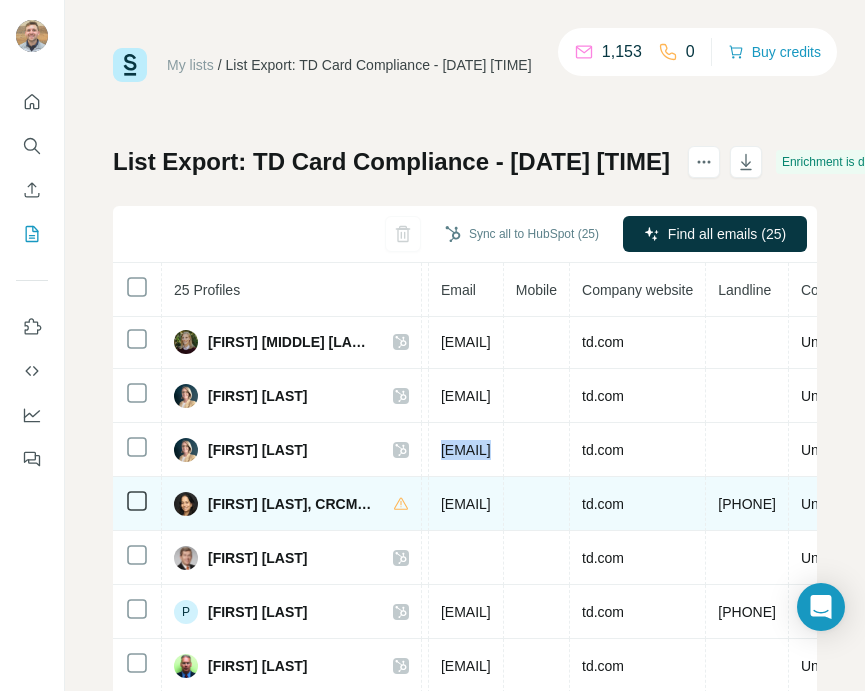 click on "[EMAIL]" at bounding box center (466, 504) 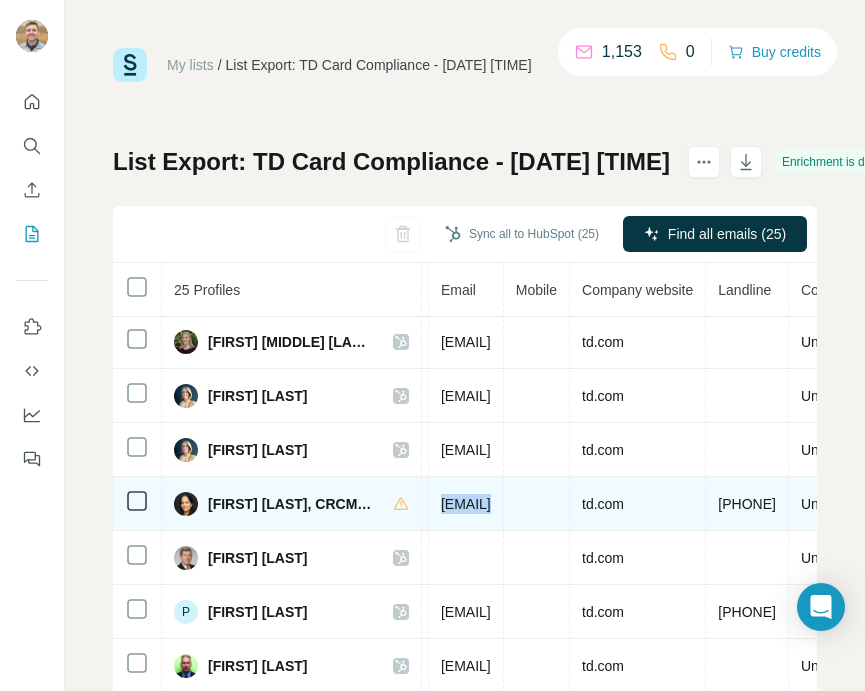 click on "[EMAIL]" at bounding box center [466, 504] 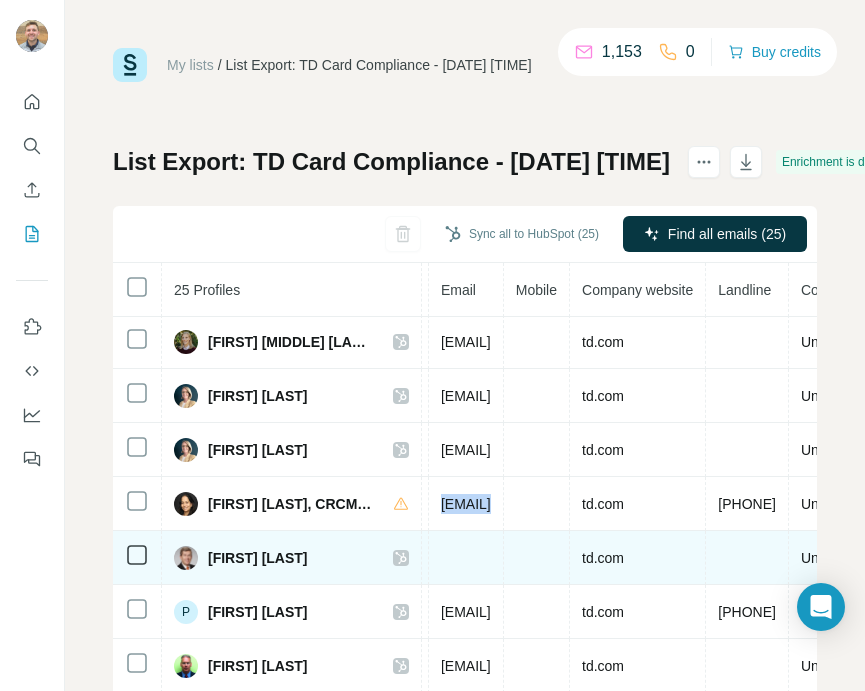 click on "[FIRST] [LAST]" at bounding box center [258, 558] 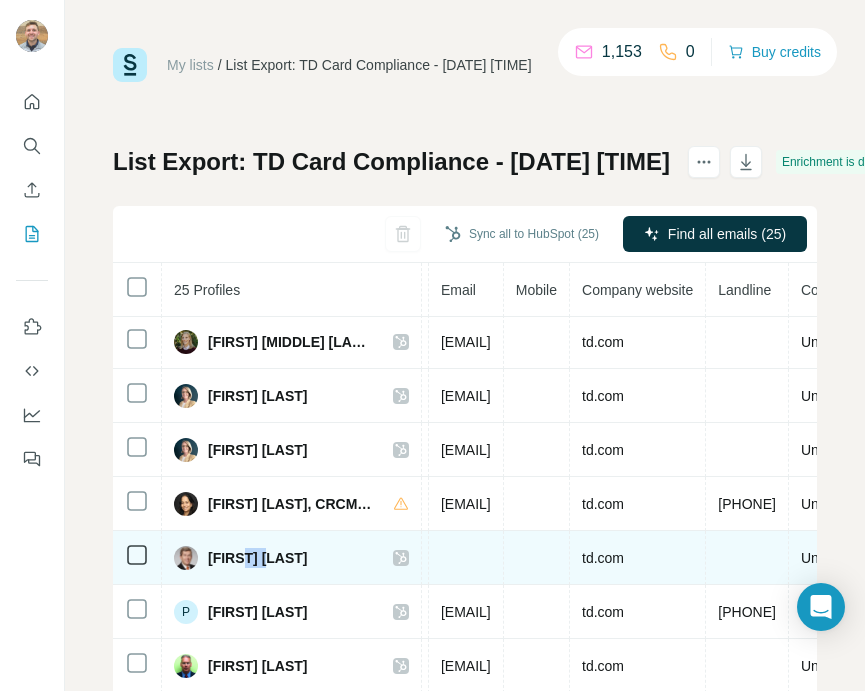 click on "[FIRST] [LAST]" at bounding box center [258, 558] 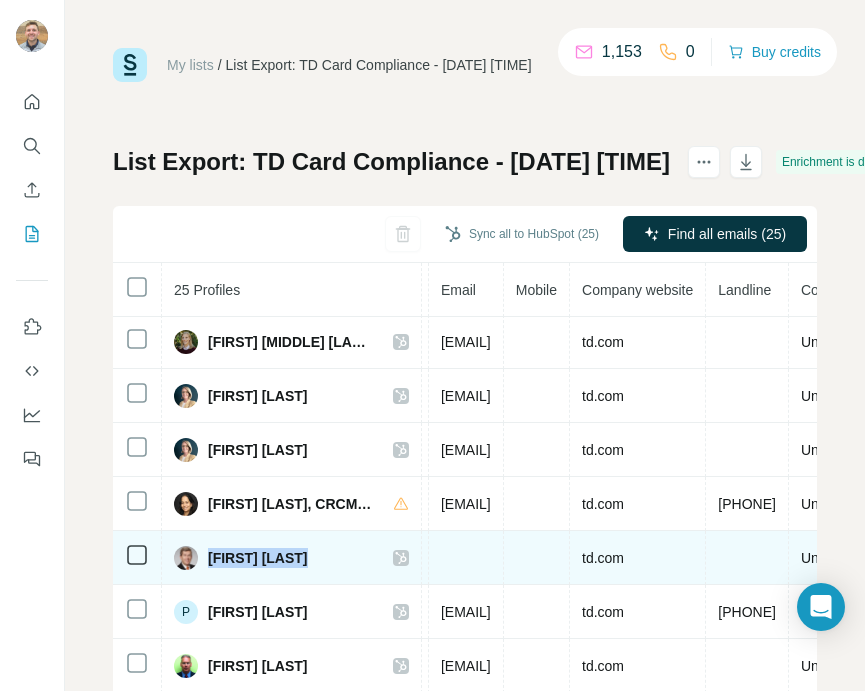 click on "[FIRST] [LAST]" at bounding box center [258, 558] 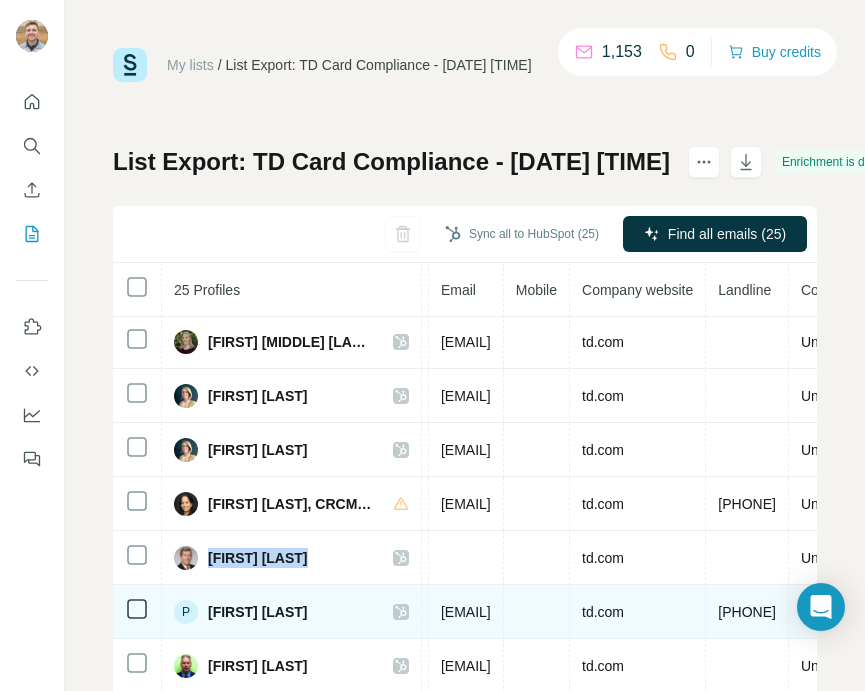 click on "[EMAIL]" at bounding box center [466, 612] 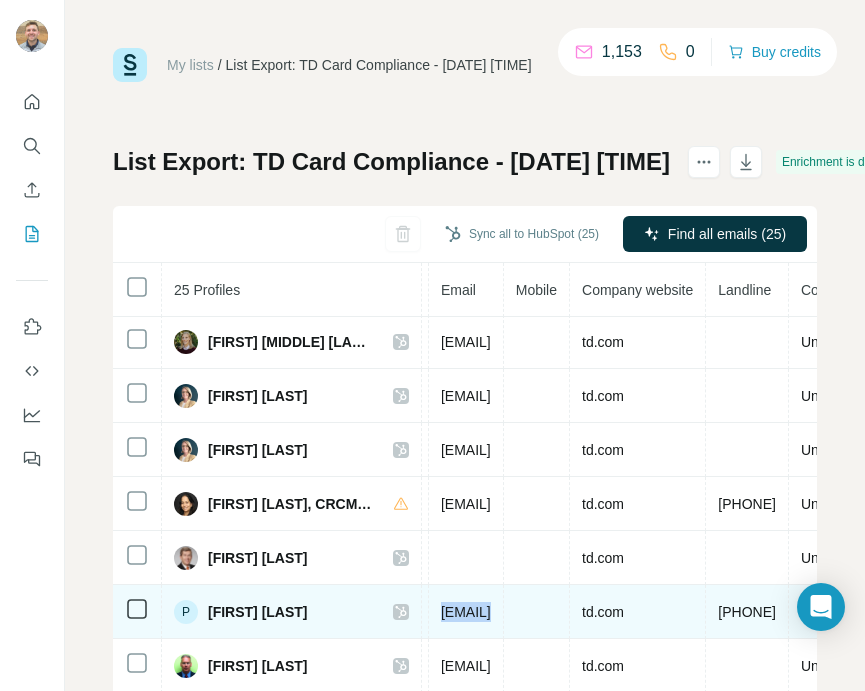 click on "[EMAIL]" at bounding box center [466, 612] 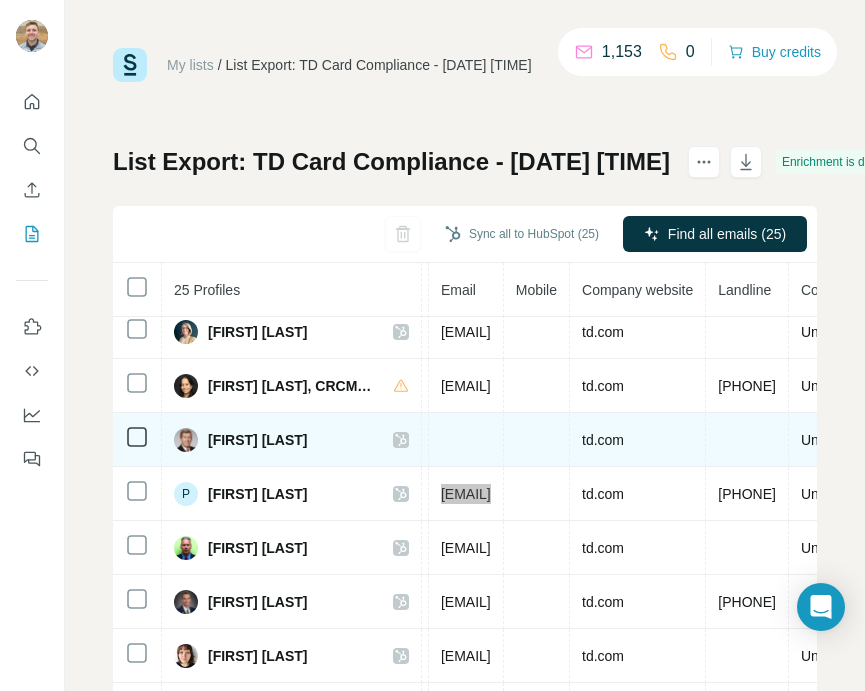 scroll, scrollTop: 606, scrollLeft: 757, axis: both 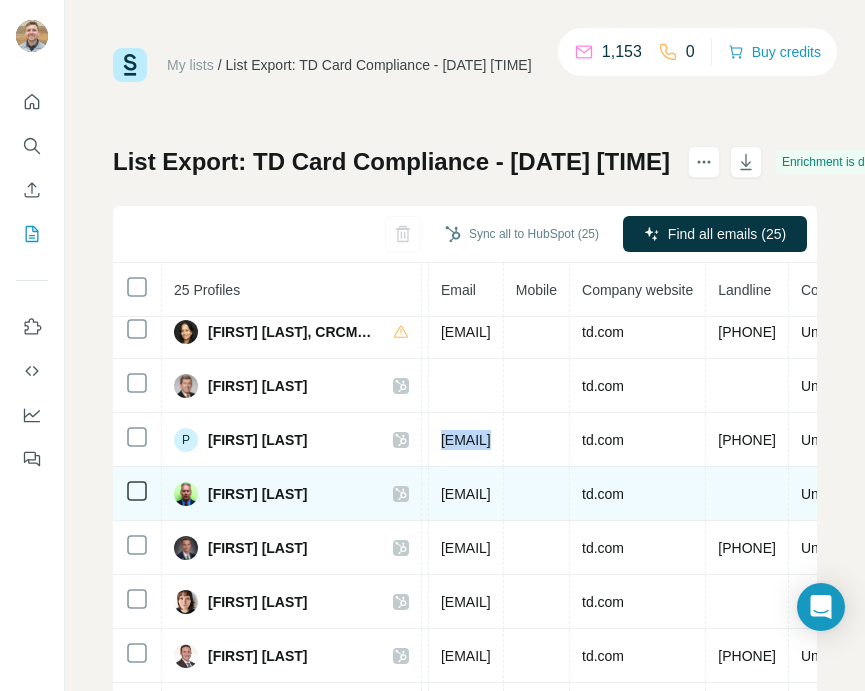 click on "[EMAIL]" at bounding box center [466, 494] 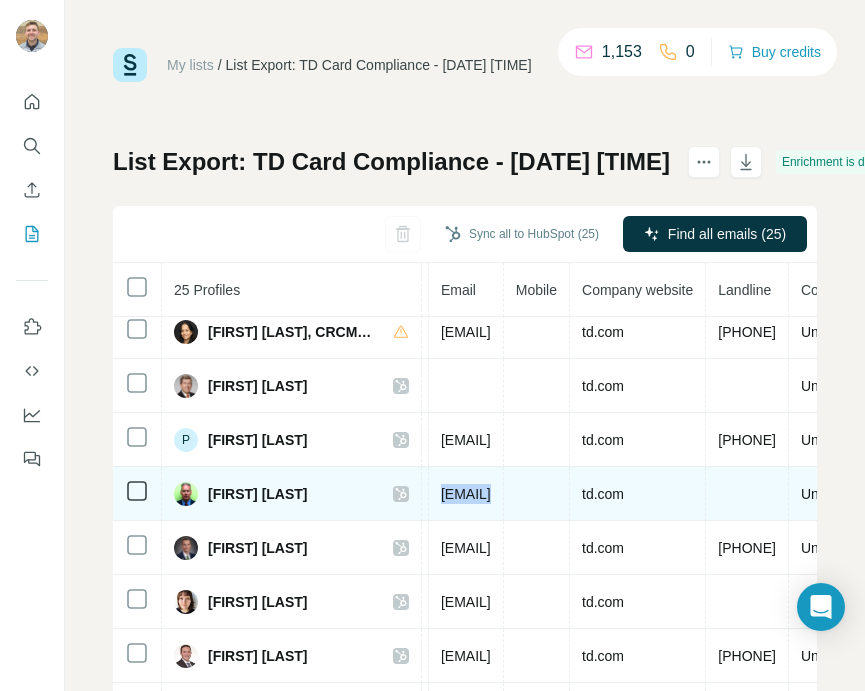 click on "[EMAIL]" at bounding box center (466, 494) 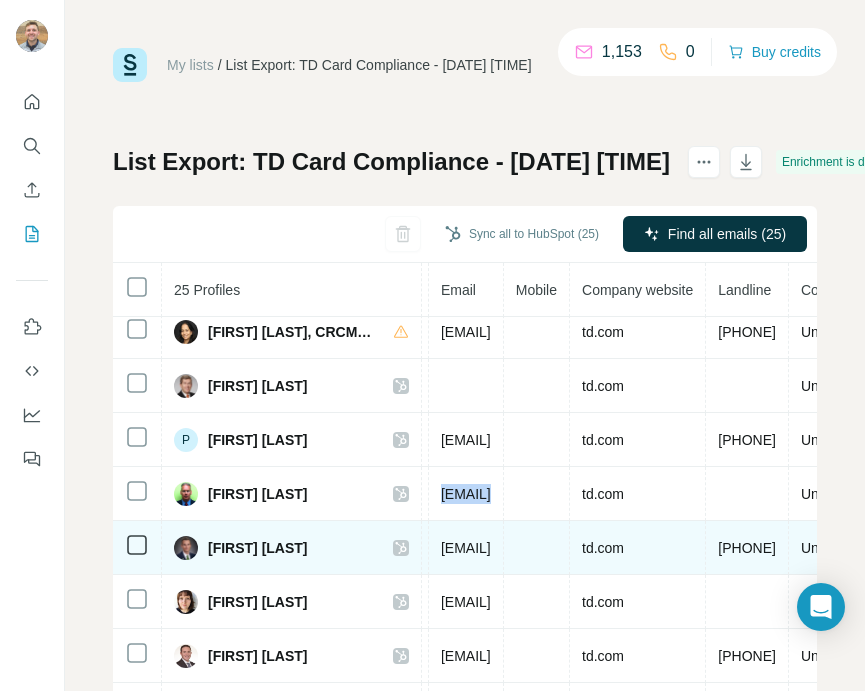 click on "[EMAIL]" at bounding box center (466, 548) 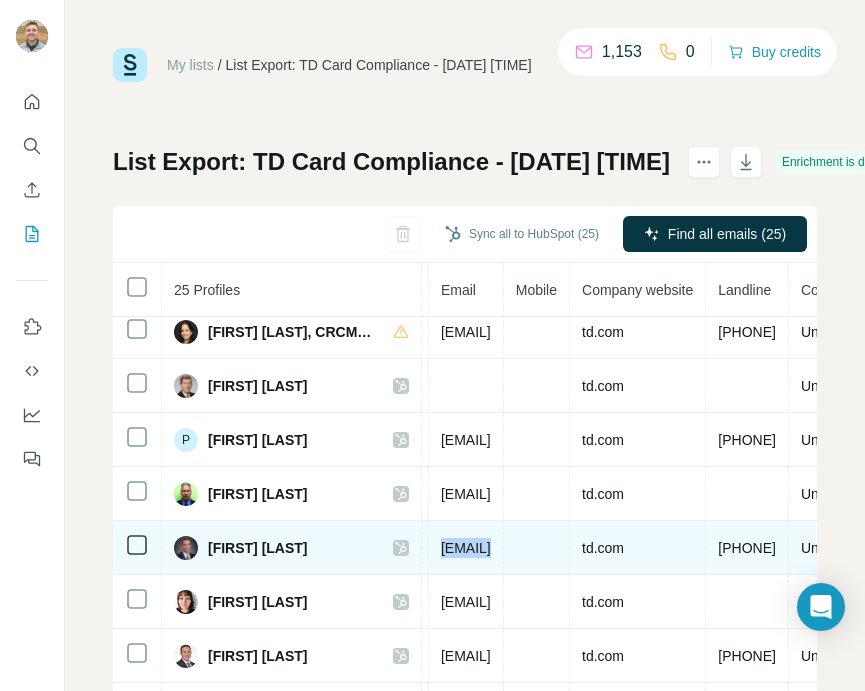 click on "[EMAIL]" at bounding box center (466, 548) 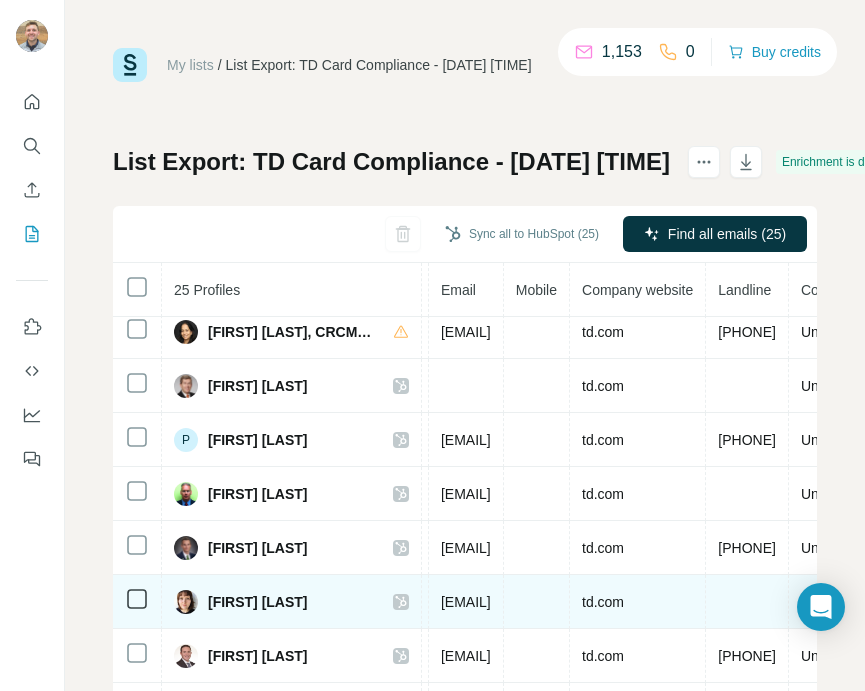 click on "[EMAIL]" at bounding box center (466, 602) 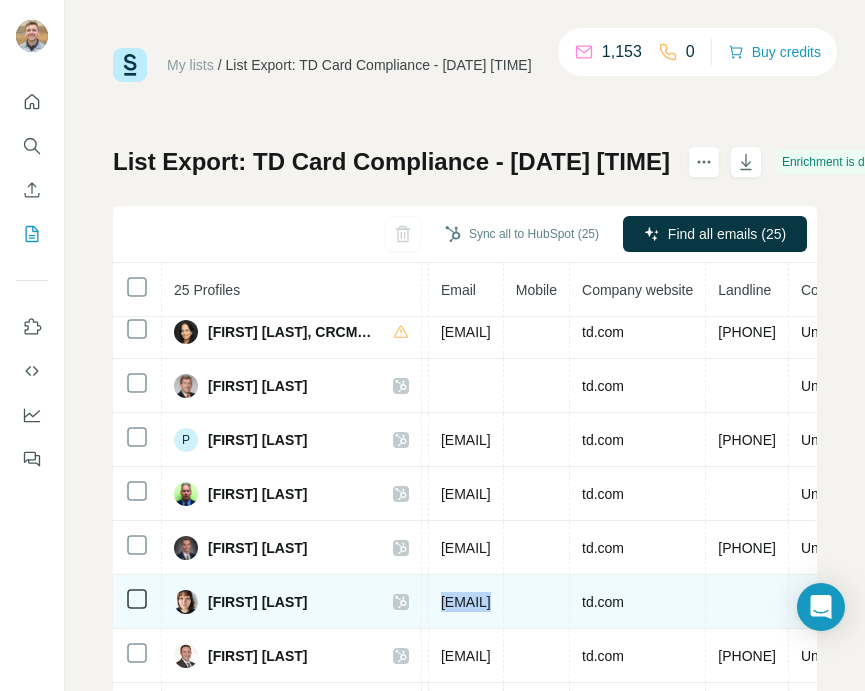 click on "[EMAIL]" at bounding box center (466, 602) 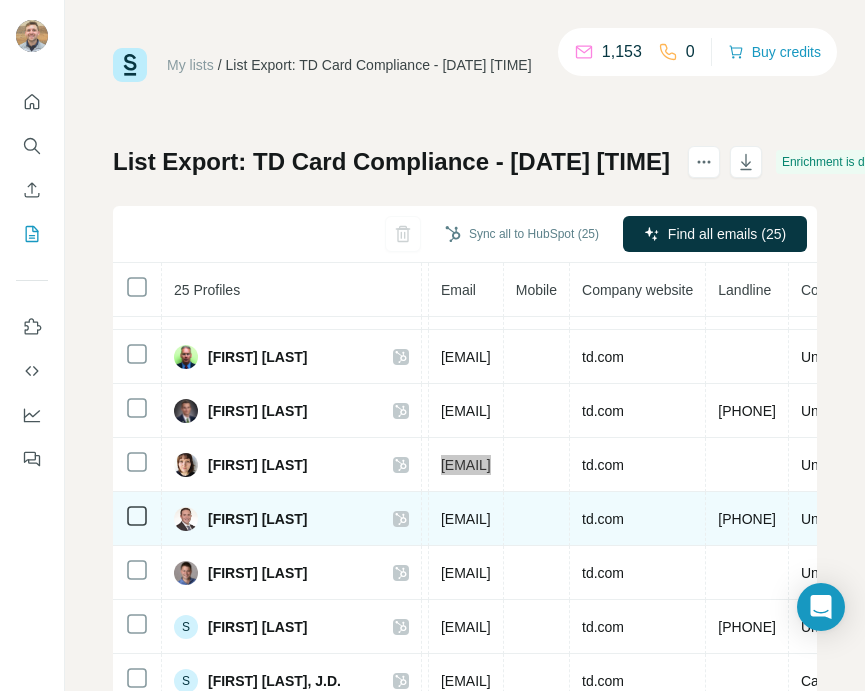 scroll, scrollTop: 823, scrollLeft: 757, axis: both 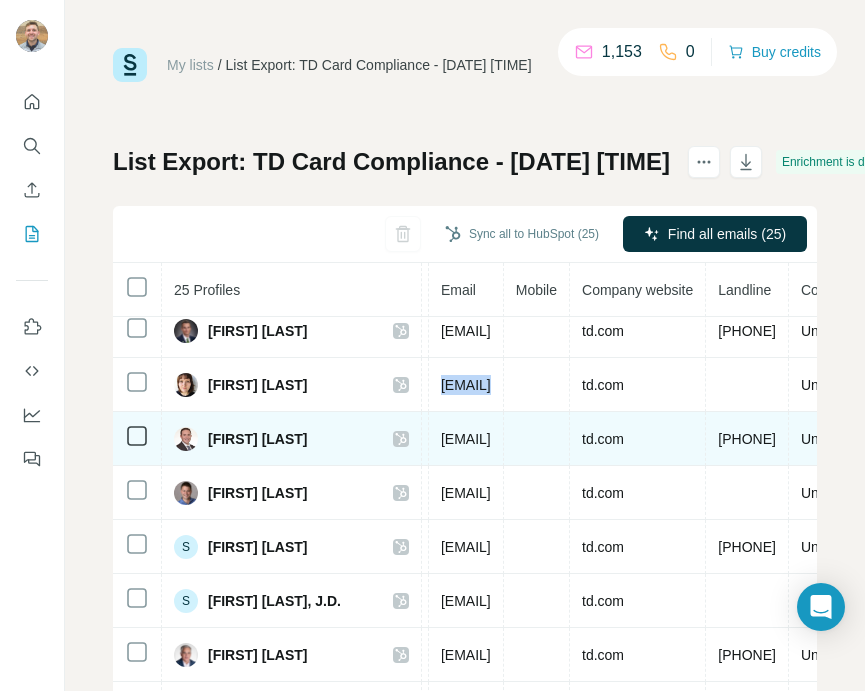 click on "[EMAIL]" at bounding box center (466, 439) 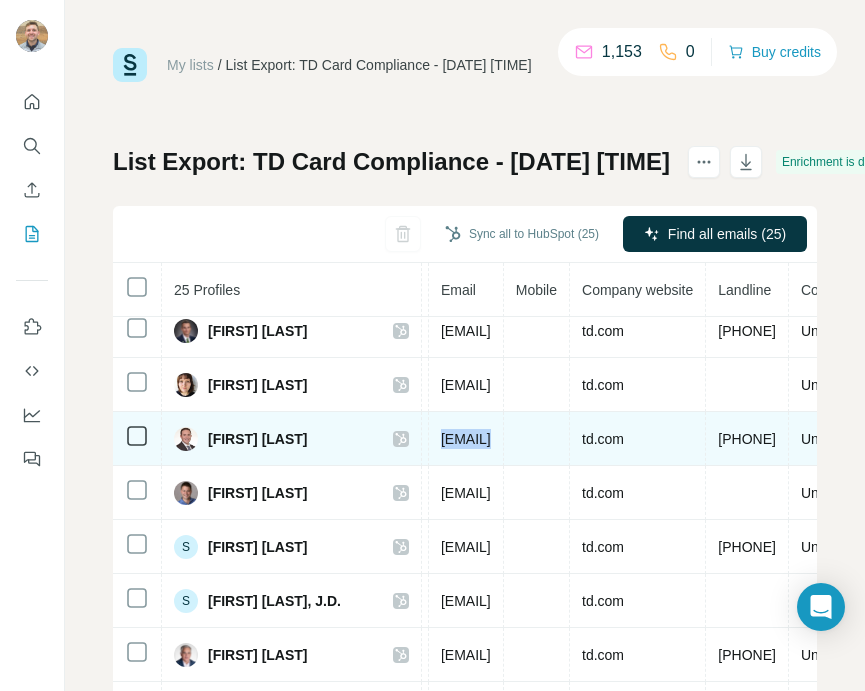 click on "[EMAIL]" at bounding box center [466, 439] 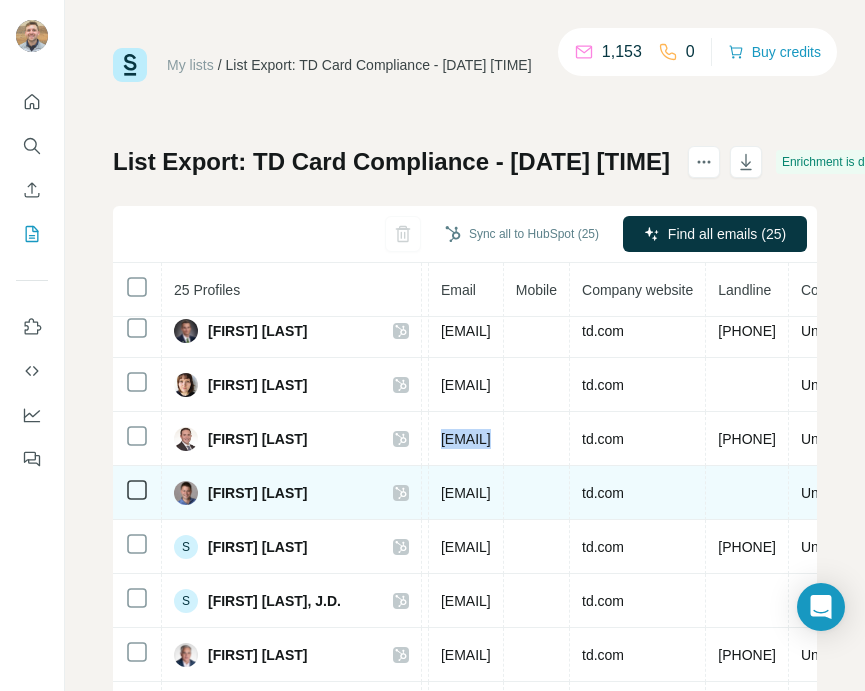 click on "[EMAIL]" at bounding box center [466, 493] 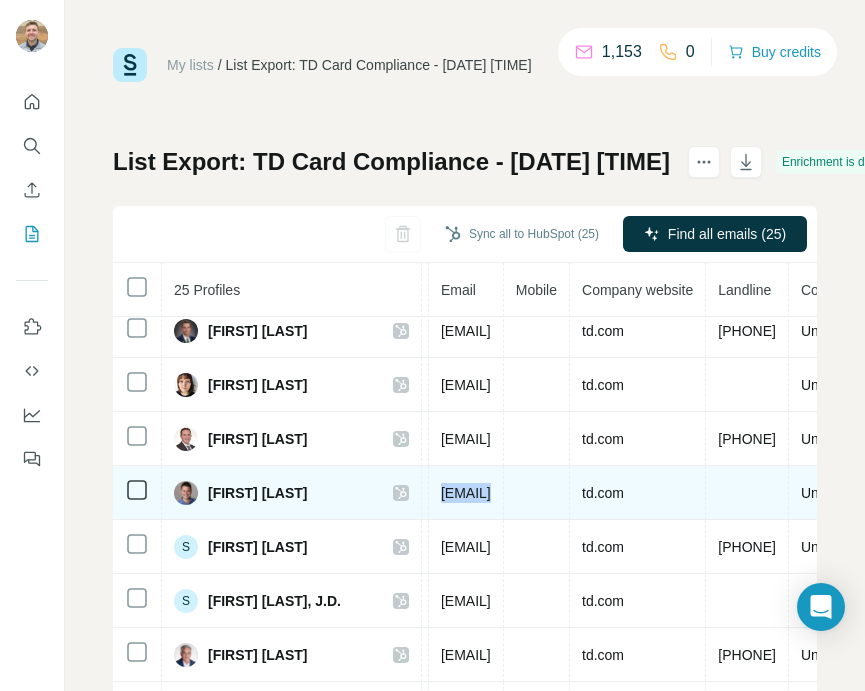 click on "[EMAIL]" at bounding box center (466, 493) 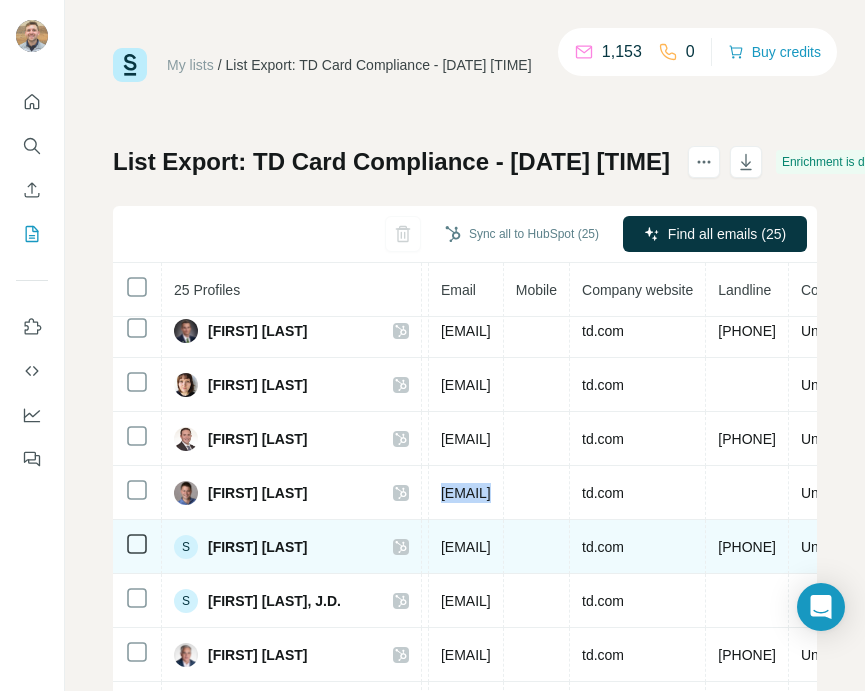 click on "[EMAIL]" at bounding box center (466, 547) 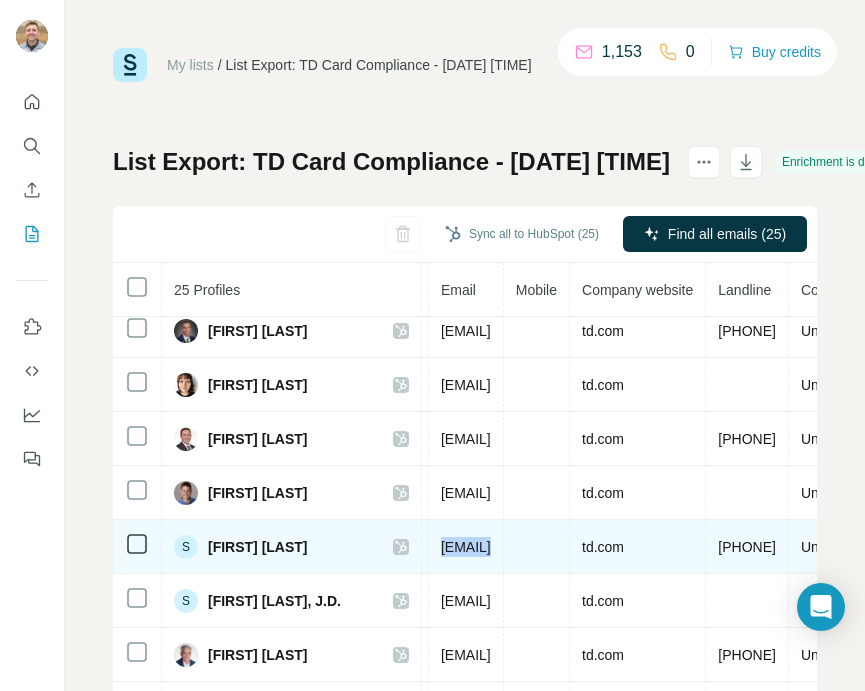 click on "[EMAIL]" at bounding box center (466, 547) 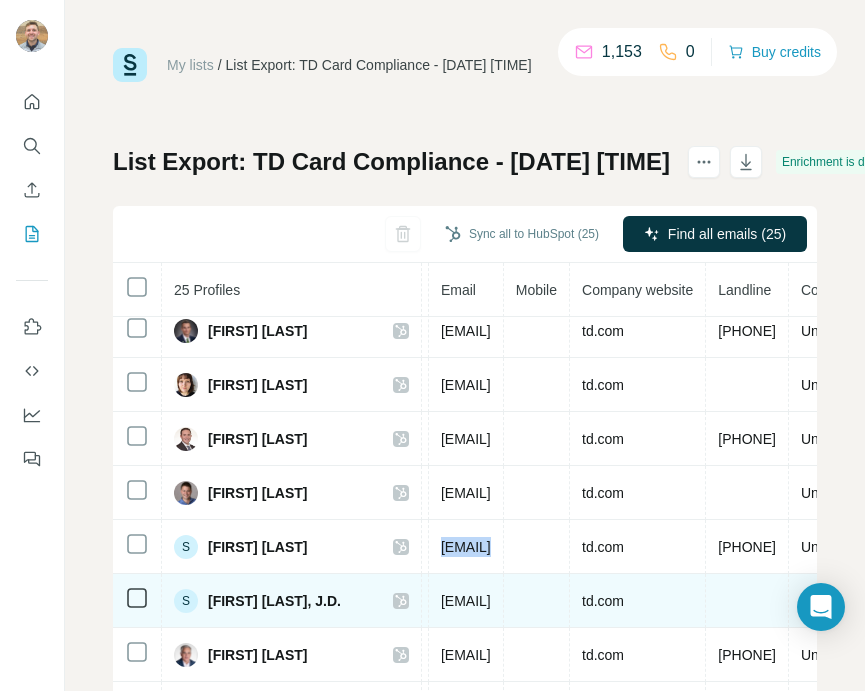 click on "[EMAIL]" at bounding box center [466, 601] 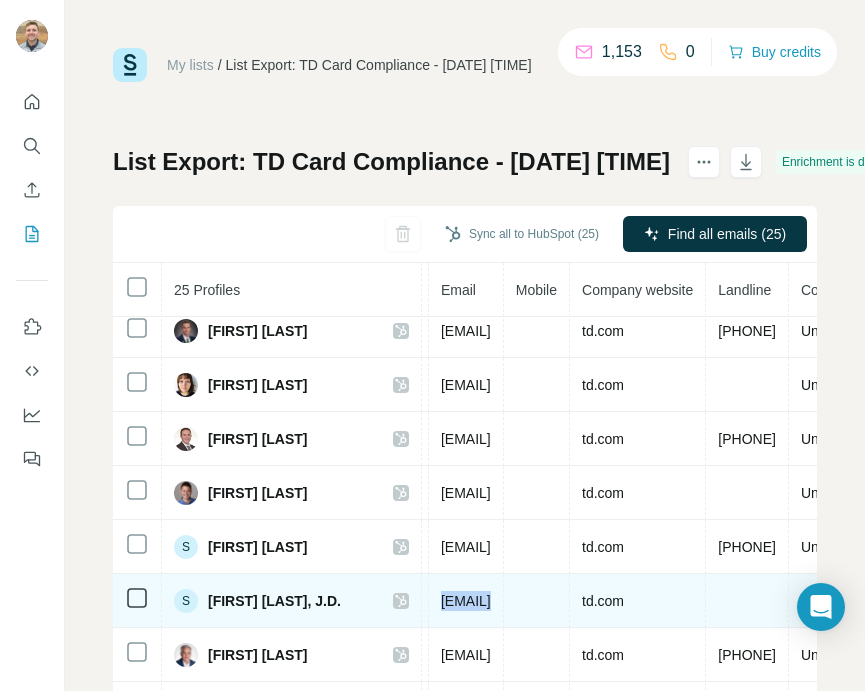 click on "[EMAIL]" at bounding box center [466, 601] 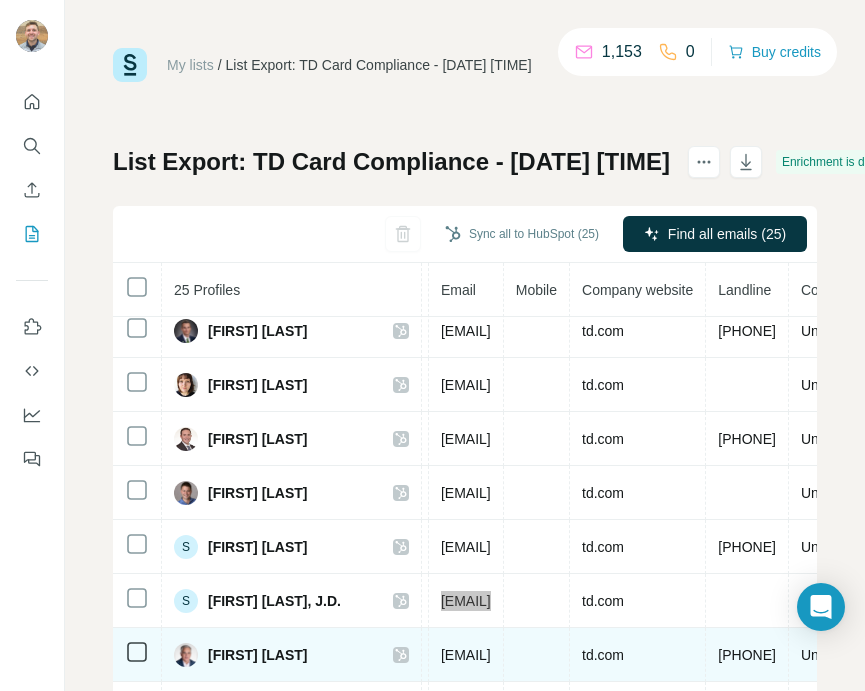 scroll, scrollTop: 876, scrollLeft: 757, axis: both 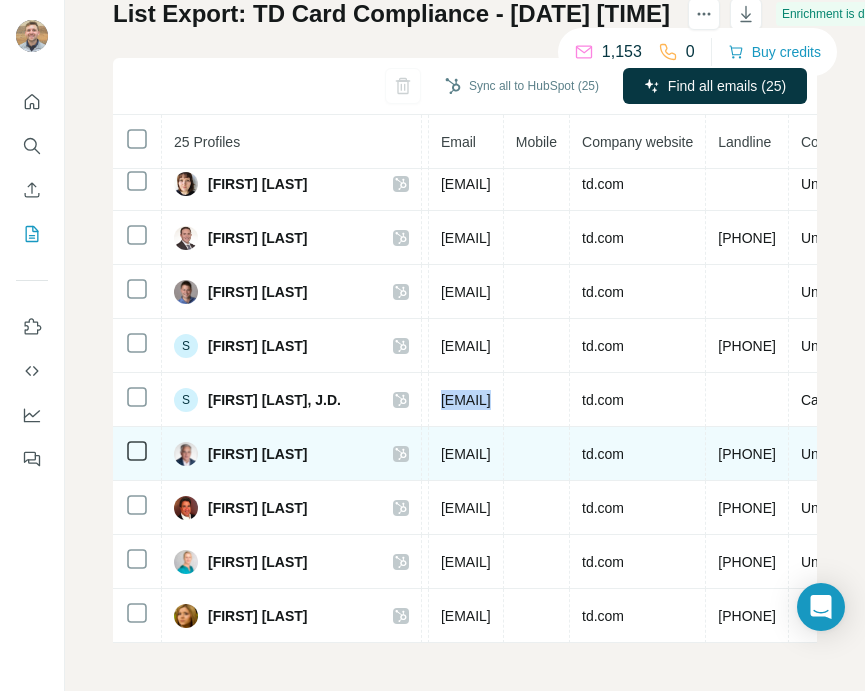 click on "[EMAIL]" at bounding box center (466, 454) 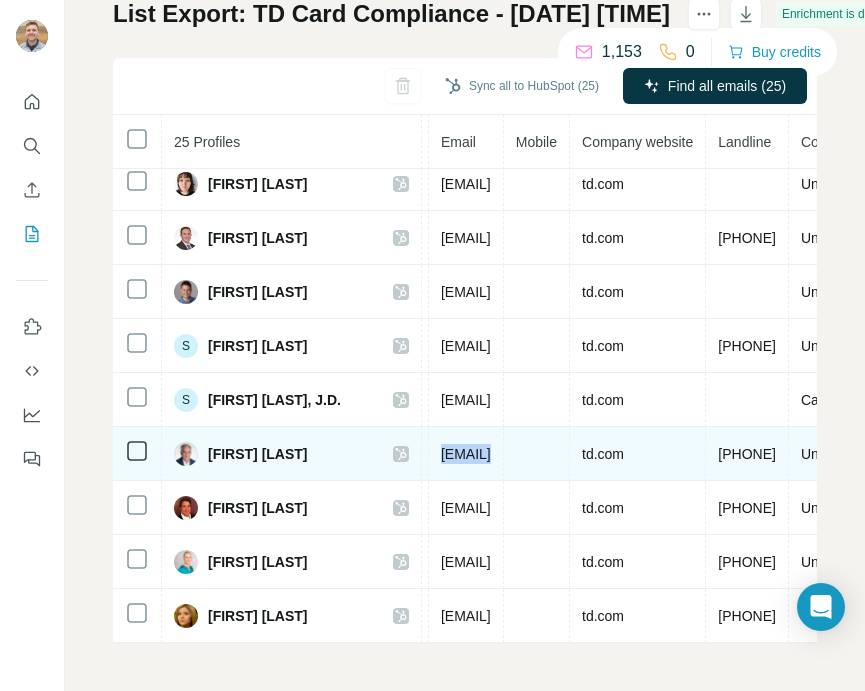 click on "[EMAIL]" at bounding box center [466, 454] 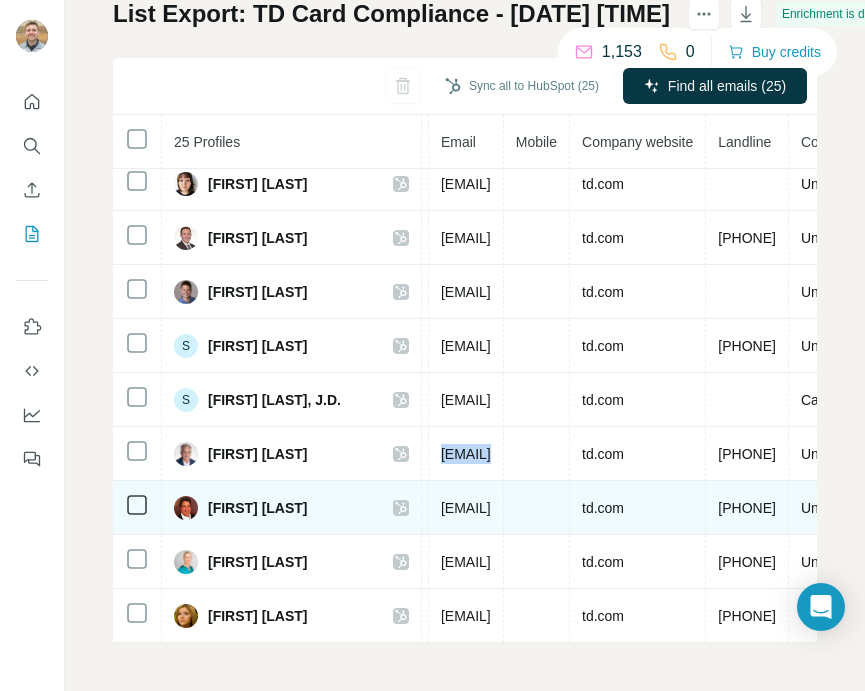 click on "[EMAIL]" at bounding box center [466, 508] 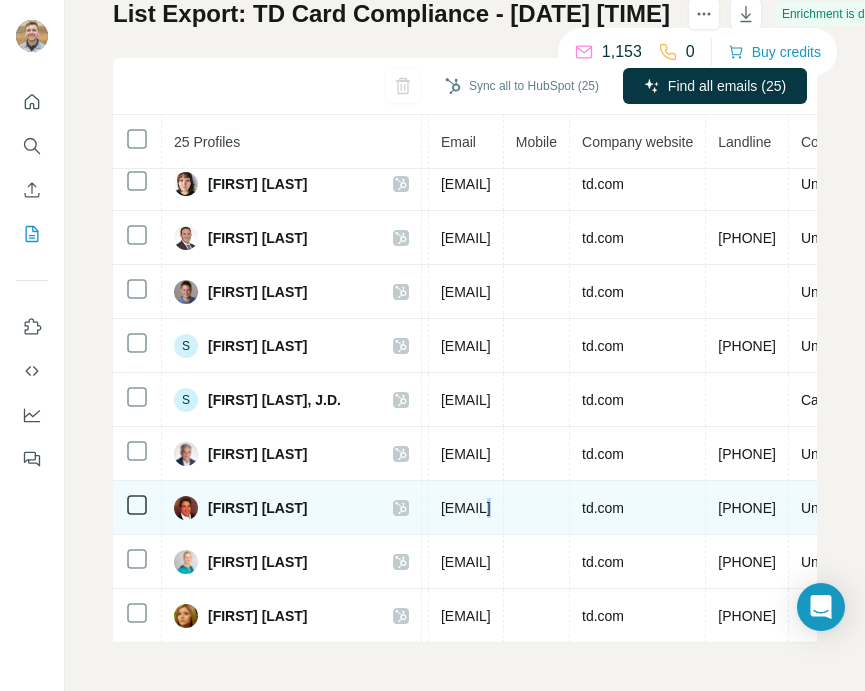 click on "[EMAIL]" at bounding box center (466, 508) 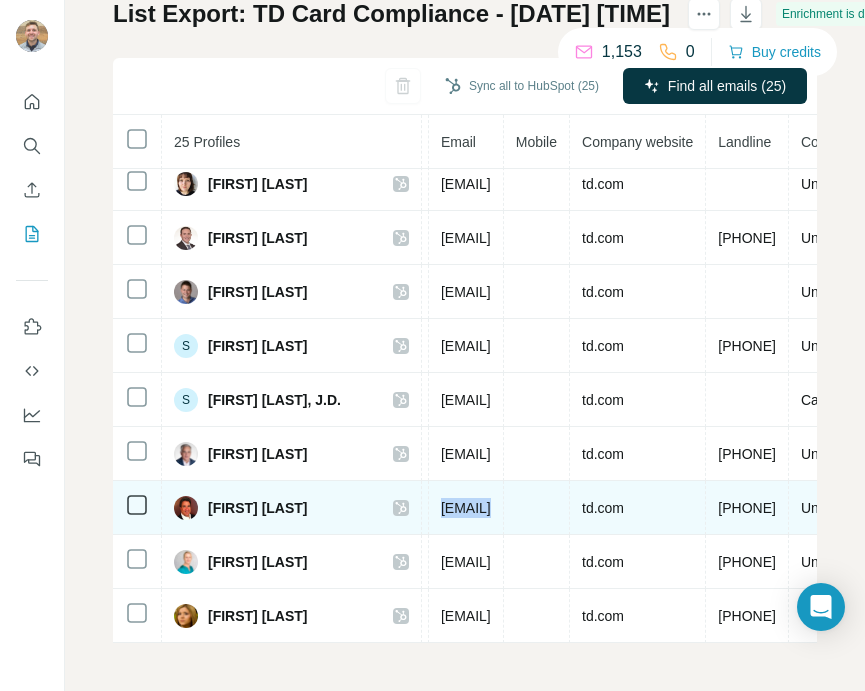 click on "[EMAIL]" at bounding box center [466, 508] 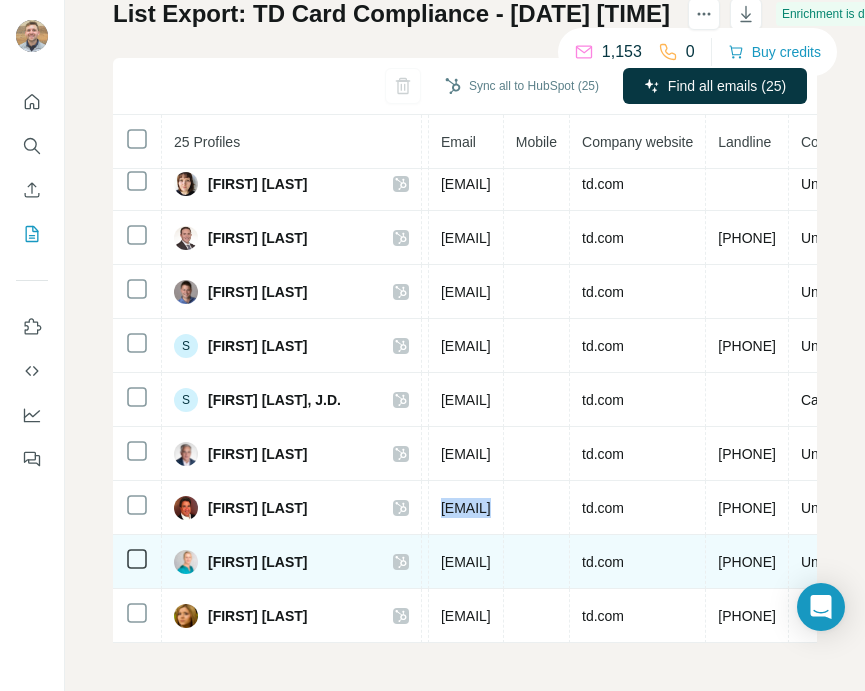 click on "[EMAIL]" at bounding box center [466, 562] 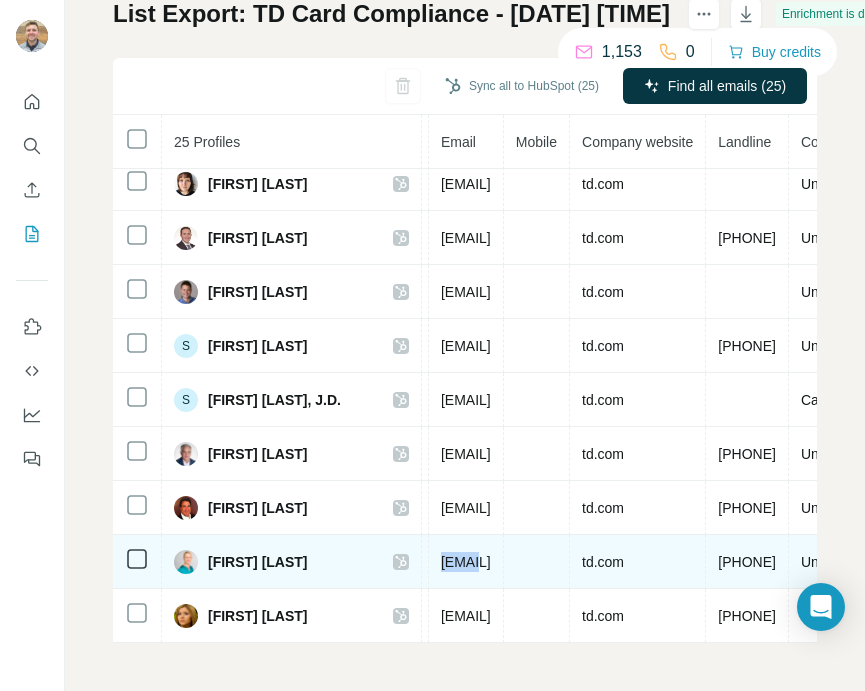 click on "[EMAIL]" at bounding box center (466, 562) 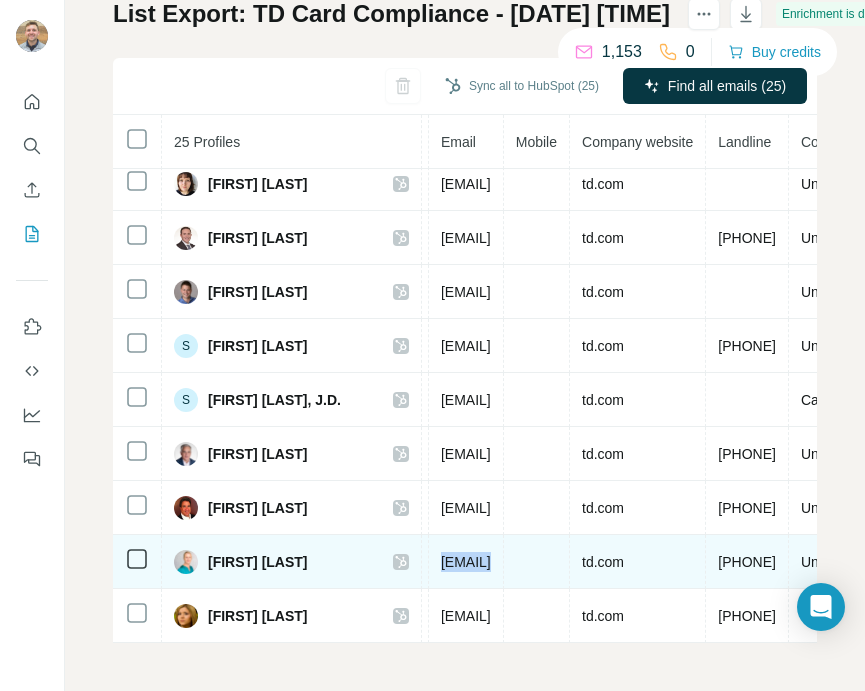 click on "[EMAIL]" at bounding box center [466, 562] 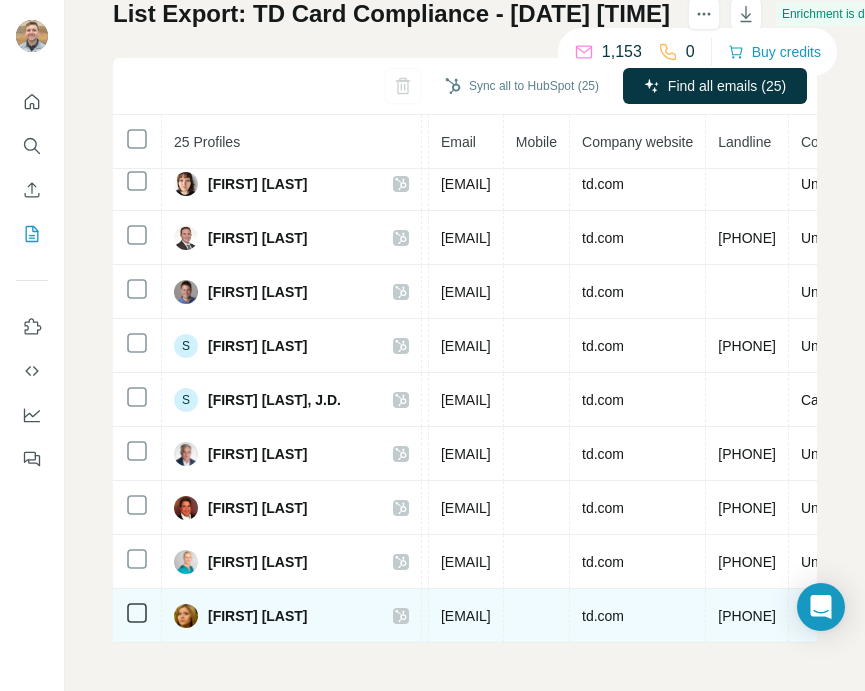 click on "[EMAIL]" at bounding box center [466, 616] 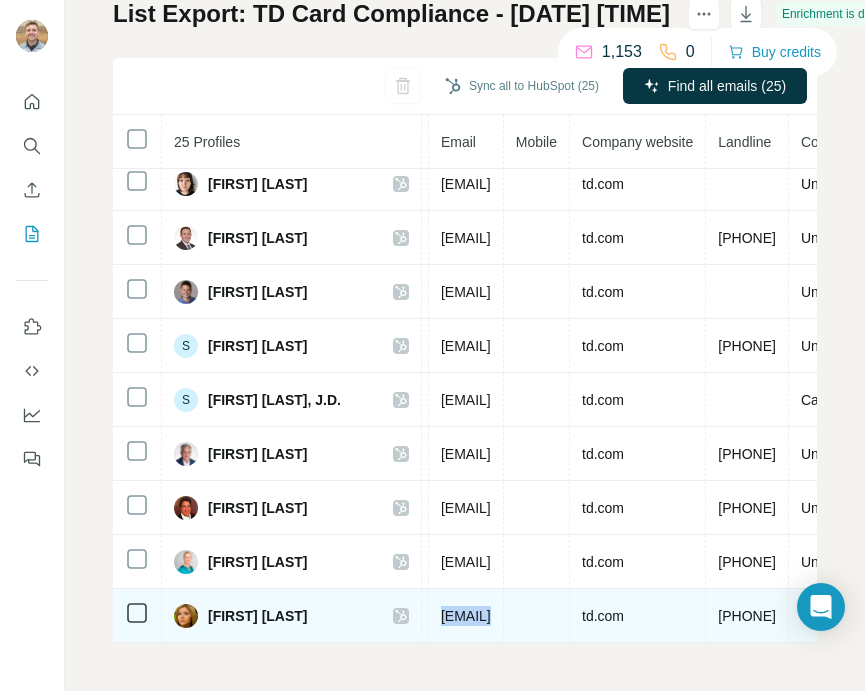 click on "[EMAIL]" at bounding box center (466, 616) 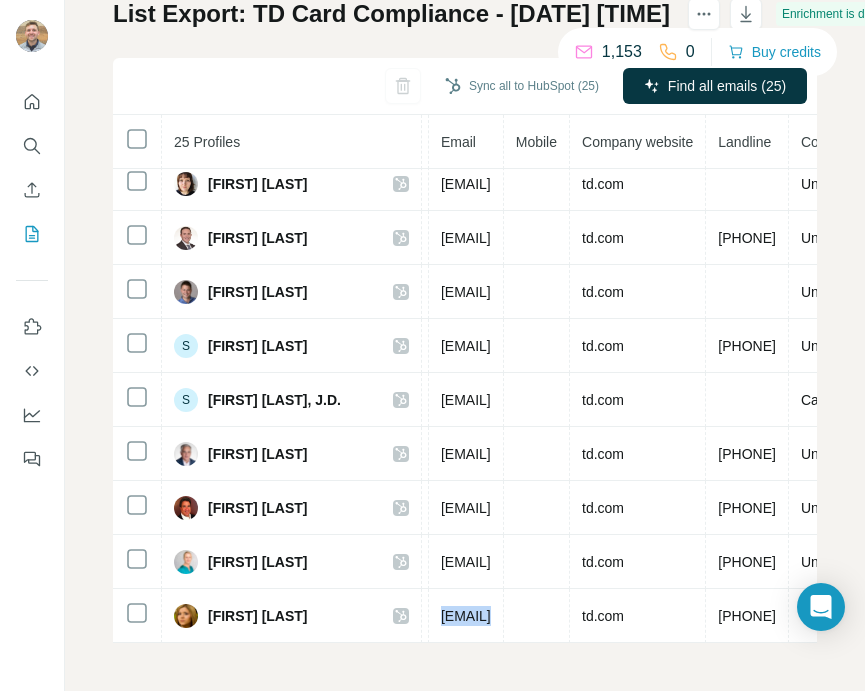 scroll, scrollTop: 0, scrollLeft: 0, axis: both 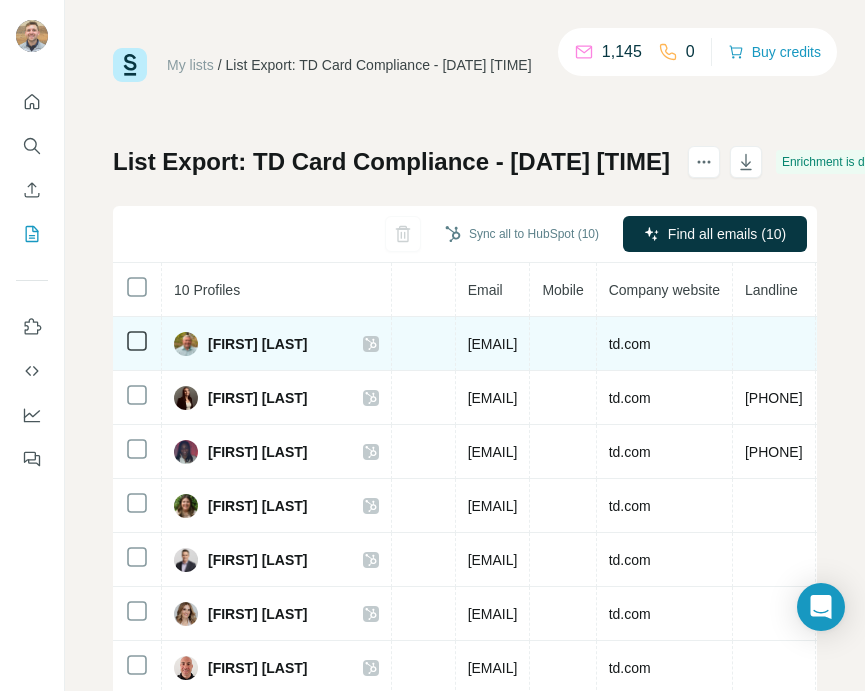 click on "chris.bowers@td.com" at bounding box center [493, 344] 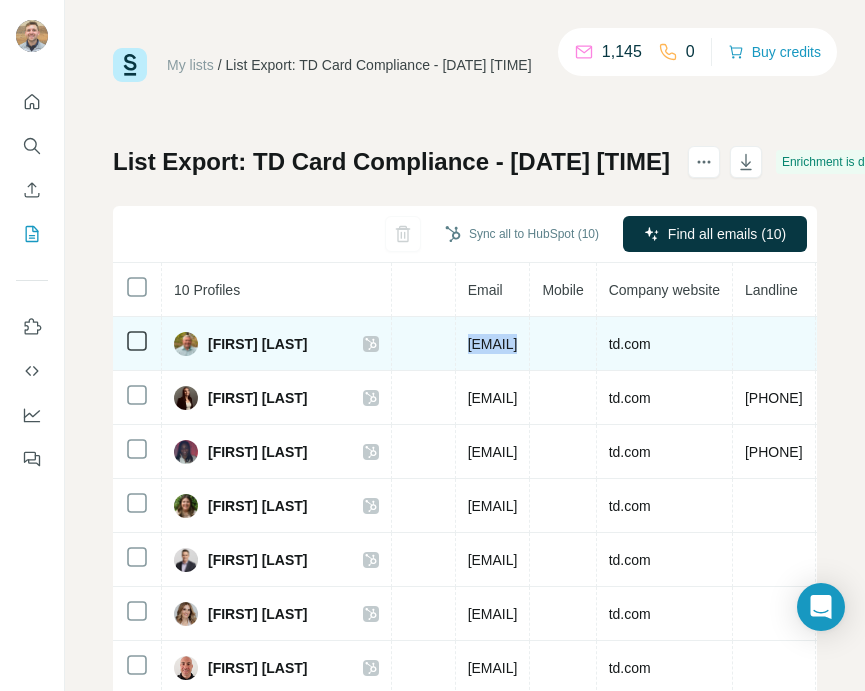 click on "chris.bowers@td.com" at bounding box center (493, 344) 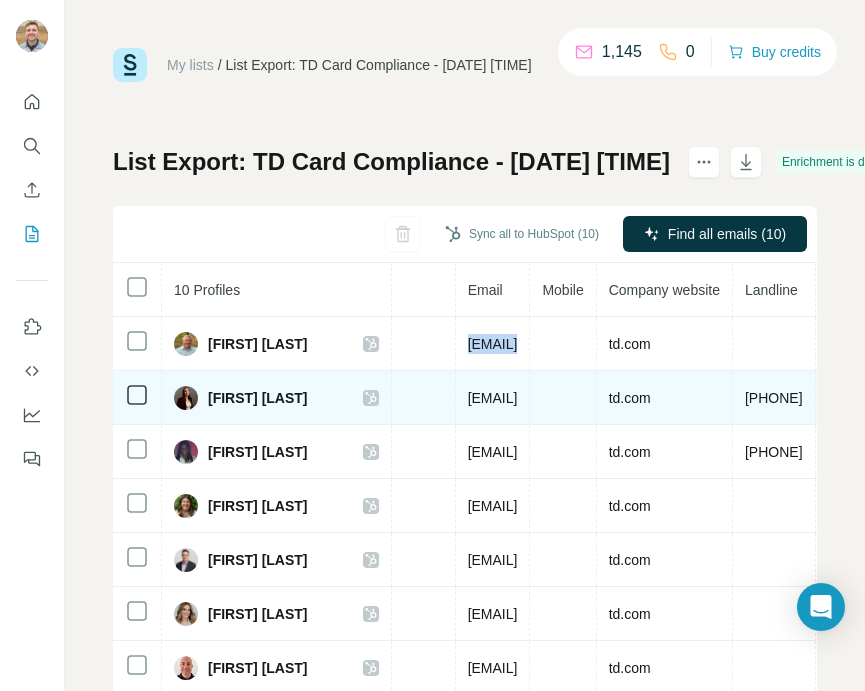 click on "christine.vadino@td.com" at bounding box center [493, 398] 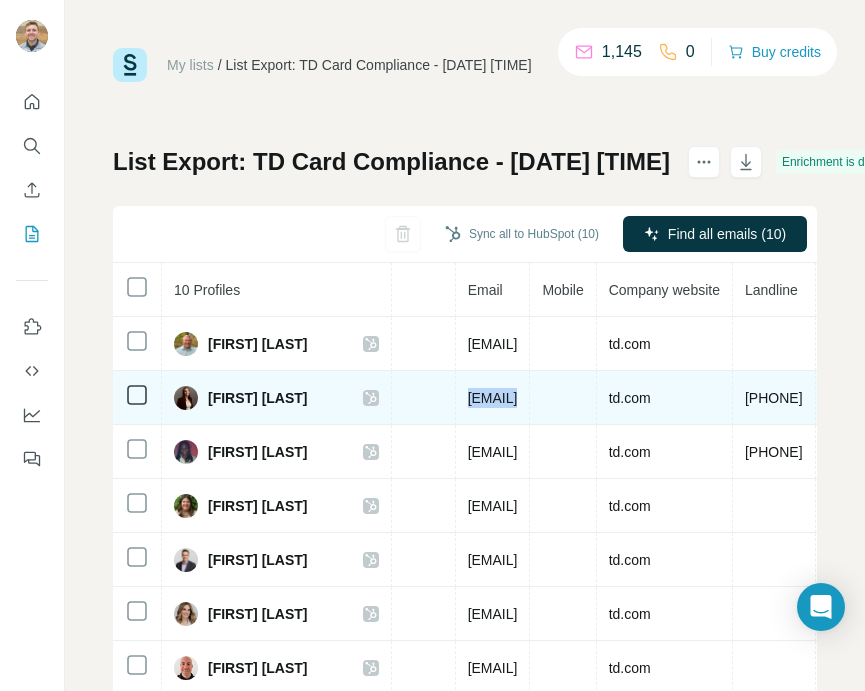 click on "christine.vadino@td.com" at bounding box center (493, 398) 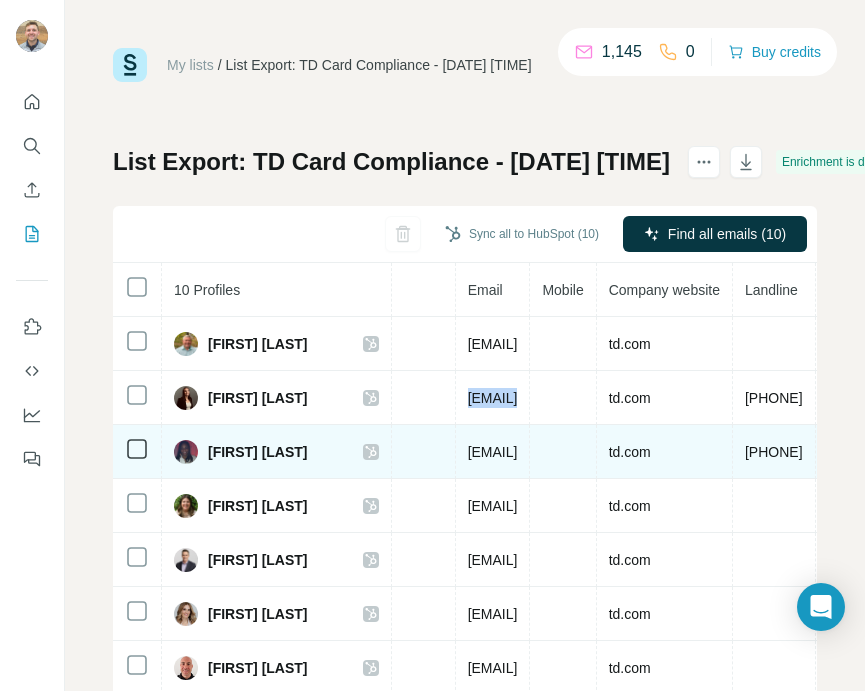 click on "dana.davis@td.com" at bounding box center (493, 452) 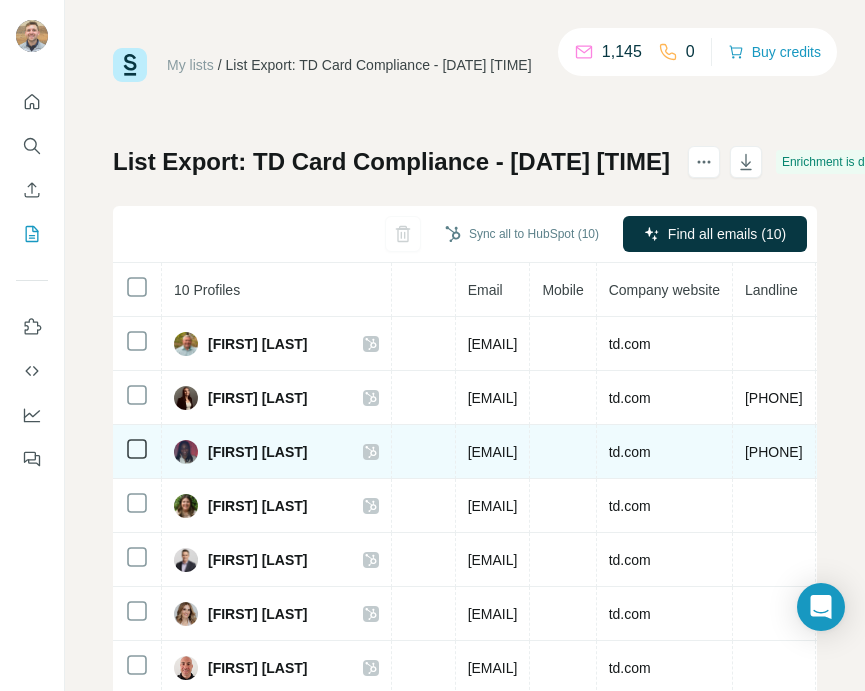 click on "dana.davis@td.com" at bounding box center (493, 452) 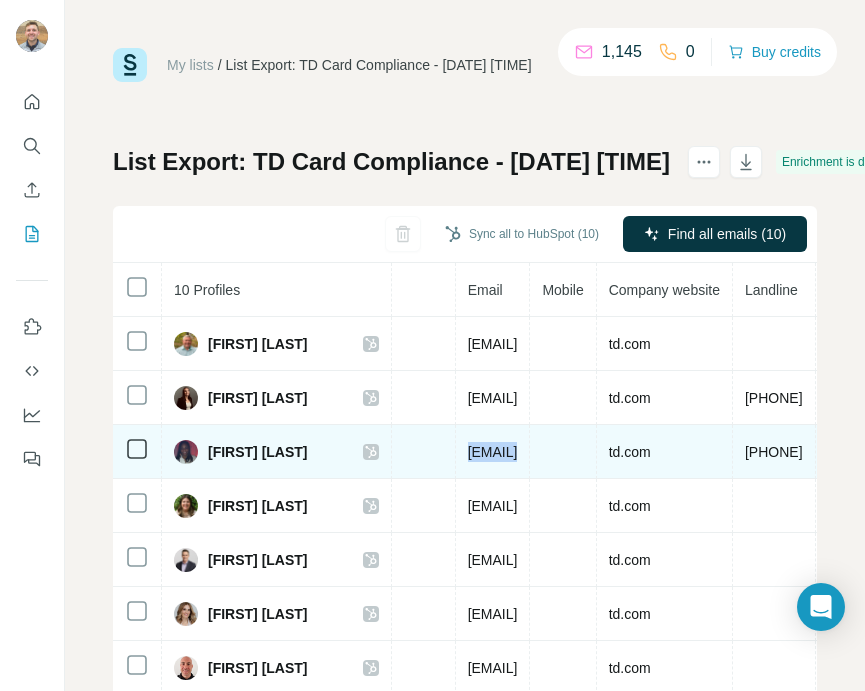 click on "dana.davis@td.com" at bounding box center (493, 452) 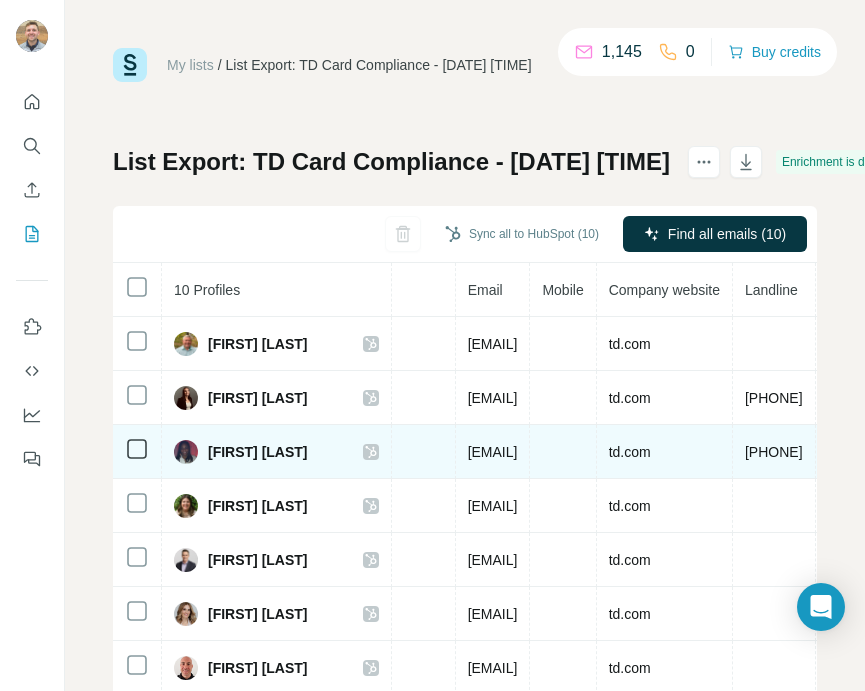 click on "dana.davis@td.com" at bounding box center (493, 452) 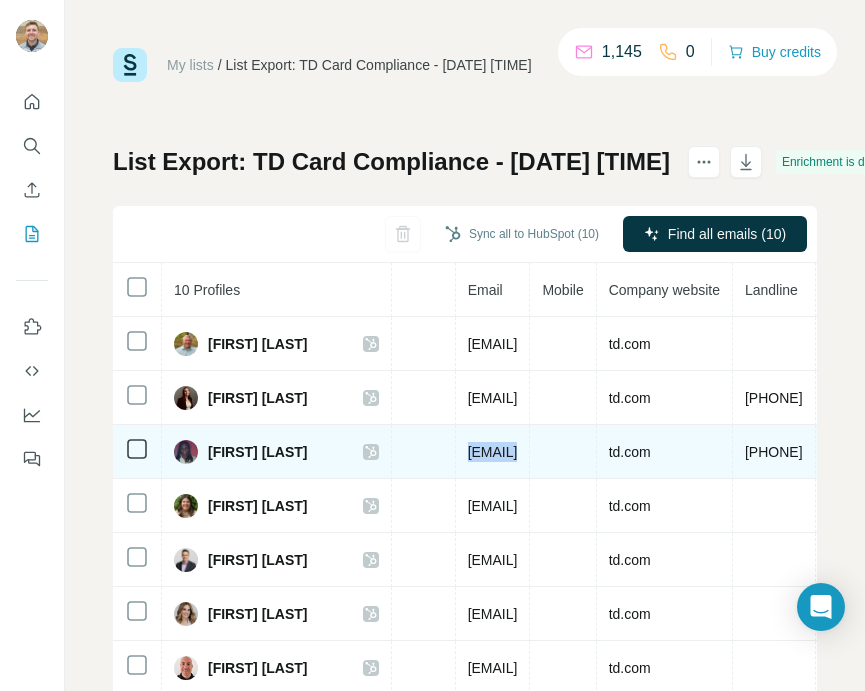 click on "dana.davis@td.com" at bounding box center [493, 452] 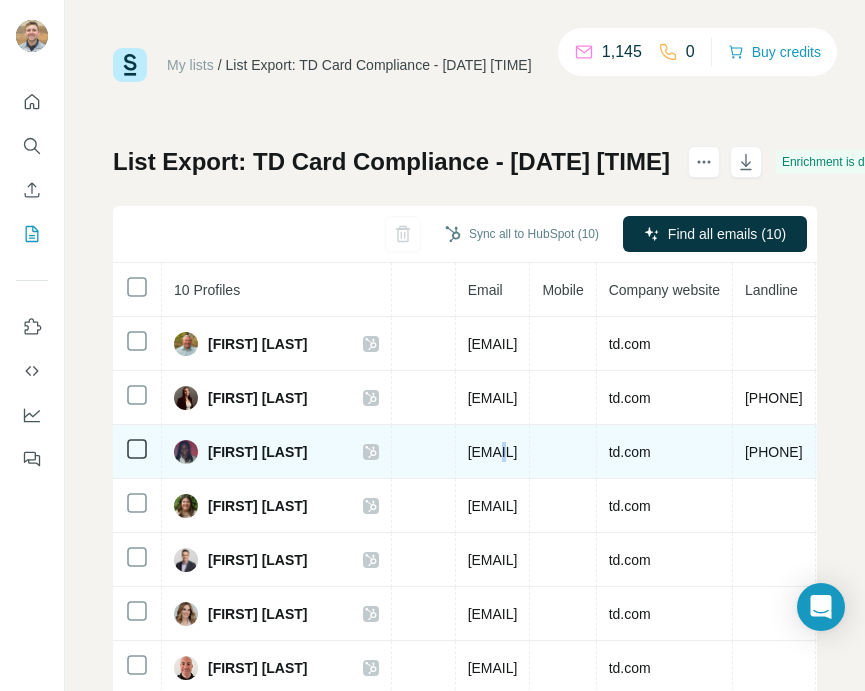 click on "dana.davis@td.com" at bounding box center (493, 452) 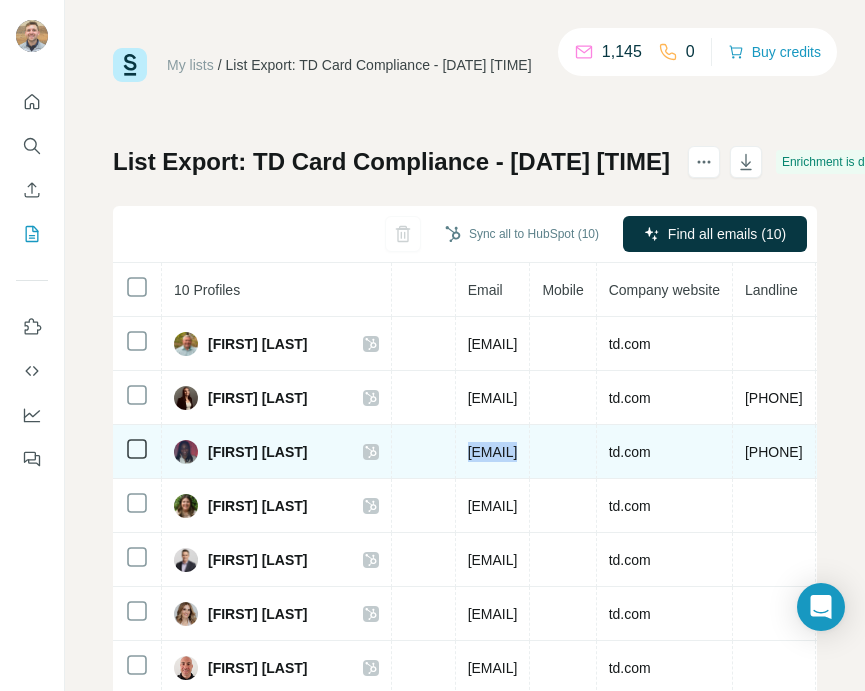 click on "dana.davis@td.com" at bounding box center (493, 452) 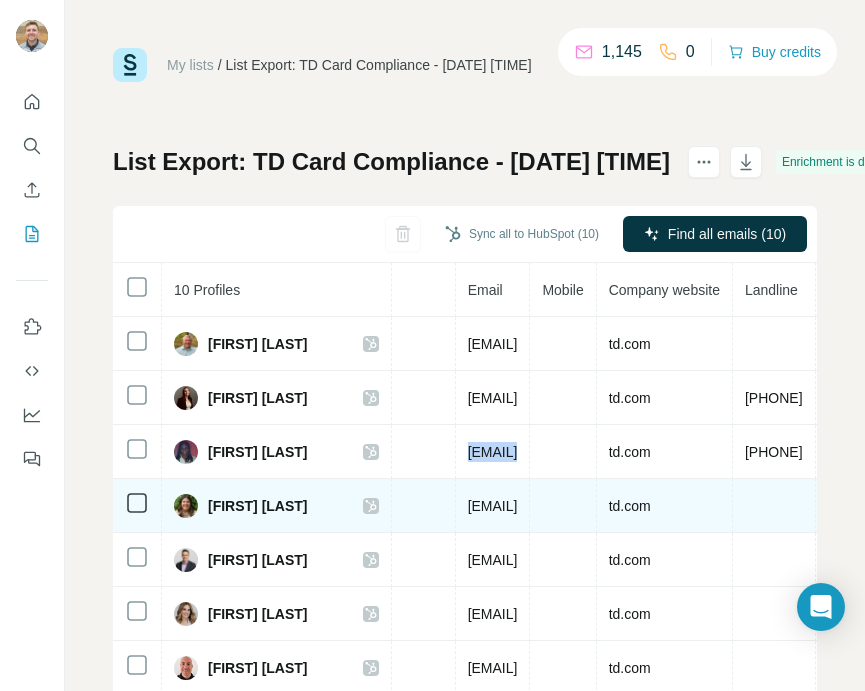 click on "jade.herman@td.com" at bounding box center [493, 506] 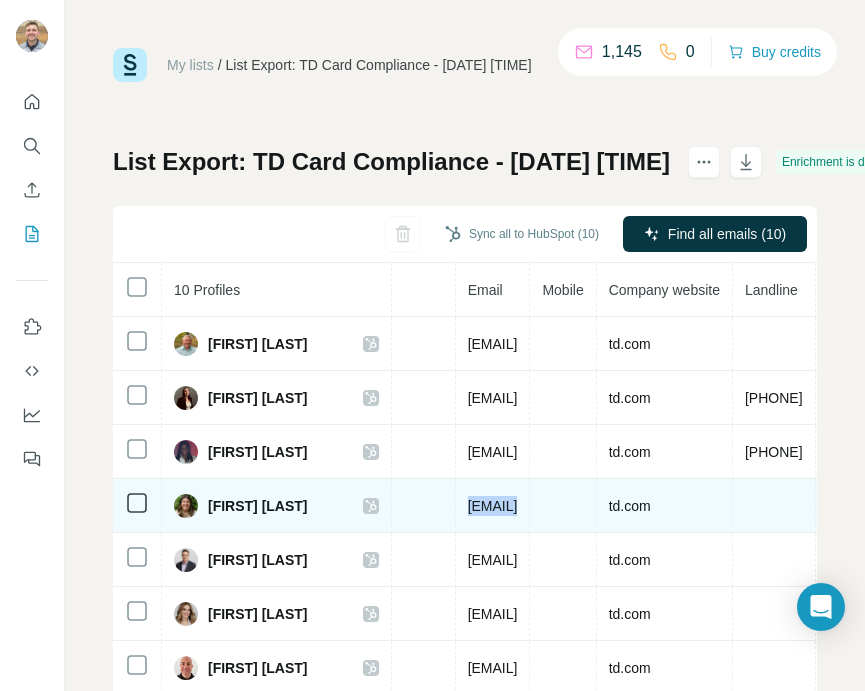 click on "jade.herman@td.com" at bounding box center [493, 506] 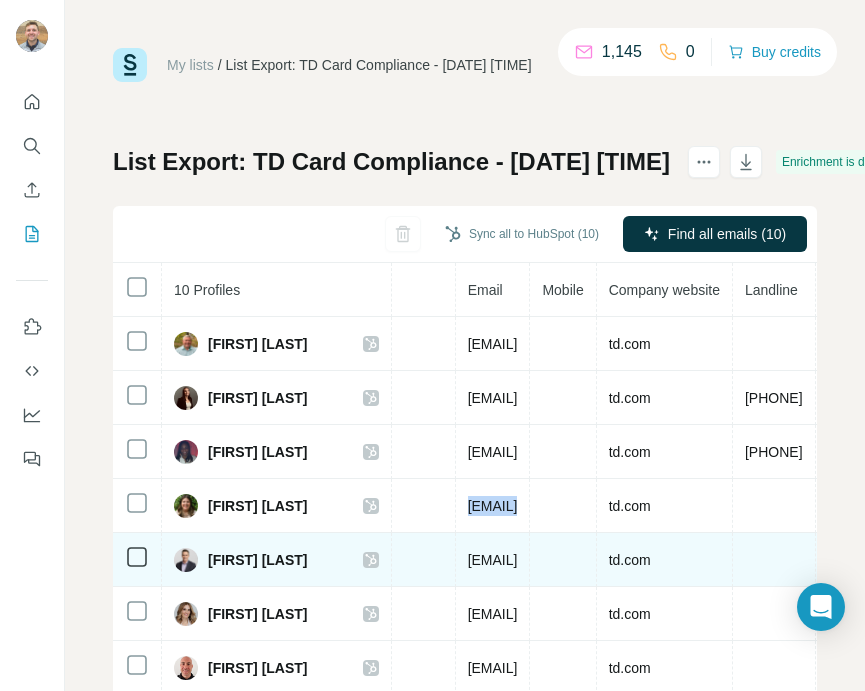 click on "joel.stubblefield@td.com" at bounding box center [493, 560] 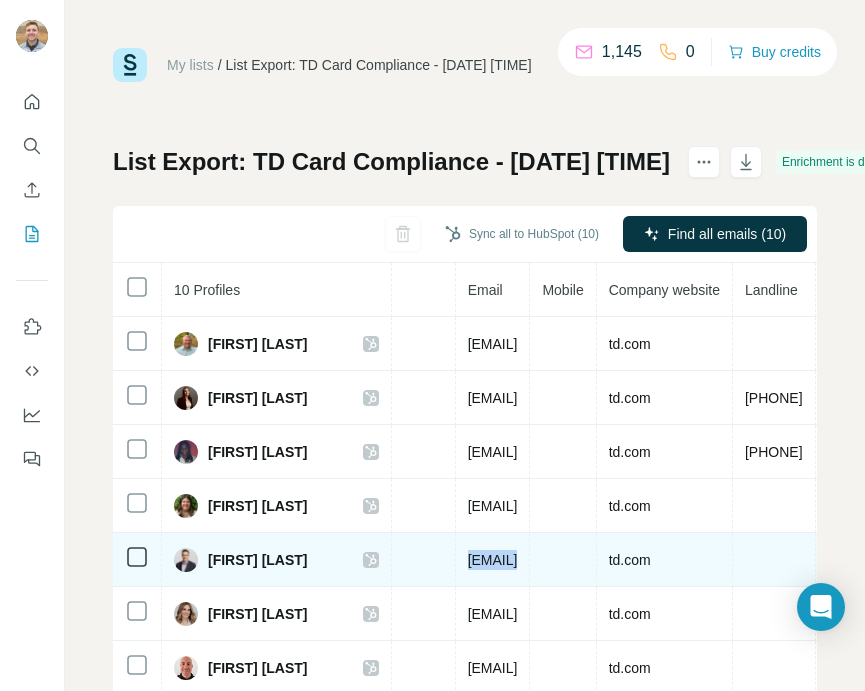 click on "joel.stubblefield@td.com" at bounding box center [493, 560] 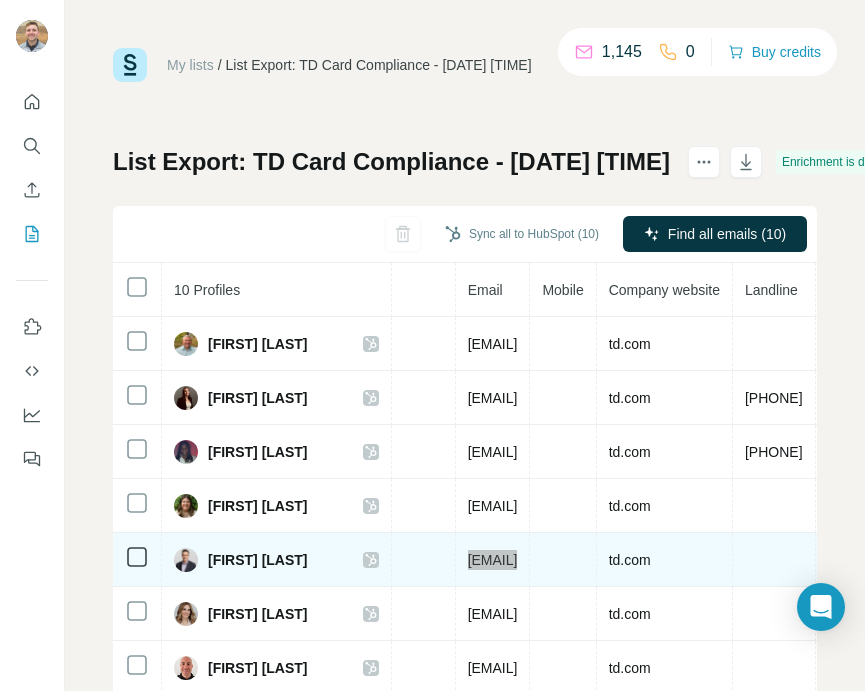 scroll, scrollTop: 66, scrollLeft: 700, axis: both 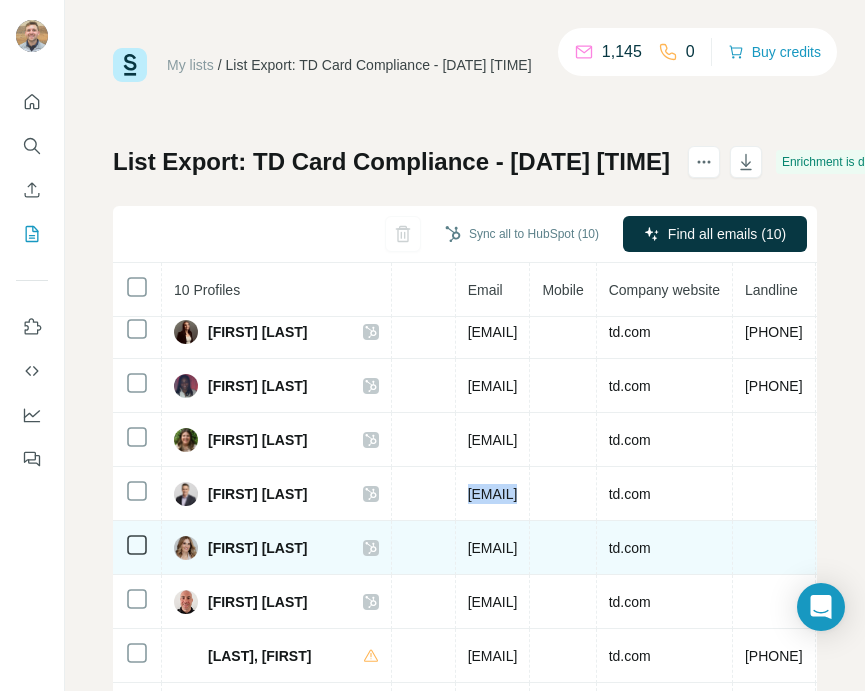 click on "kerri.sprague@td.com" at bounding box center (493, 548) 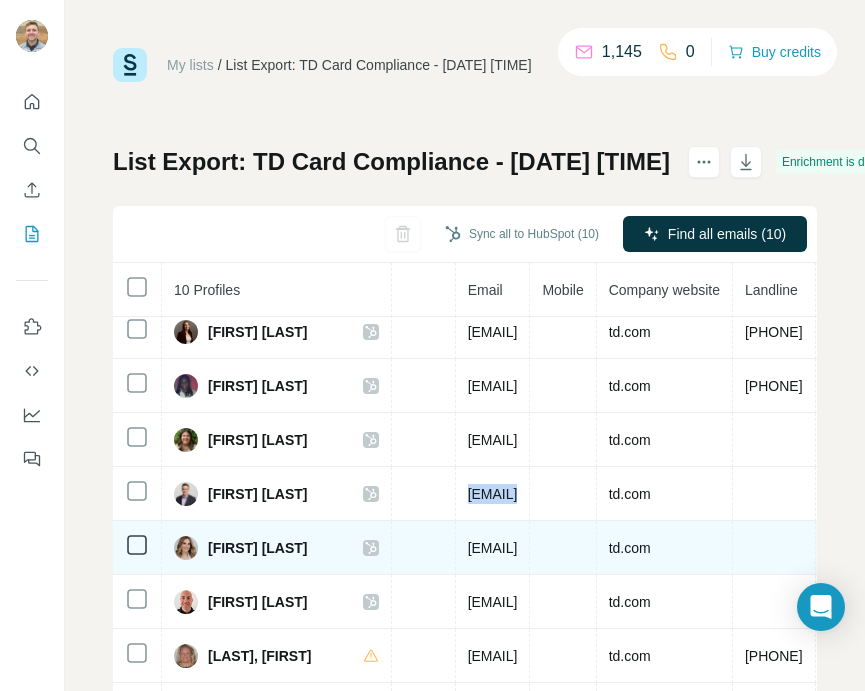 click on "kerri.sprague@td.com" at bounding box center (493, 548) 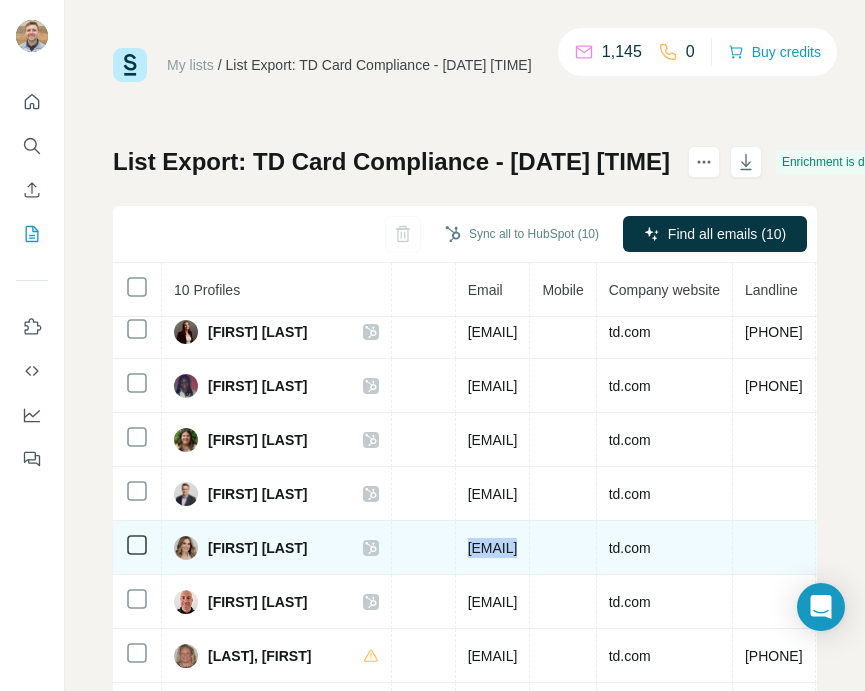 click on "kerri.sprague@td.com" at bounding box center [493, 548] 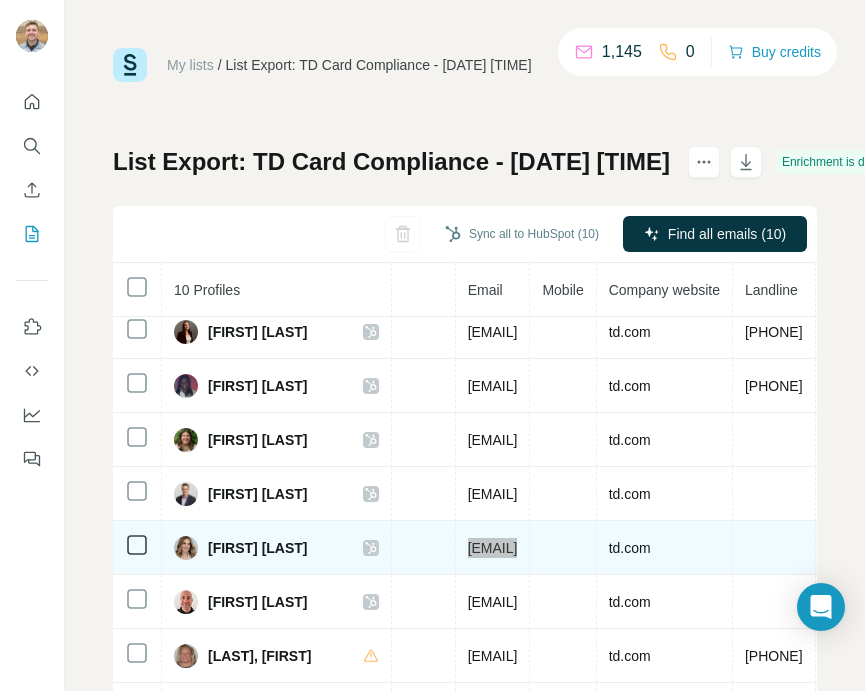 scroll, scrollTop: 148, scrollLeft: 0, axis: vertical 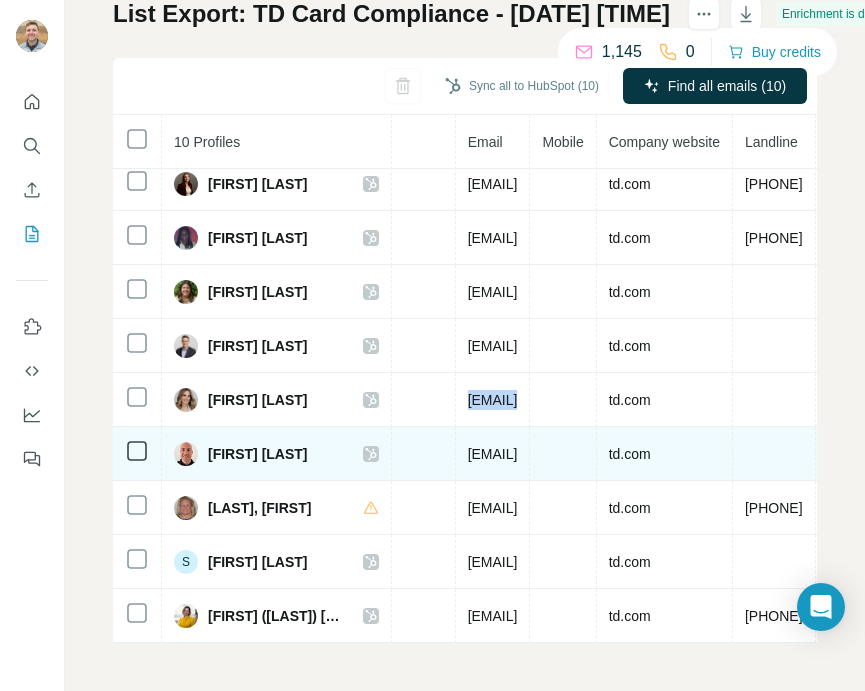 click on "nick.camardo@td.com" at bounding box center (493, 454) 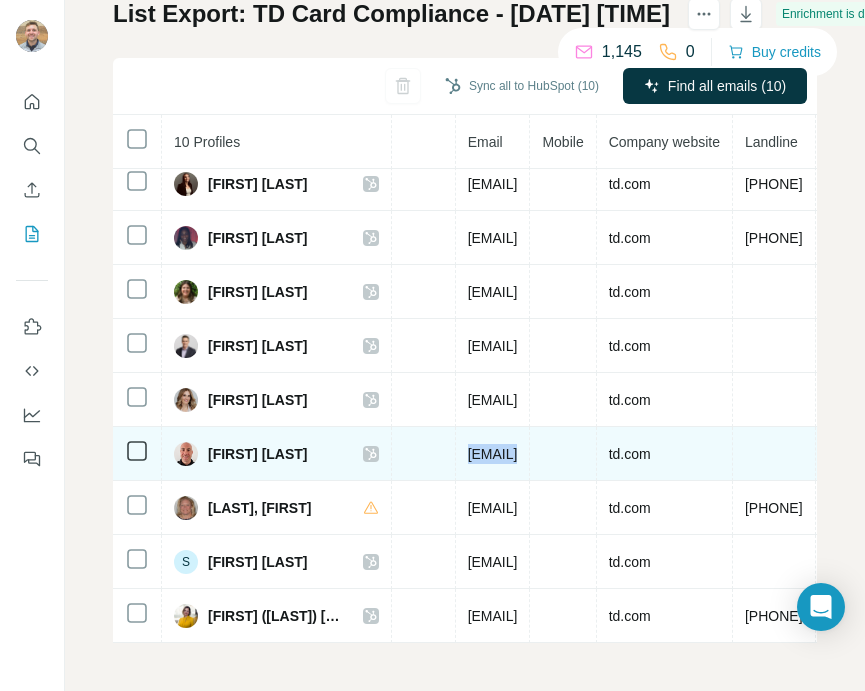 click on "nick.camardo@td.com" at bounding box center (493, 454) 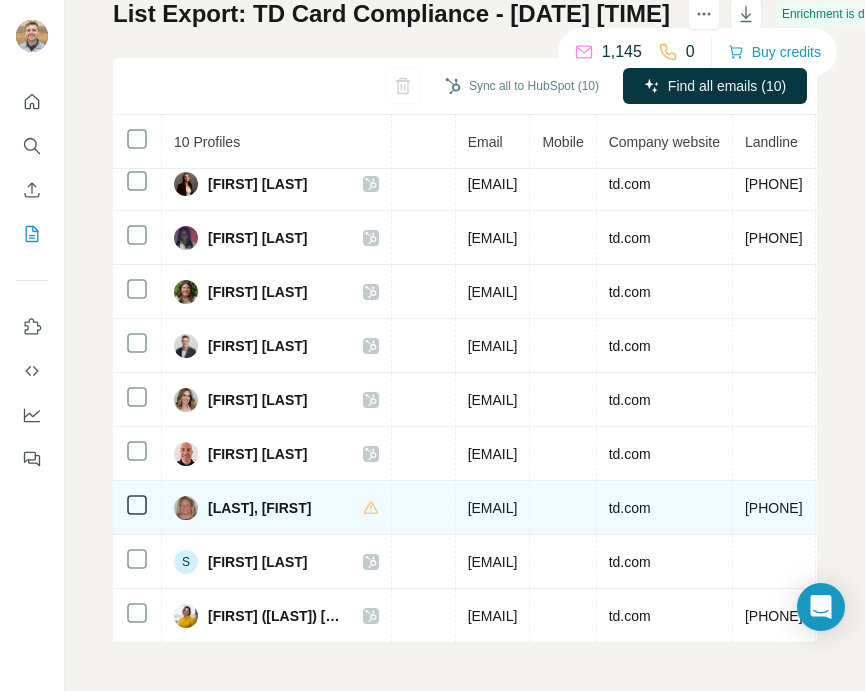 click on "lisa.prince@td.com" at bounding box center [493, 508] 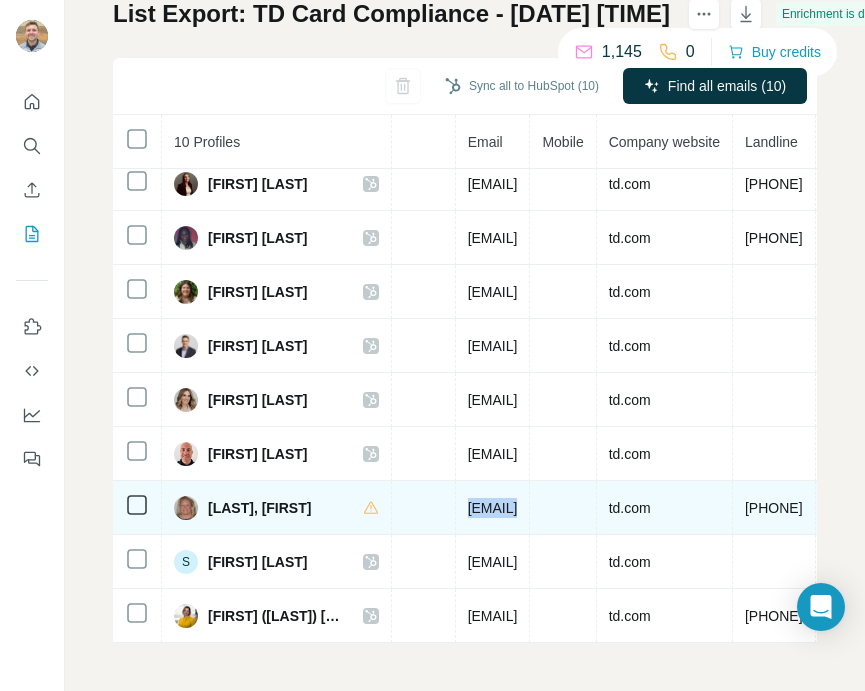 click on "lisa.prince@td.com" at bounding box center (493, 508) 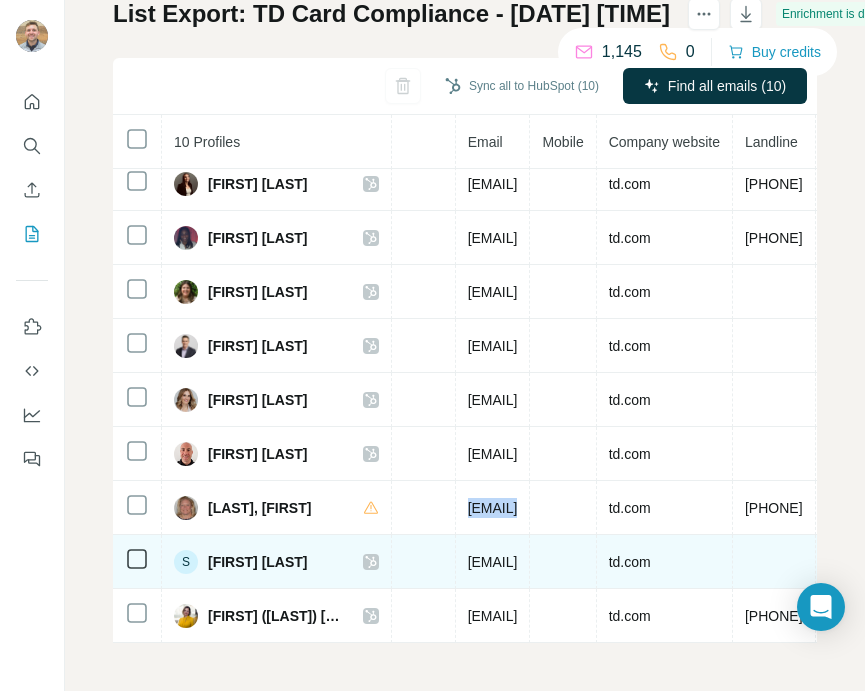 click on "scott.obsuth@td.com" at bounding box center (493, 562) 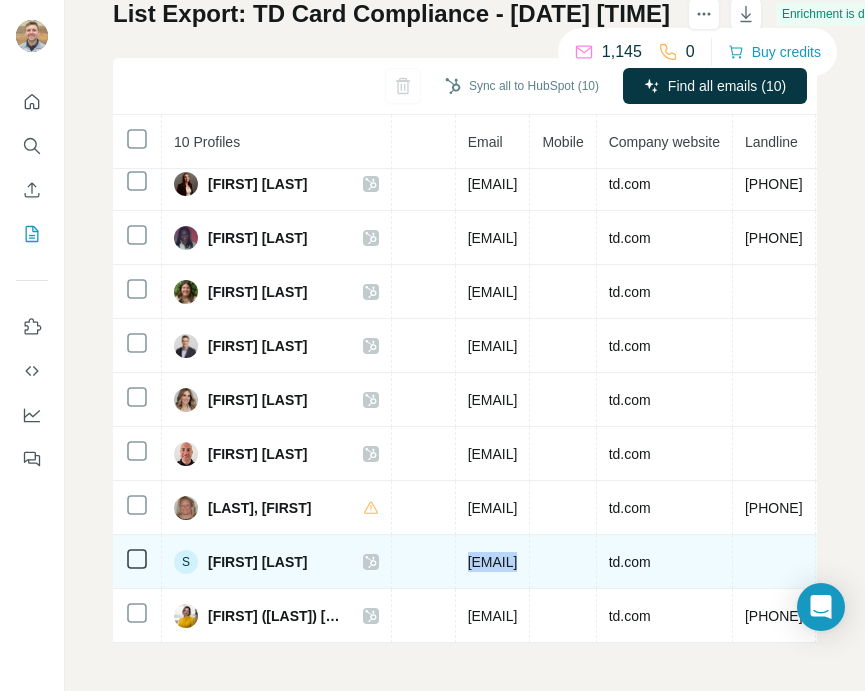 click on "scott.obsuth@td.com" at bounding box center [493, 562] 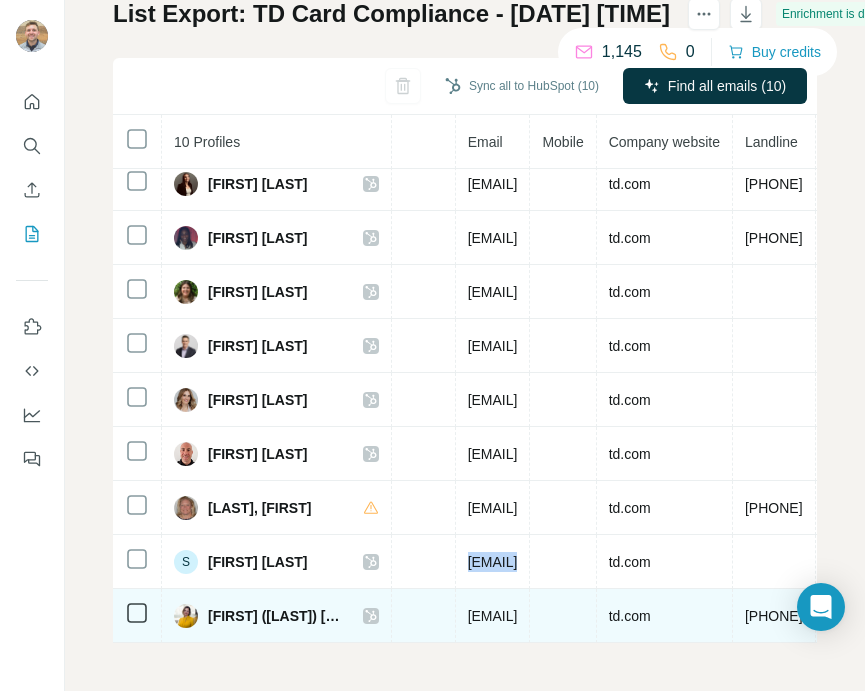 click on "stephanie.rainero@td.com" at bounding box center [493, 616] 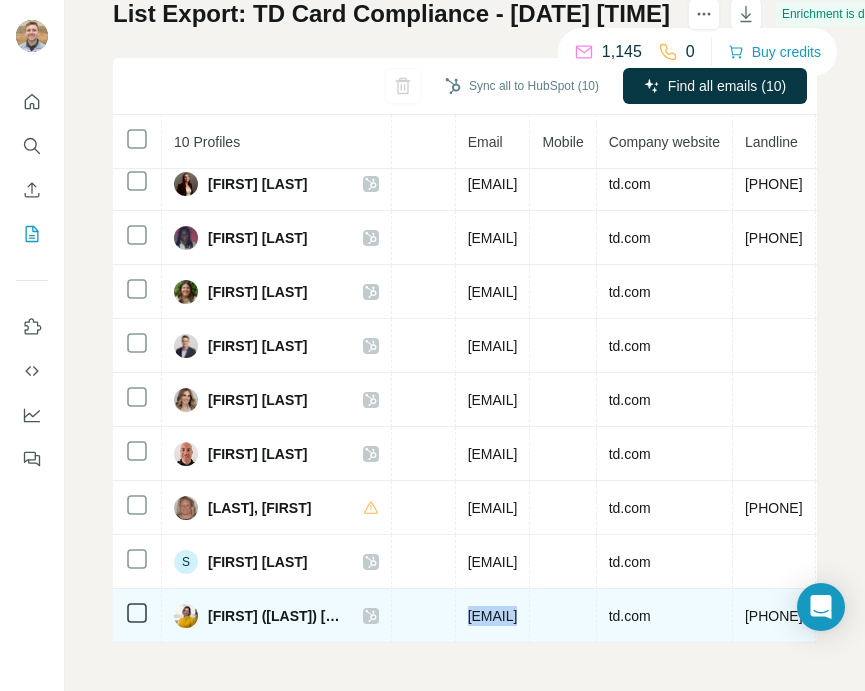click on "stephanie.rainero@td.com" at bounding box center [493, 616] 